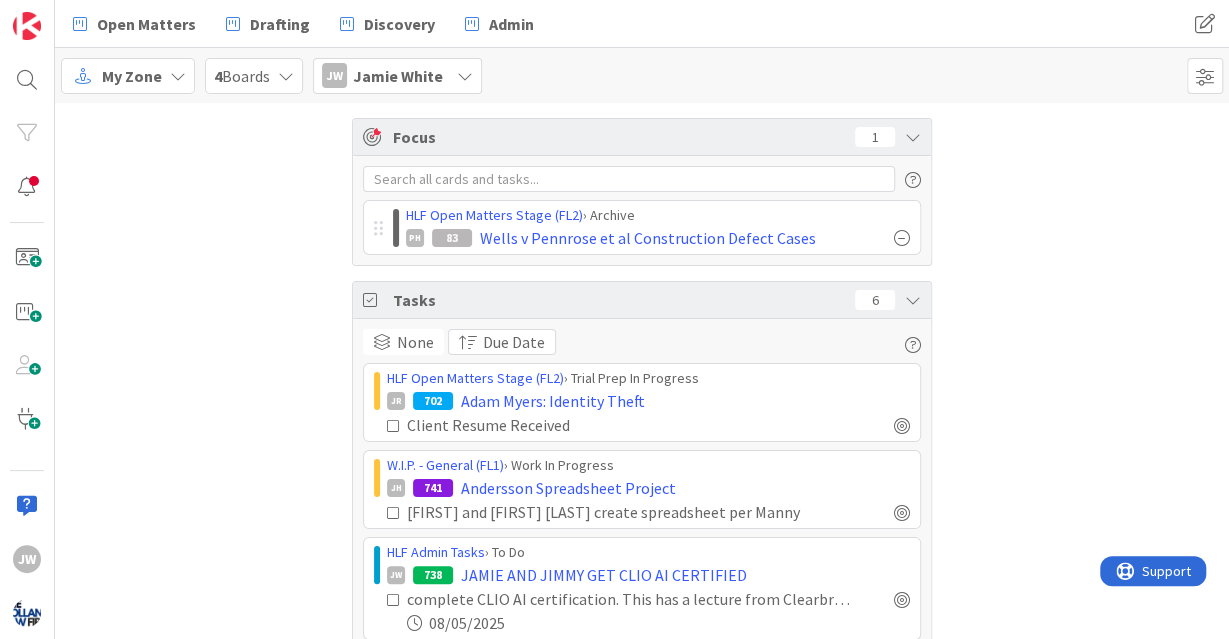 scroll, scrollTop: 0, scrollLeft: 0, axis: both 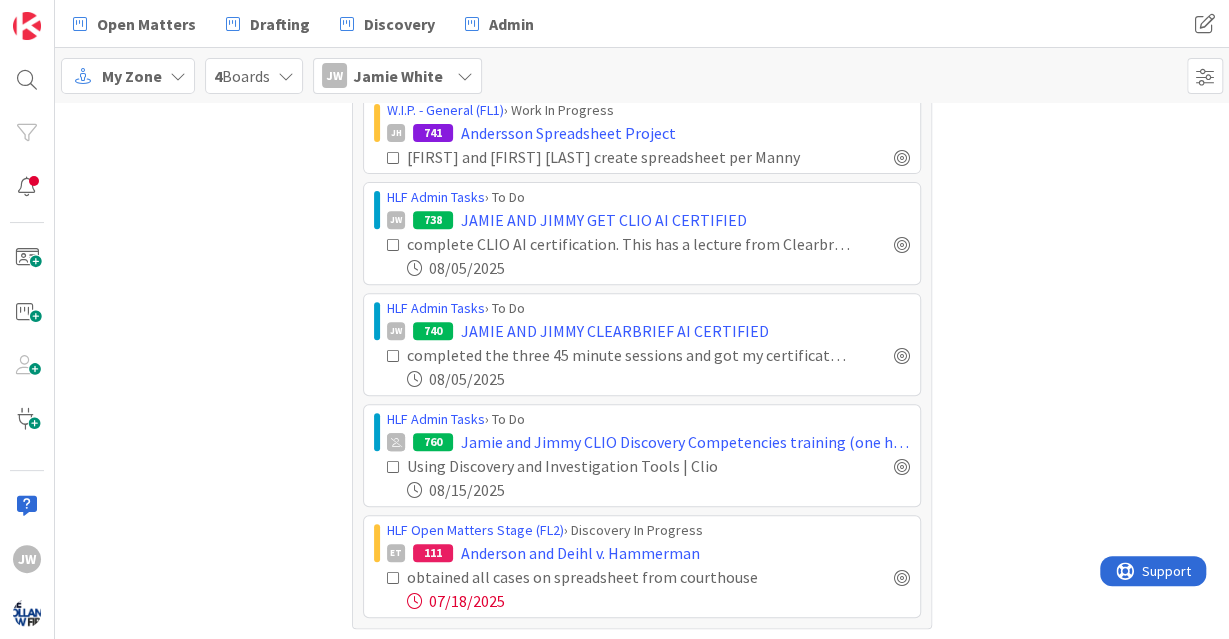 click at bounding box center [394, 356] 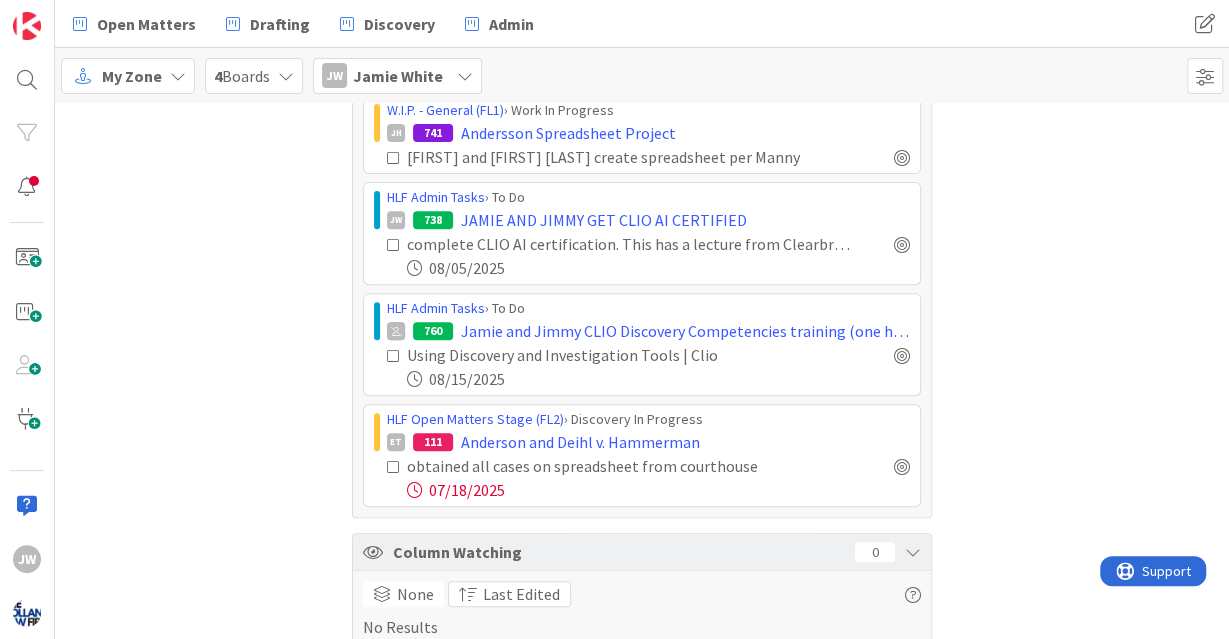 click at bounding box center [394, 245] 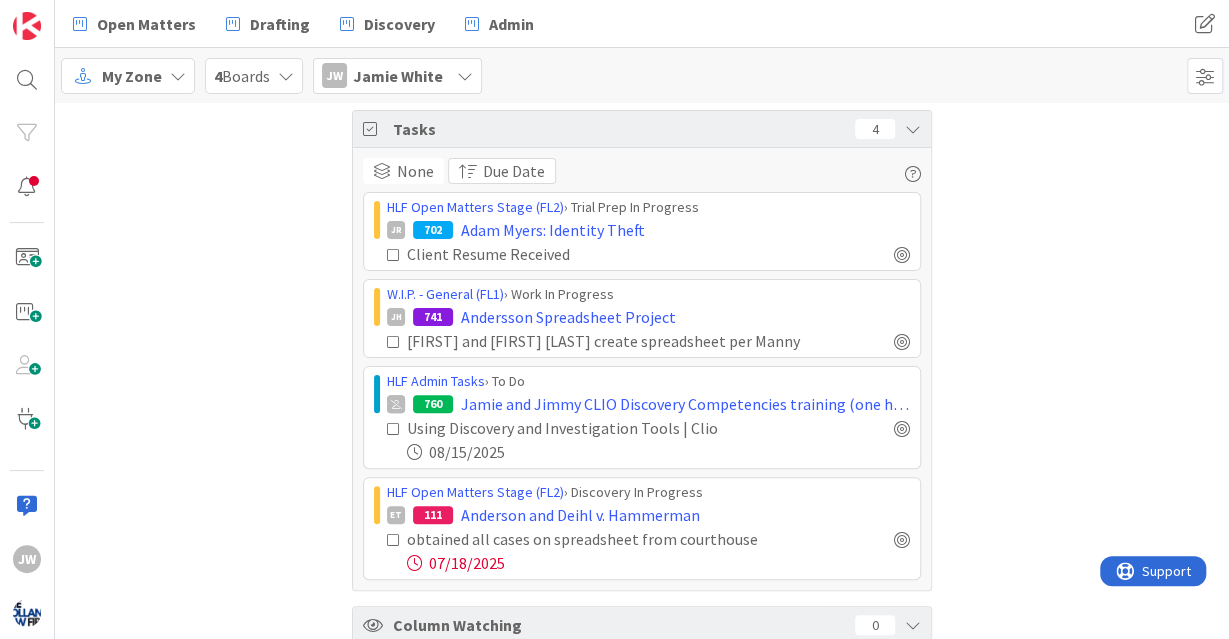 scroll, scrollTop: 172, scrollLeft: 0, axis: vertical 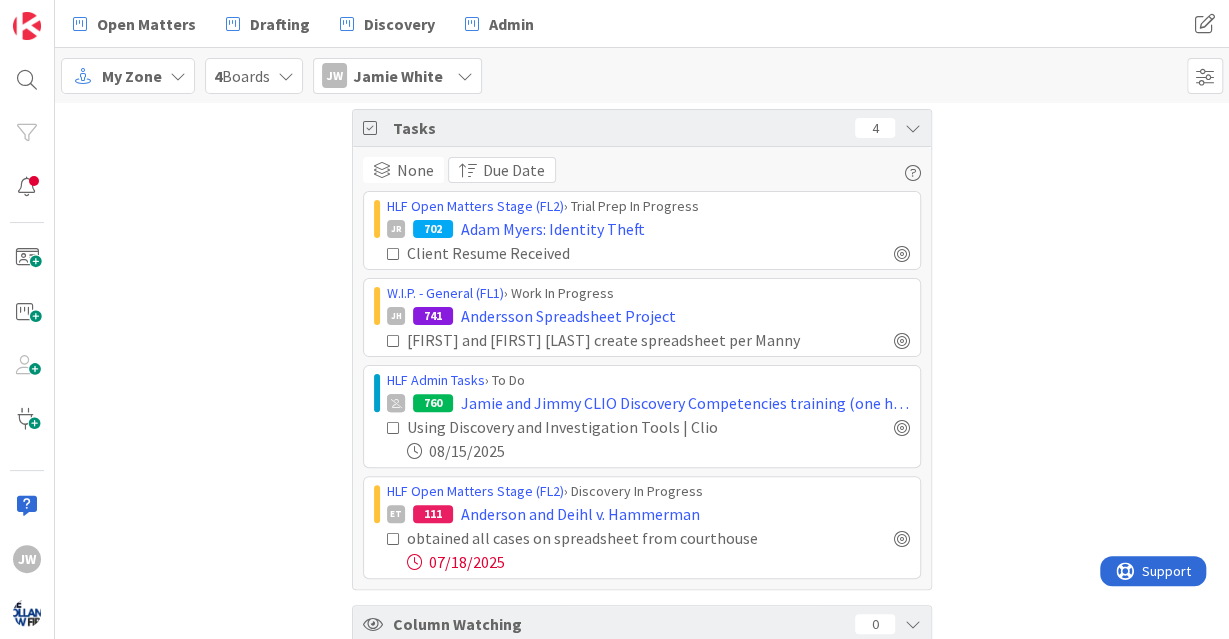 click on "Focus 1 HLF Open Matters Stage (FL2) › Archive PH 83 Wells v Pennrose et al Construction Defect Cases Tasks 4 None Due Date HLF Open Matters Stage (FL2) › Trial Prep In Progress JR 702 [FIRST] [LAST]: Identity Theft Client Resume Received W.I.P. - General (FL1) › Work In Progress JH 741 Andersson Spreadsheet Project Jimmy and Jamie create spreadsheet per Manny HLF Admin Tasks › To Do 760 Jamie and Jimmy CLIO Discovery Competencies training (one hour) Using Discovery and Investigation Tools | Clio 08/15/2025 HLF Open Matters Stage (FL2) › Discovery In Progress ET 111 Anderson and Deihl v. Hammerman obtained all cases on spreadsheet from courthouse 07/18/2025 Column Watching 0 None Last Edited No Results" at bounding box center [642, 334] 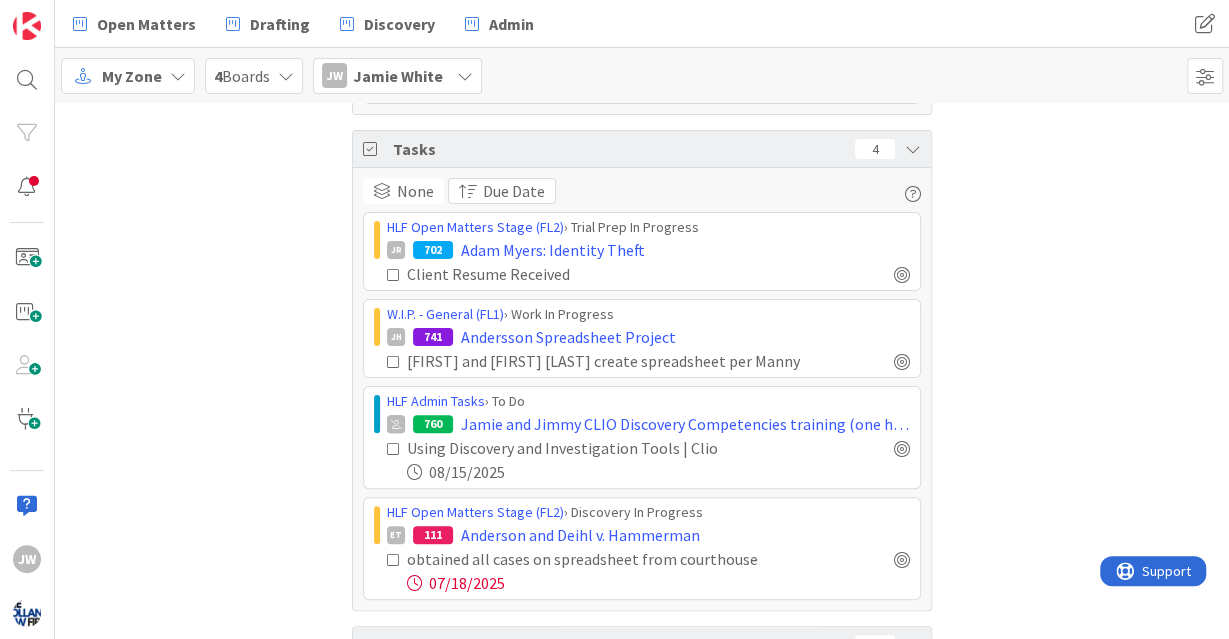 scroll, scrollTop: 150, scrollLeft: 0, axis: vertical 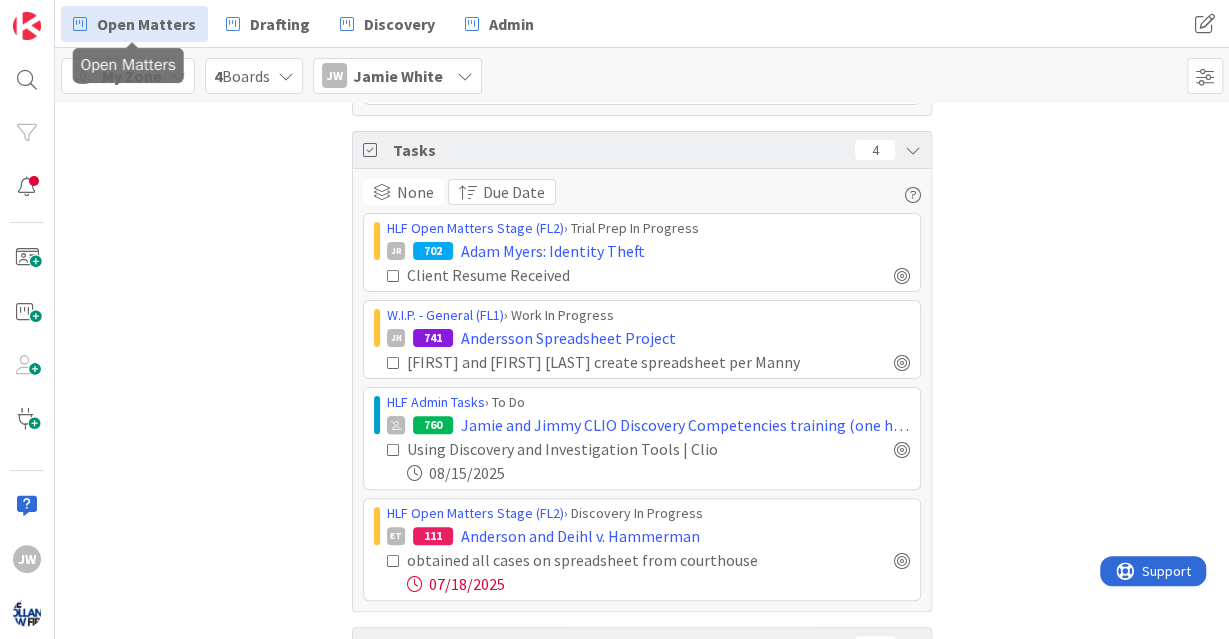 click on "Open Matters" at bounding box center (146, 24) 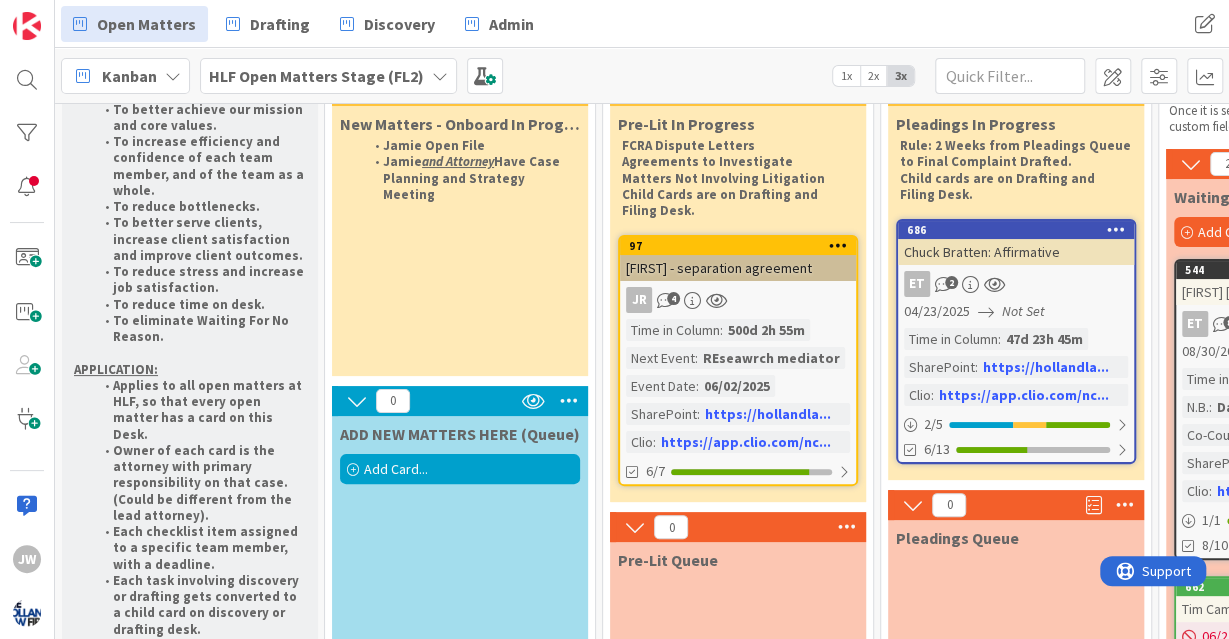scroll, scrollTop: 0, scrollLeft: 0, axis: both 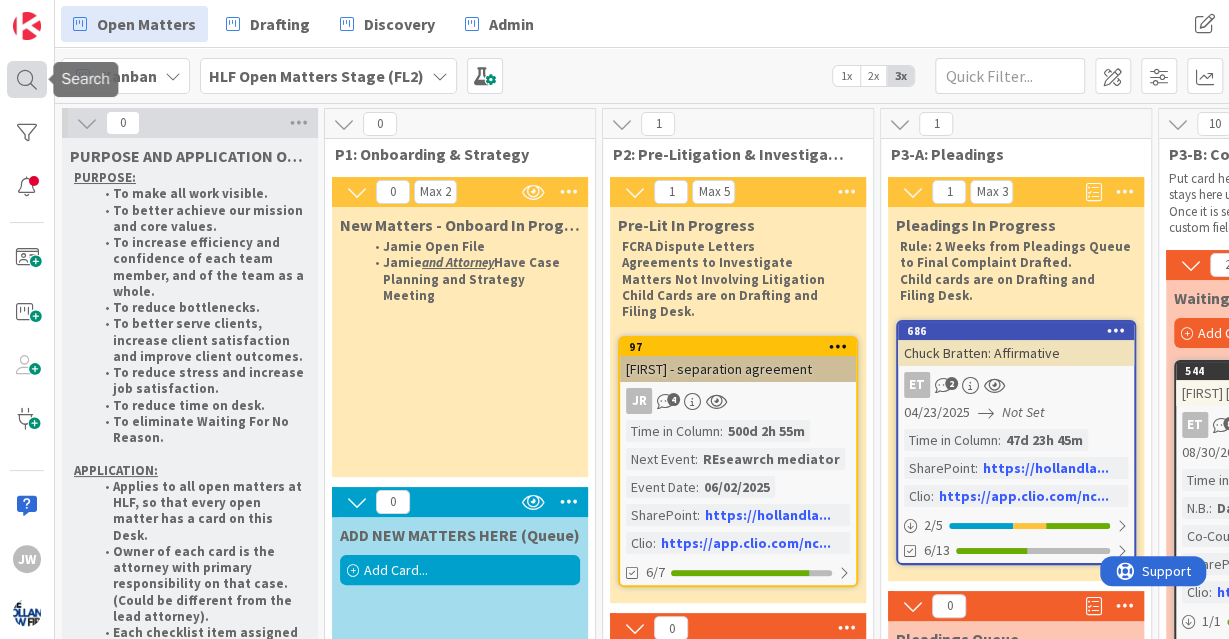 click at bounding box center (27, 80) 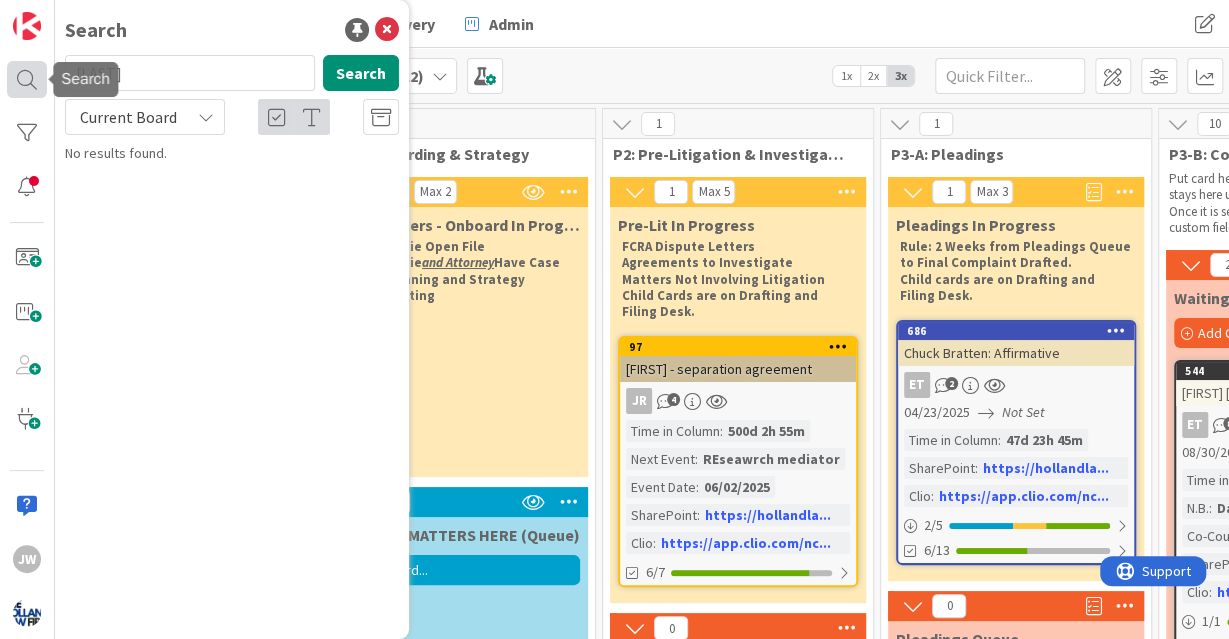 type on "[LAST]" 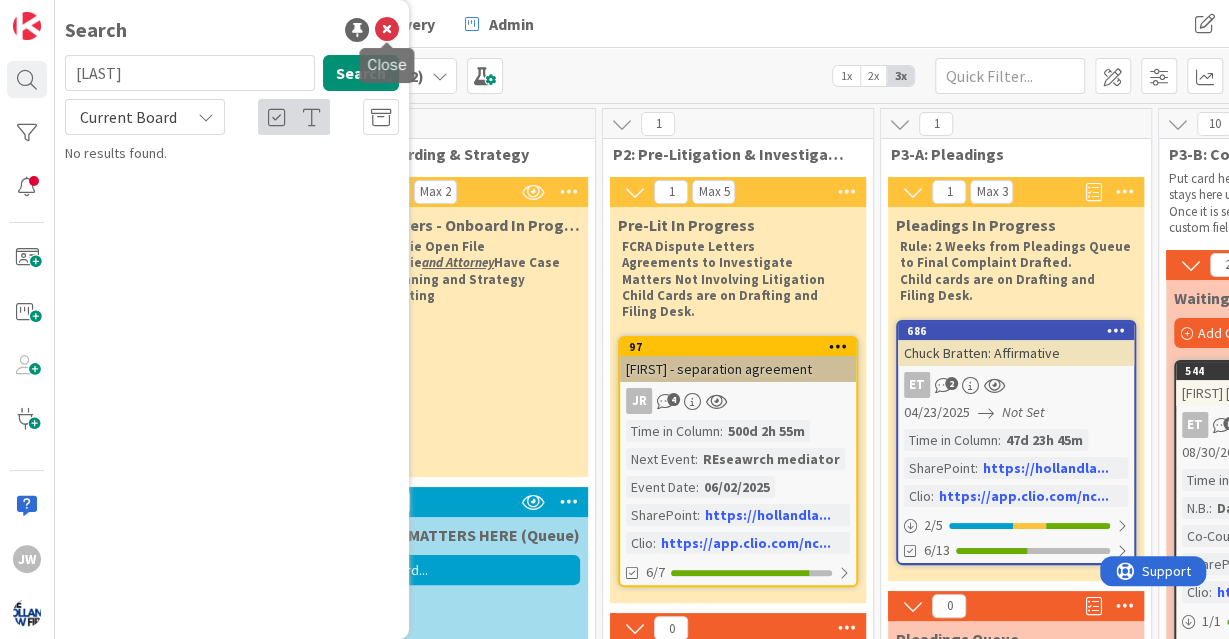 click at bounding box center [387, 30] 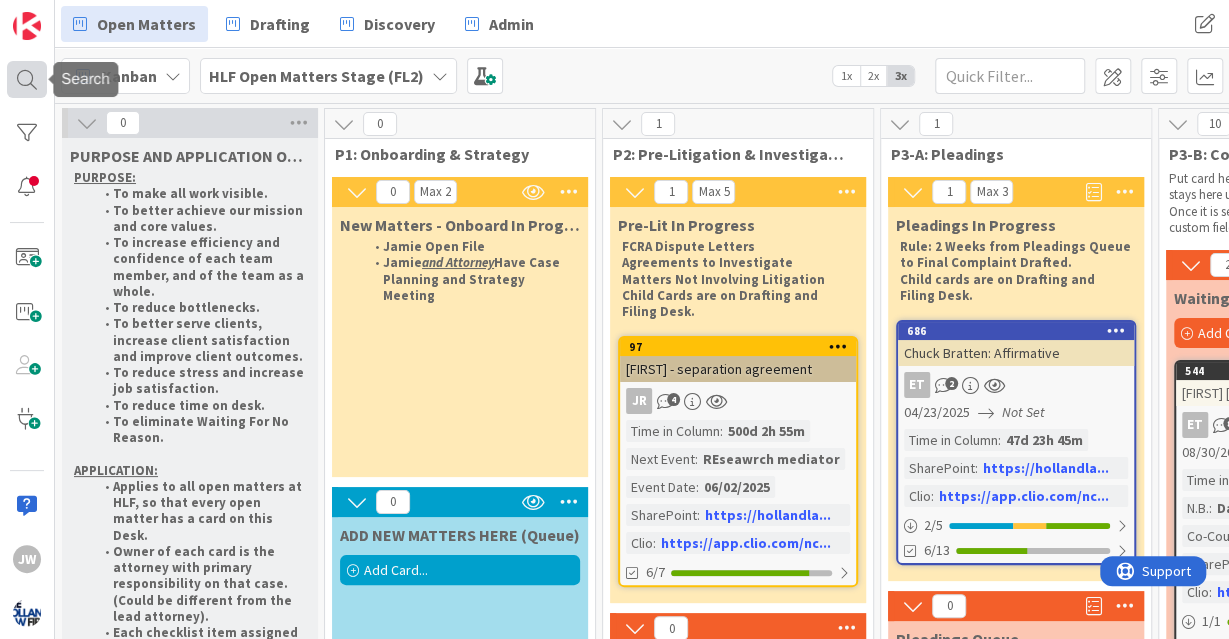click at bounding box center [27, 80] 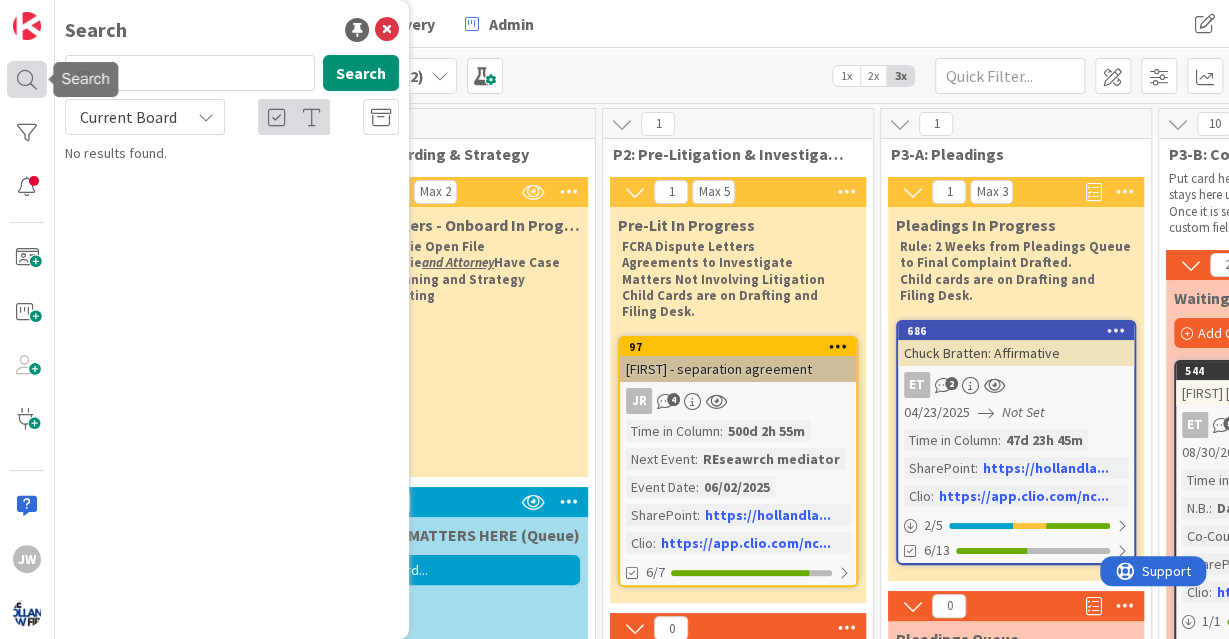 type on "r" 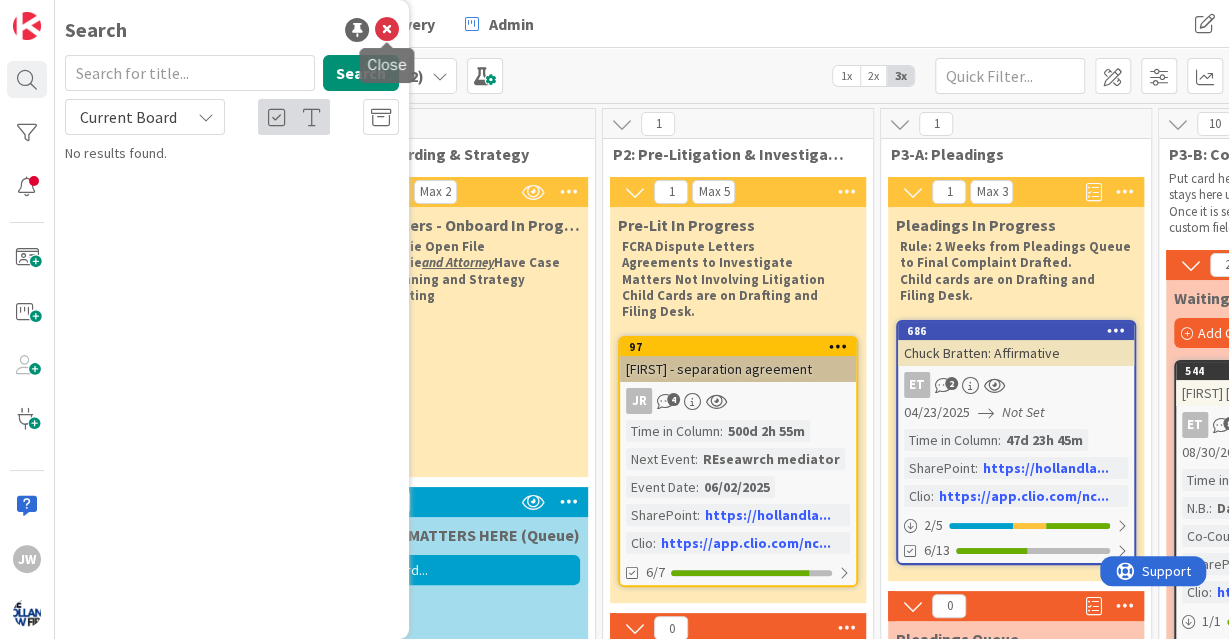 type 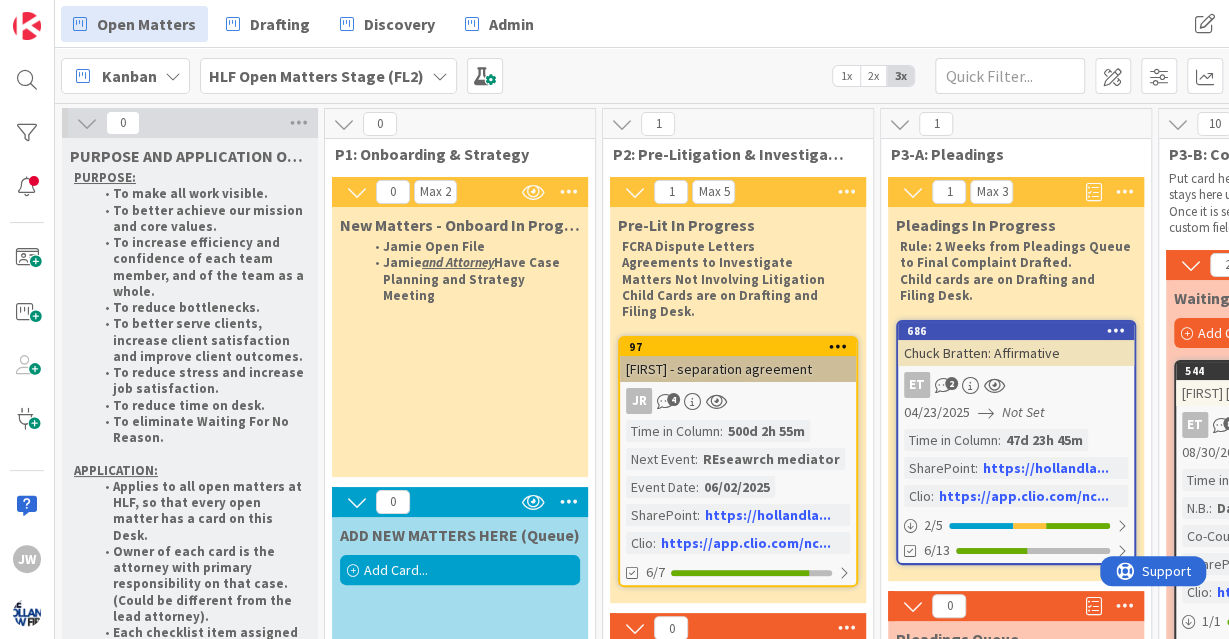 scroll, scrollTop: 273, scrollLeft: 0, axis: vertical 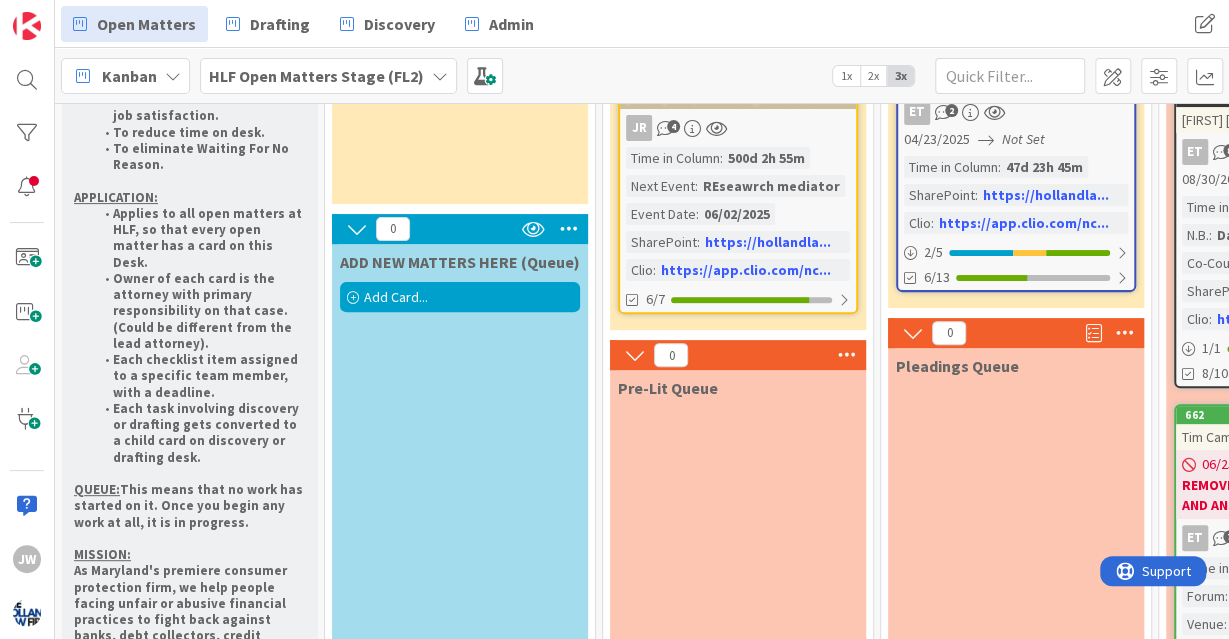 click on "Add Card..." at bounding box center (396, 297) 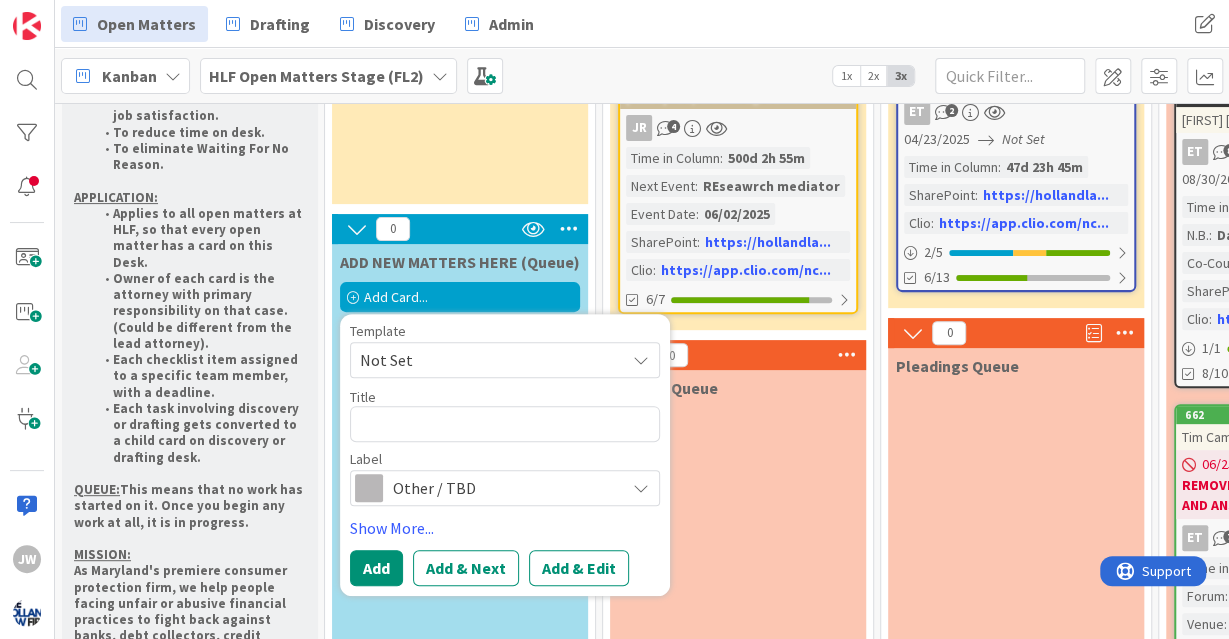 type on "x" 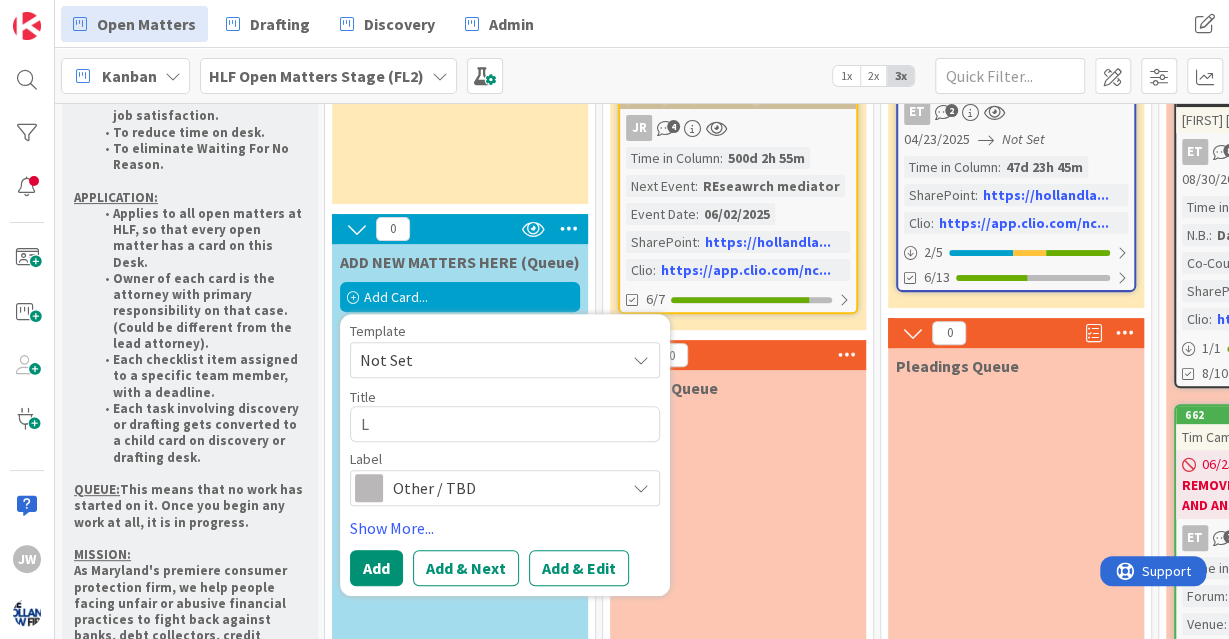 type on "Li" 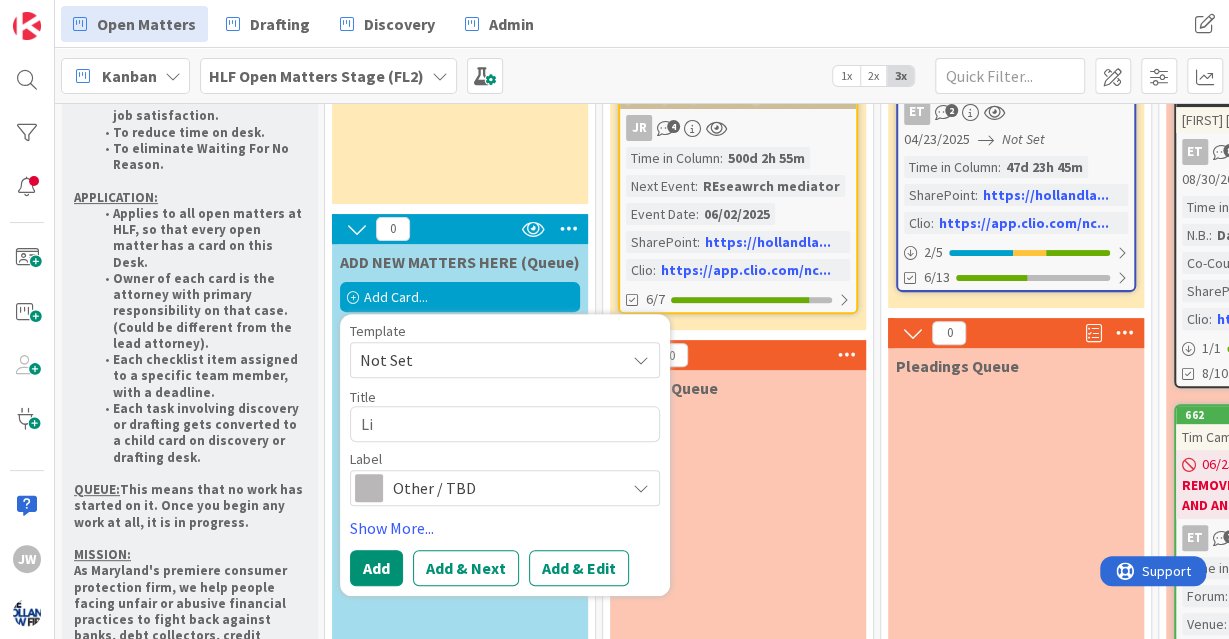 type on "x" 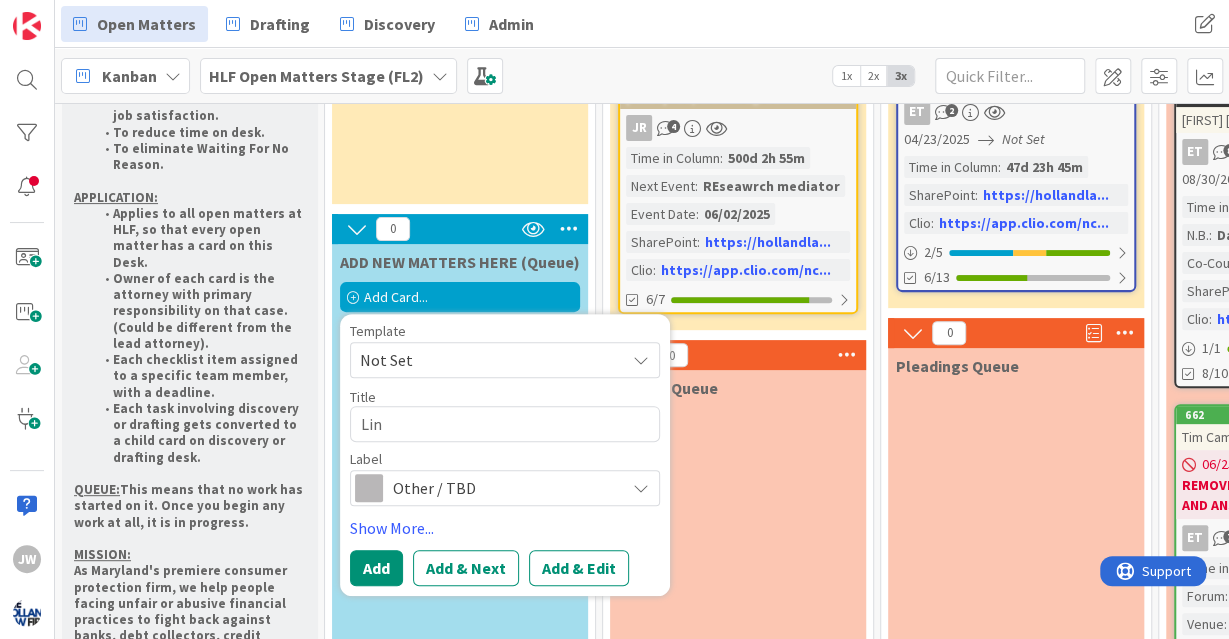 type on "x" 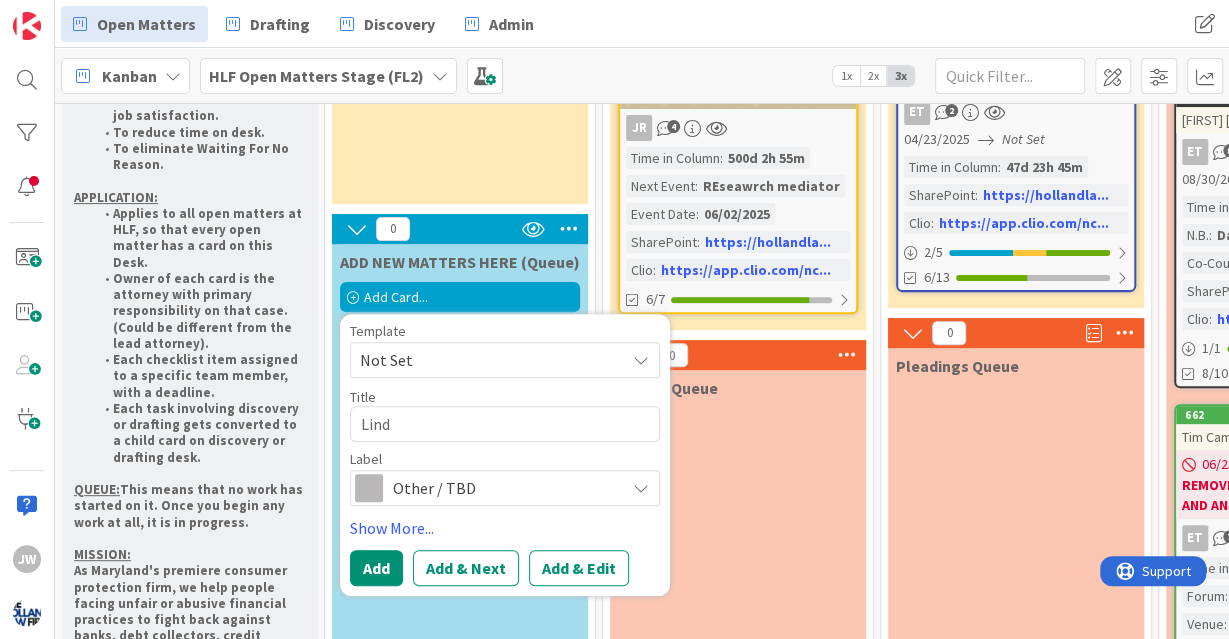 type on "x" 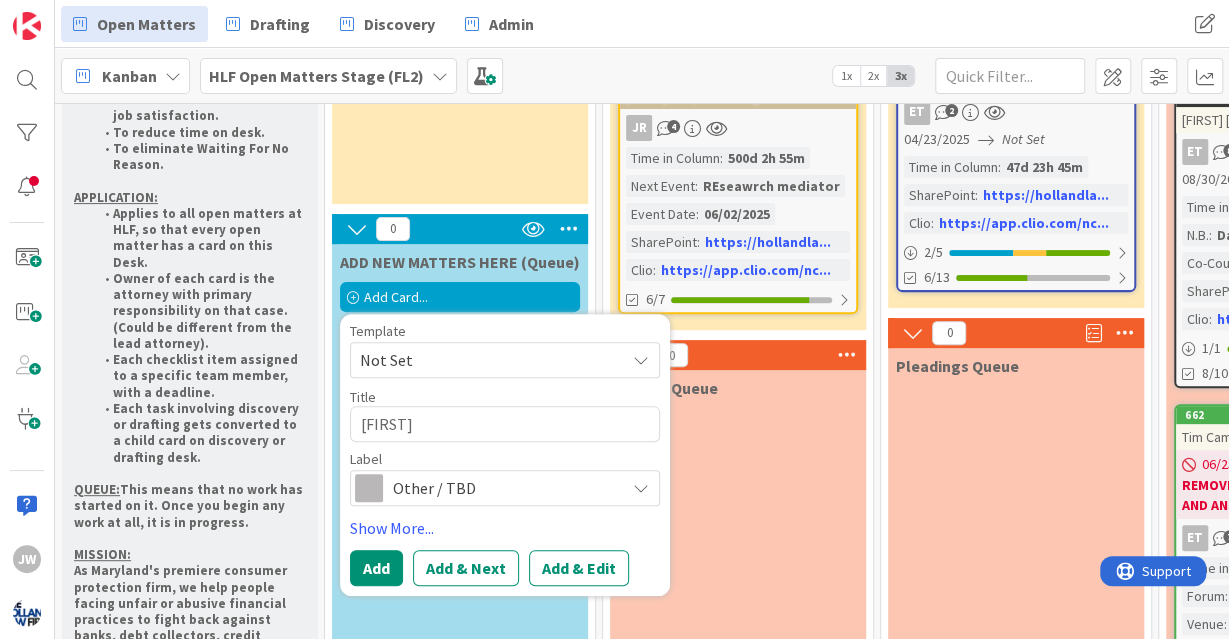 type on "x" 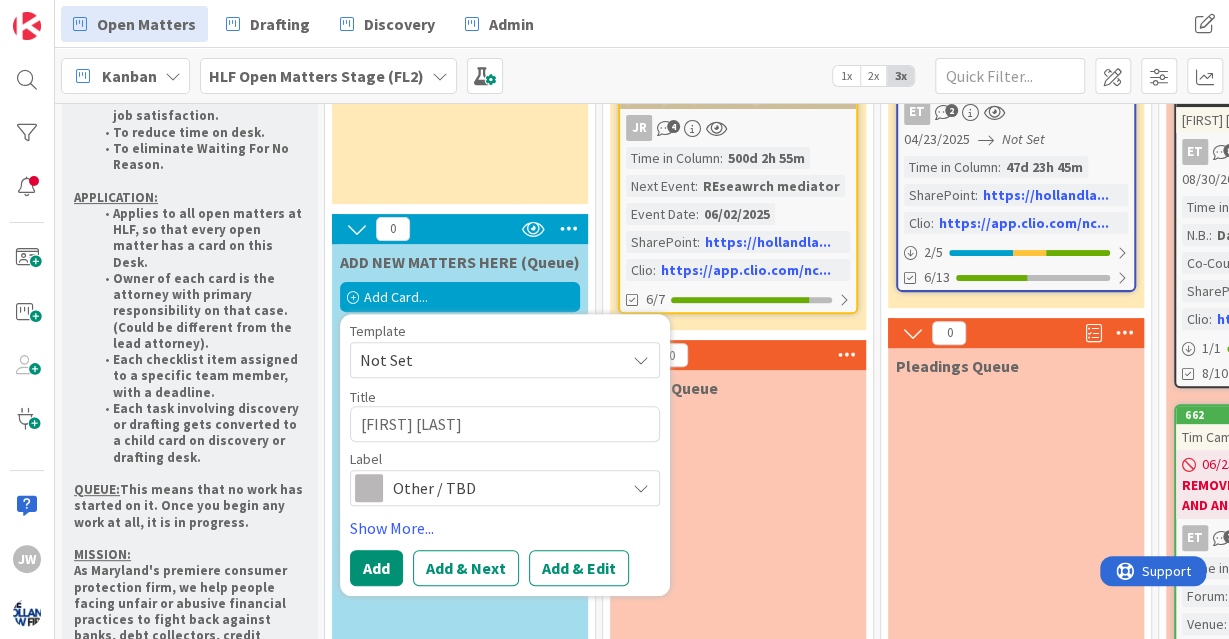 type on "x" 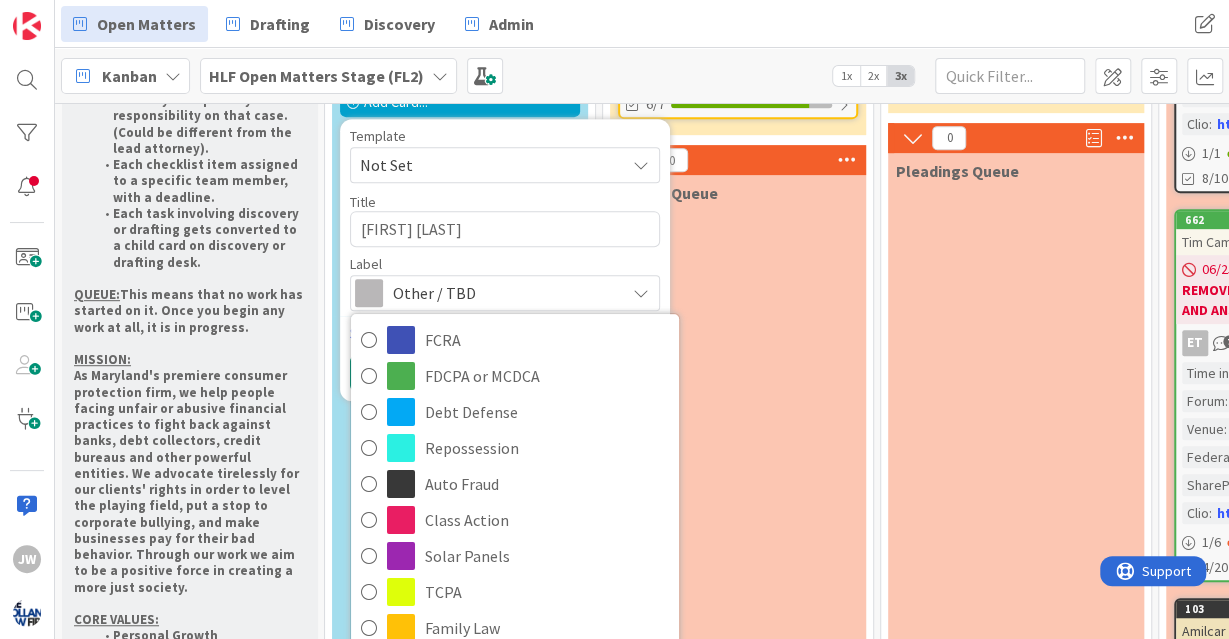 scroll, scrollTop: 484, scrollLeft: 0, axis: vertical 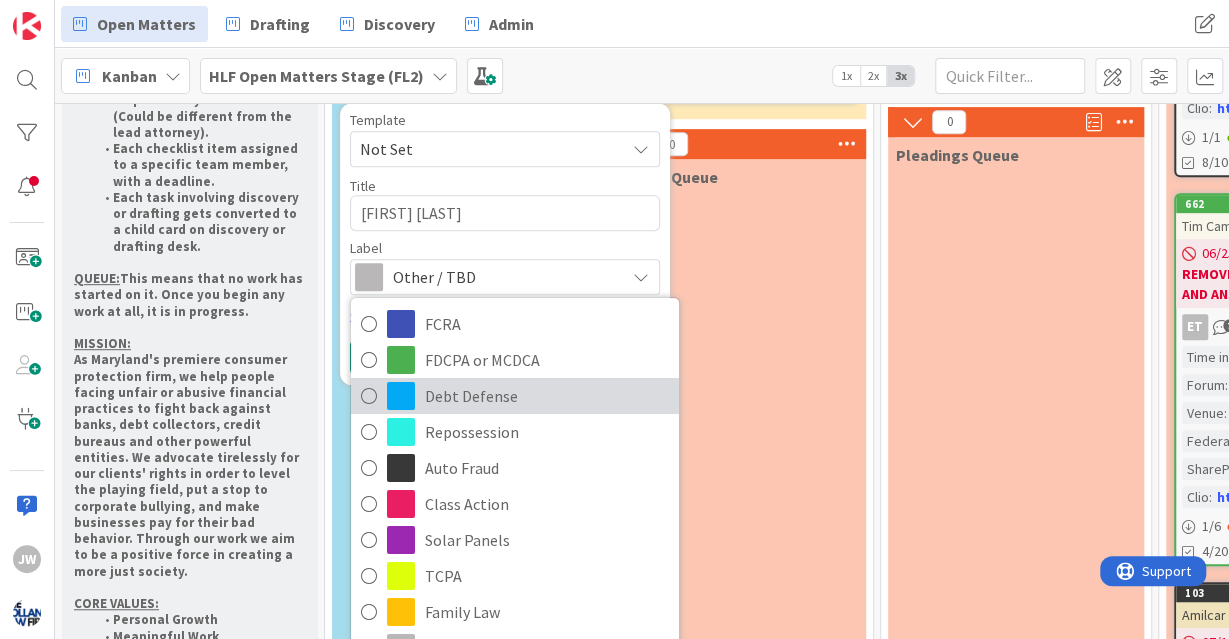 click on "Debt Defense" at bounding box center (547, 396) 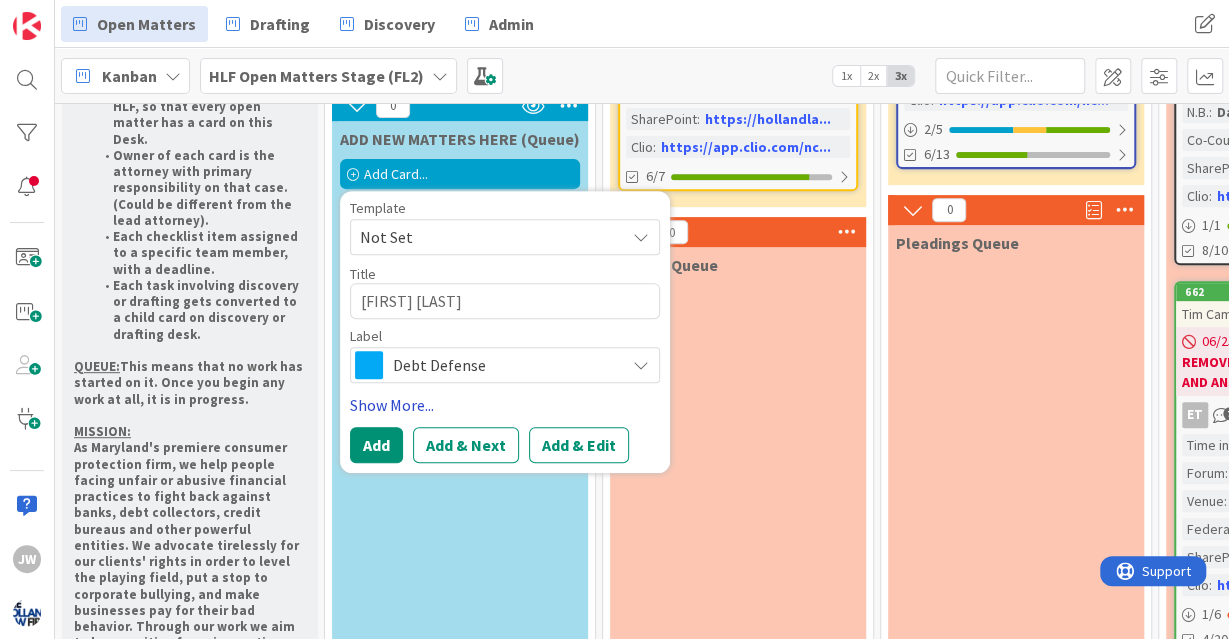 scroll, scrollTop: 387, scrollLeft: 0, axis: vertical 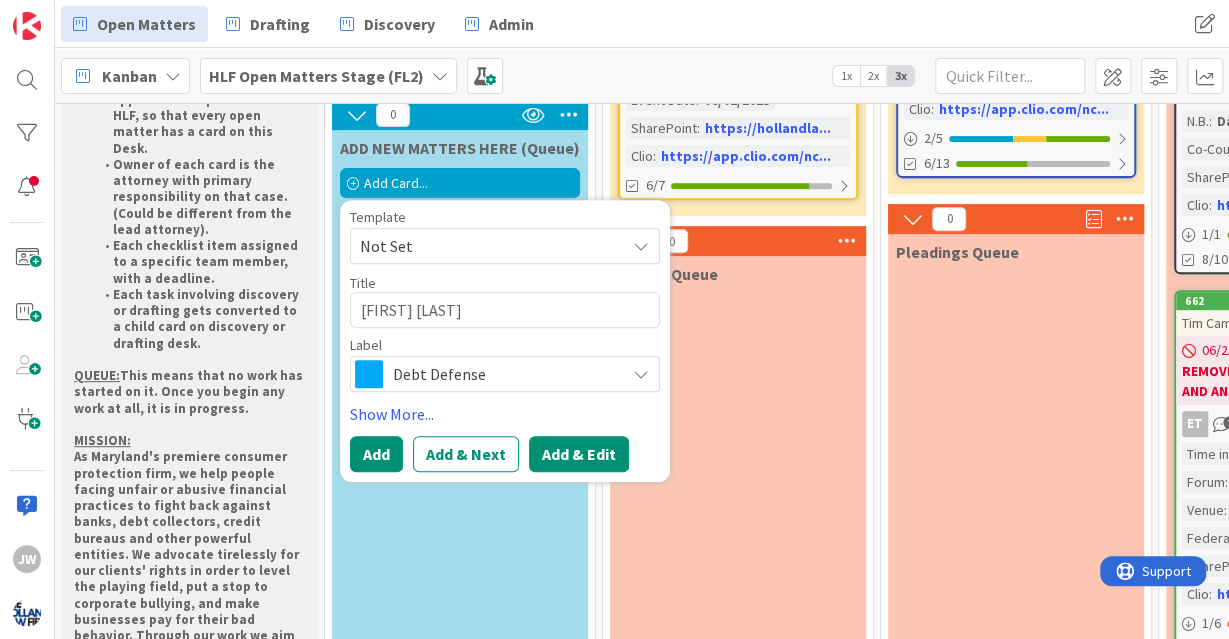 click on "Add & Edit" at bounding box center [579, 454] 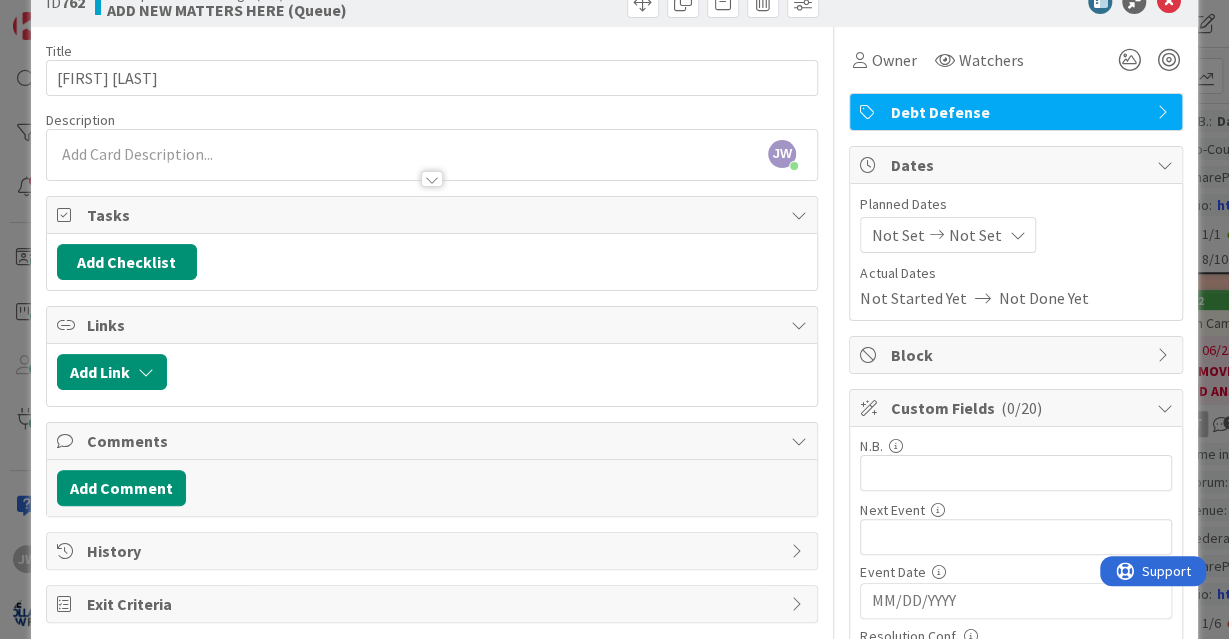 scroll, scrollTop: 45, scrollLeft: 0, axis: vertical 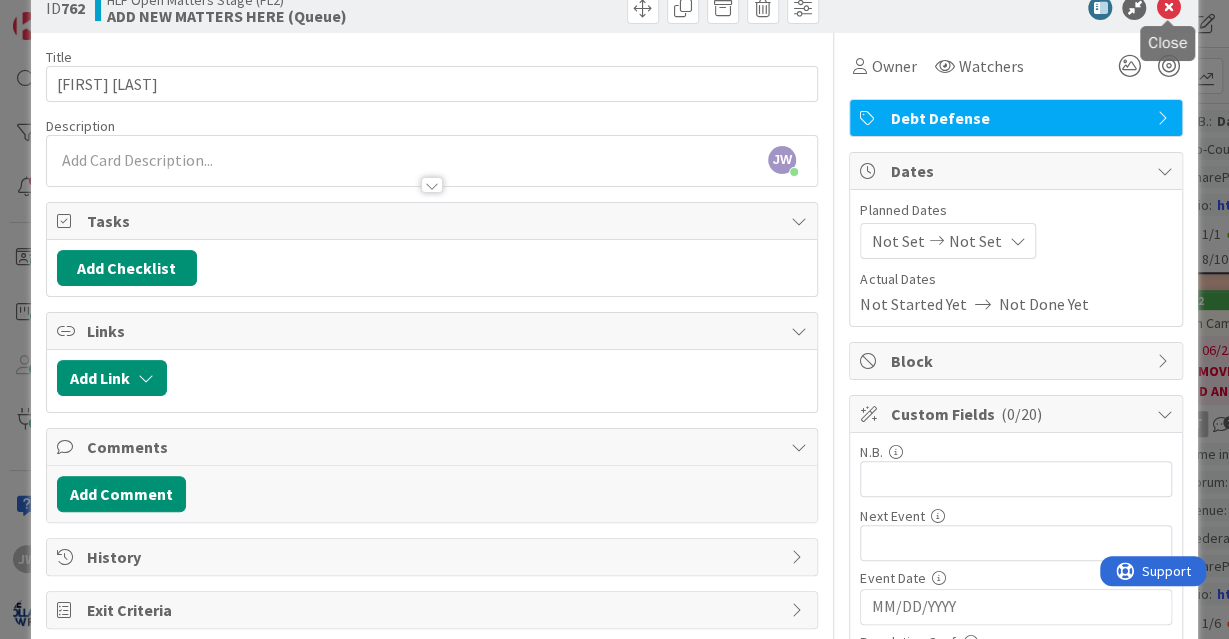 click at bounding box center (1168, 8) 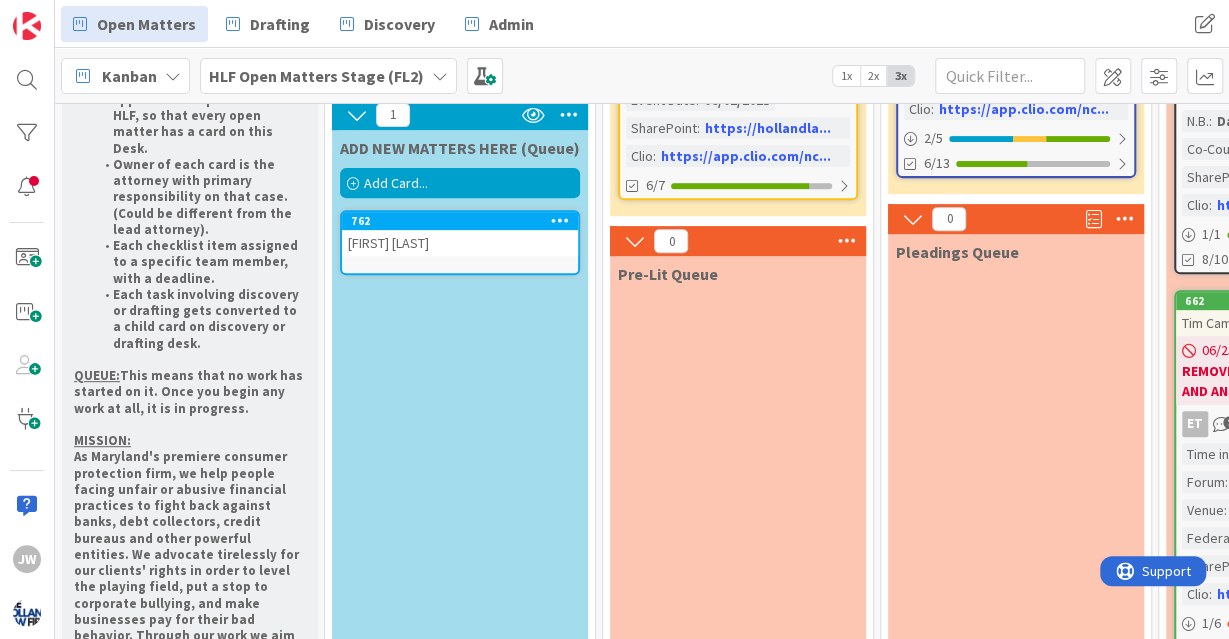 click at bounding box center [560, 220] 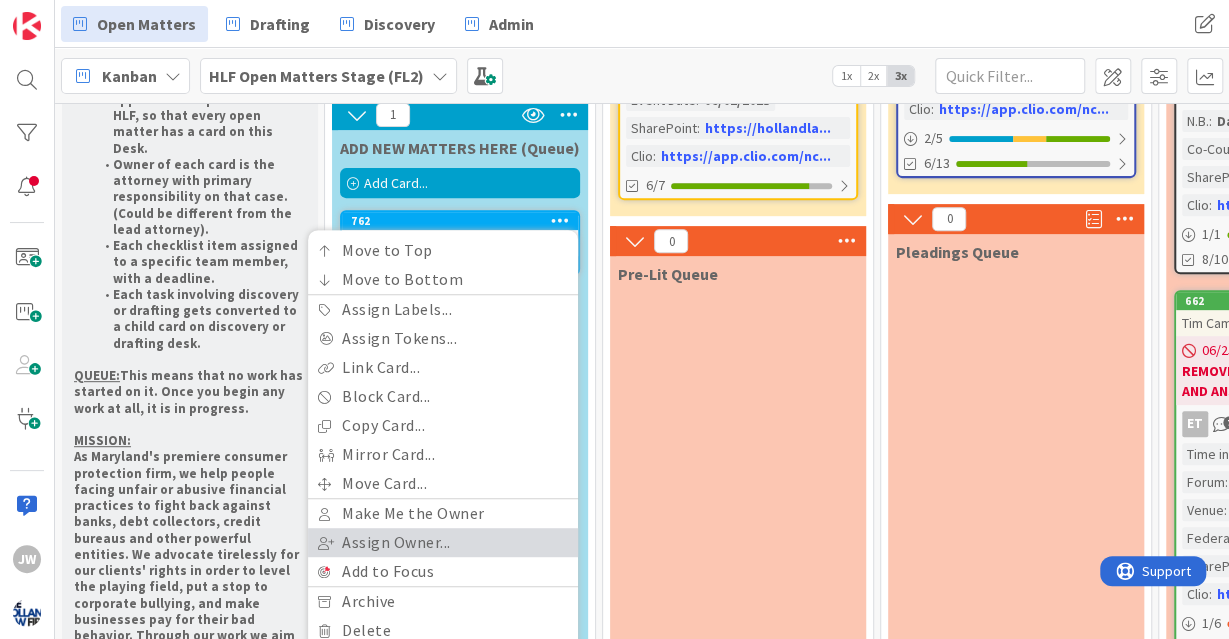scroll, scrollTop: 456, scrollLeft: 0, axis: vertical 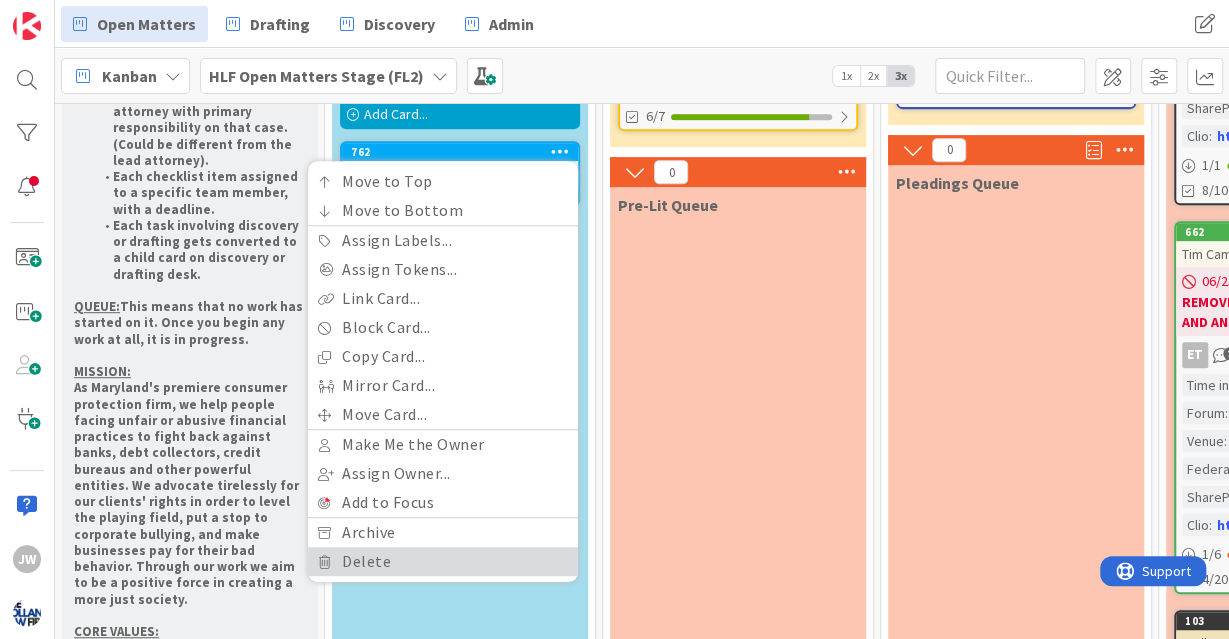 click on "Delete" at bounding box center (443, 561) 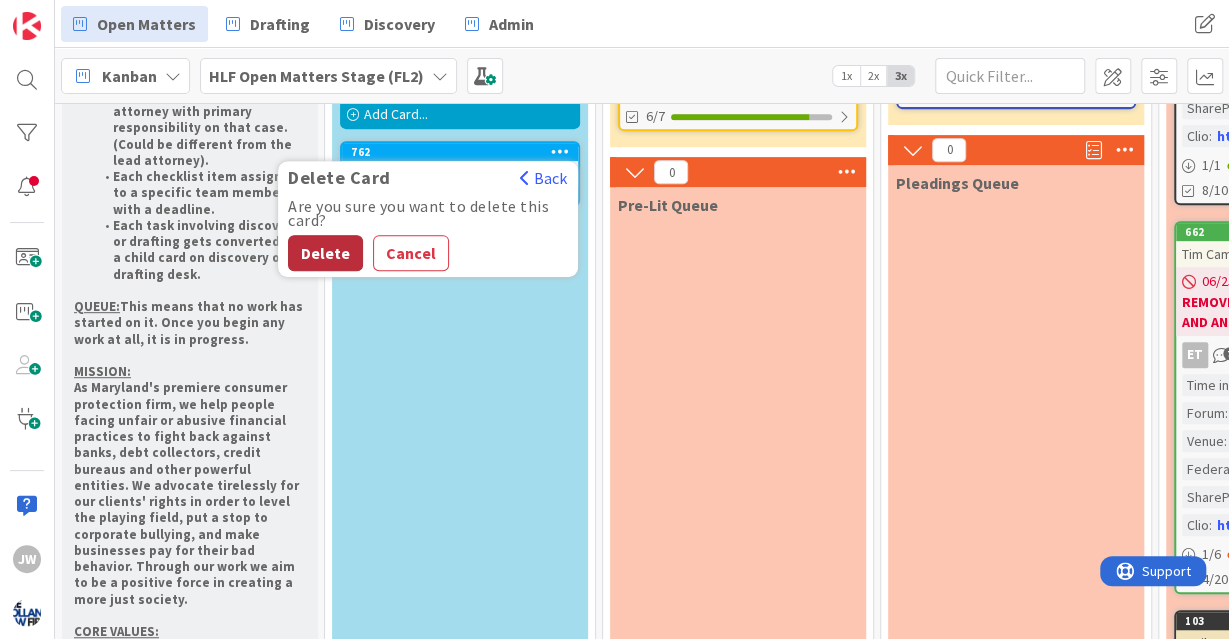 click on "Delete" at bounding box center [325, 253] 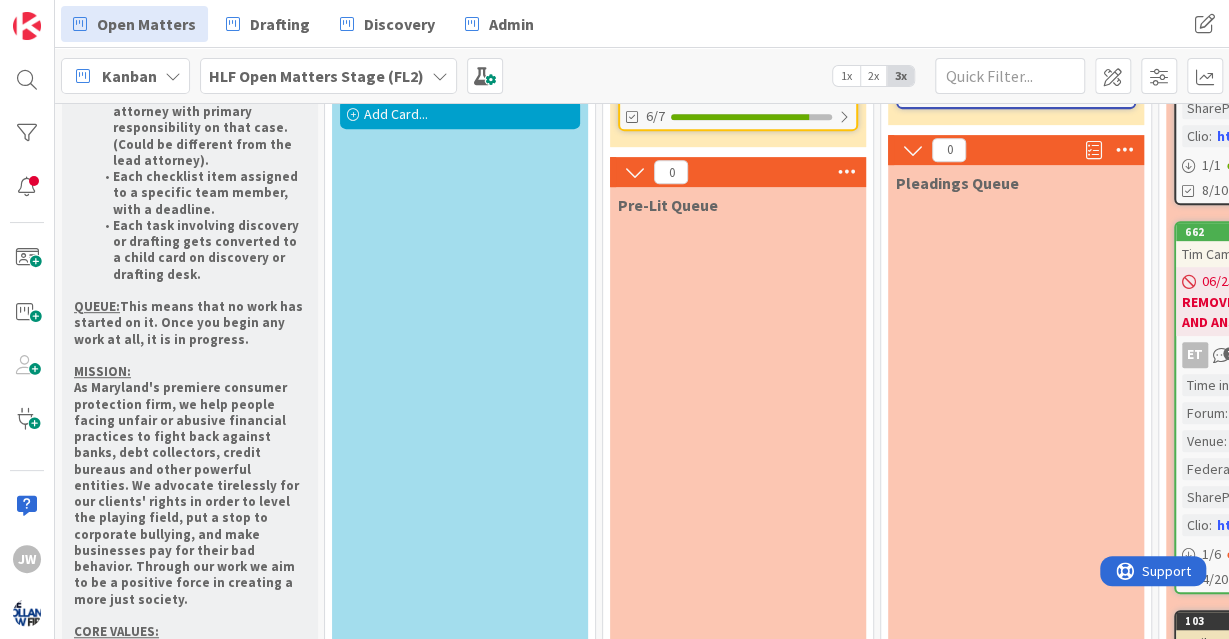 scroll, scrollTop: 349, scrollLeft: 0, axis: vertical 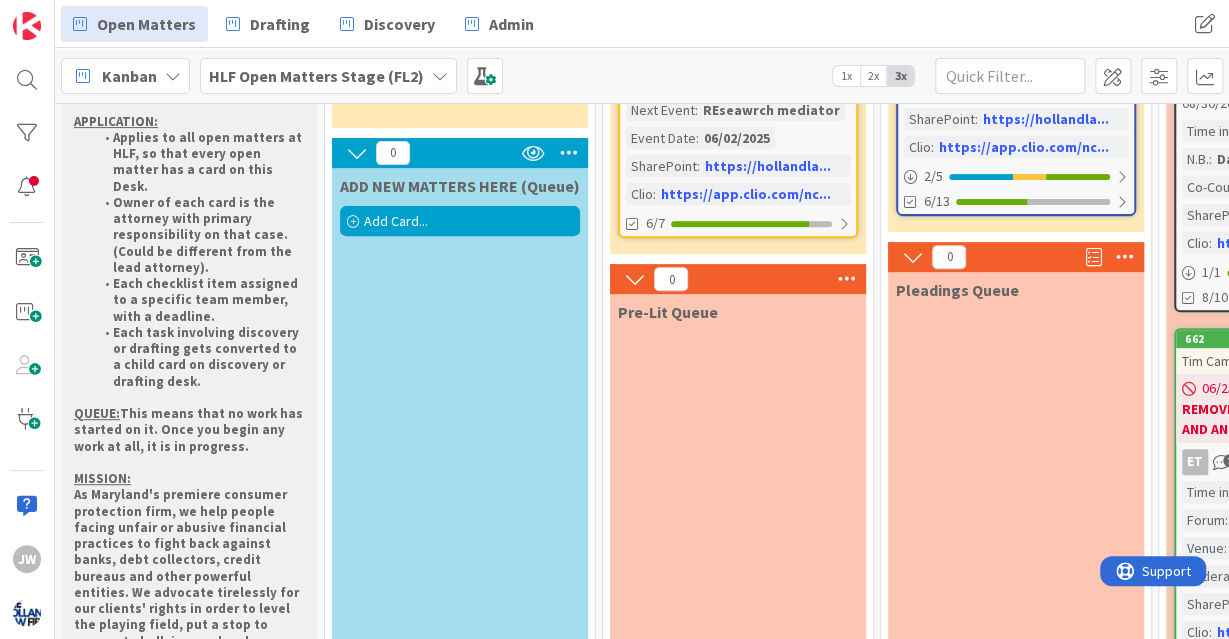 click on "Add Card..." at bounding box center (460, 221) 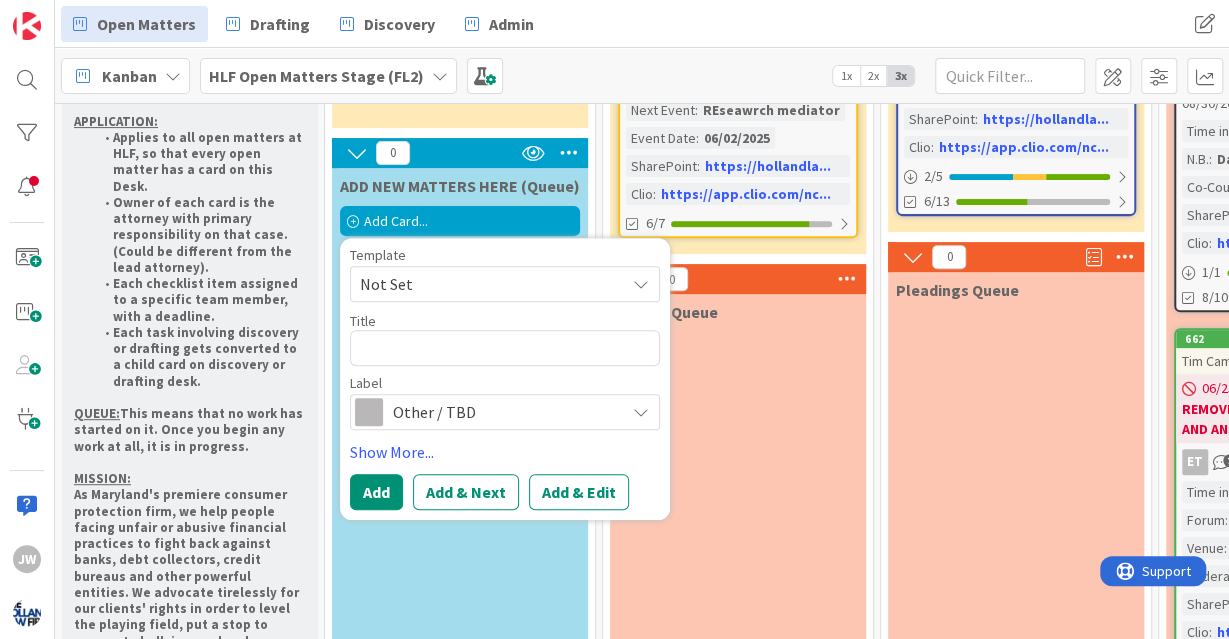 click on "Not Set" at bounding box center (485, 284) 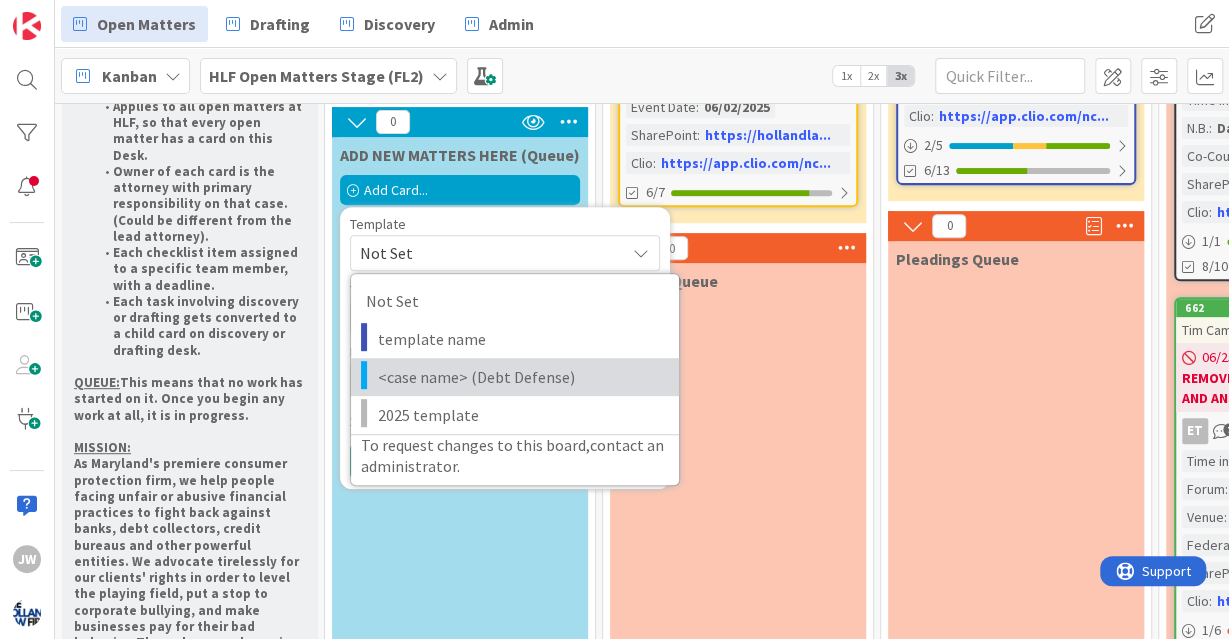 scroll, scrollTop: 378, scrollLeft: 0, axis: vertical 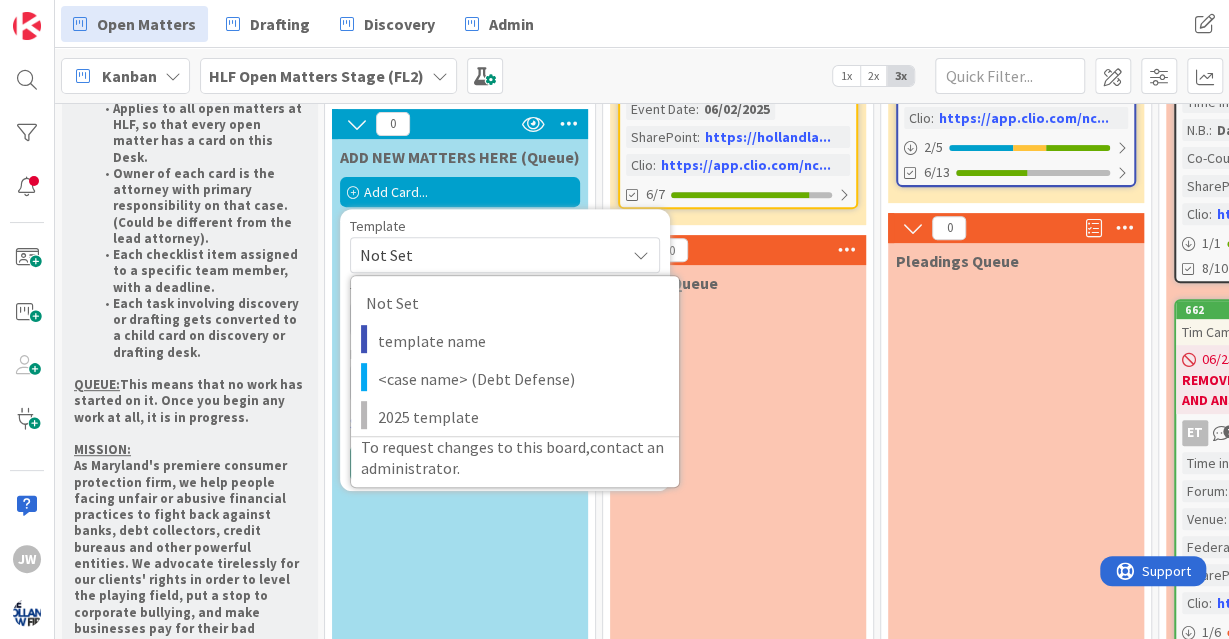 click on "Template Not Set Not Set template name <case name> (Debt Defense) 2025 template To request changes to this board,  contact an administrator . Title 0 / 128 Label Other / TBD FCRA FDCPA or MCDCA Debt Defense Repossession Auto Fraud Class Action Solar Panels TCPA Family Law Other / TBD HLF TRANSITION PROCESS ITEMS Show More... Add Add & Next Add & Edit" at bounding box center (505, 350) 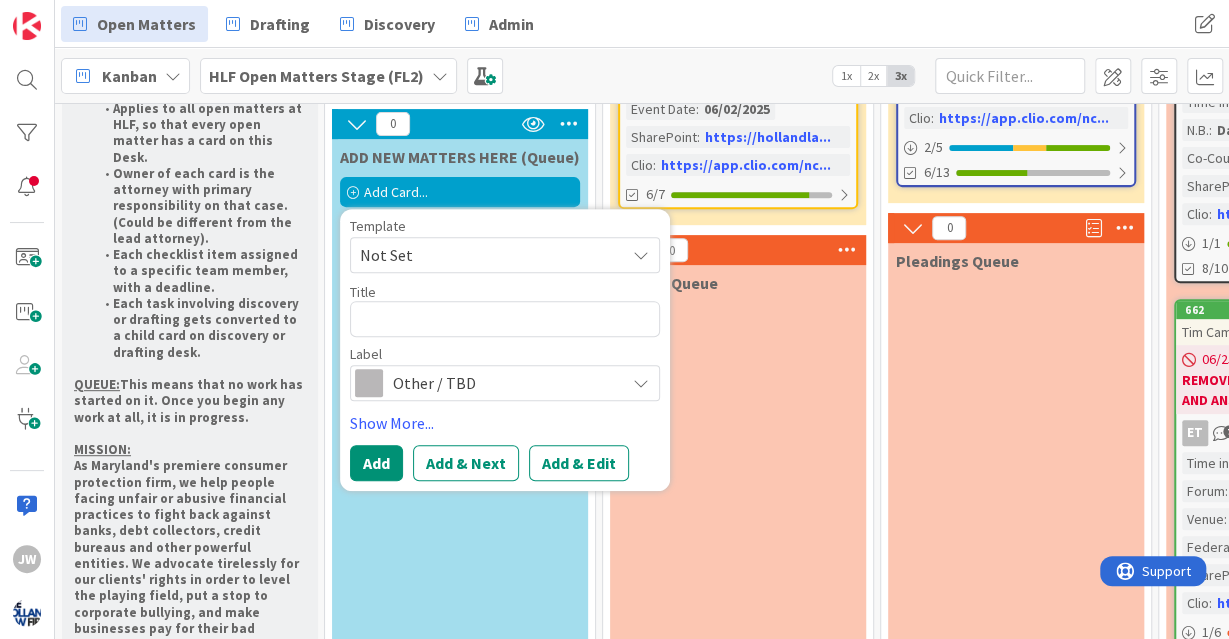 scroll, scrollTop: 118, scrollLeft: 0, axis: vertical 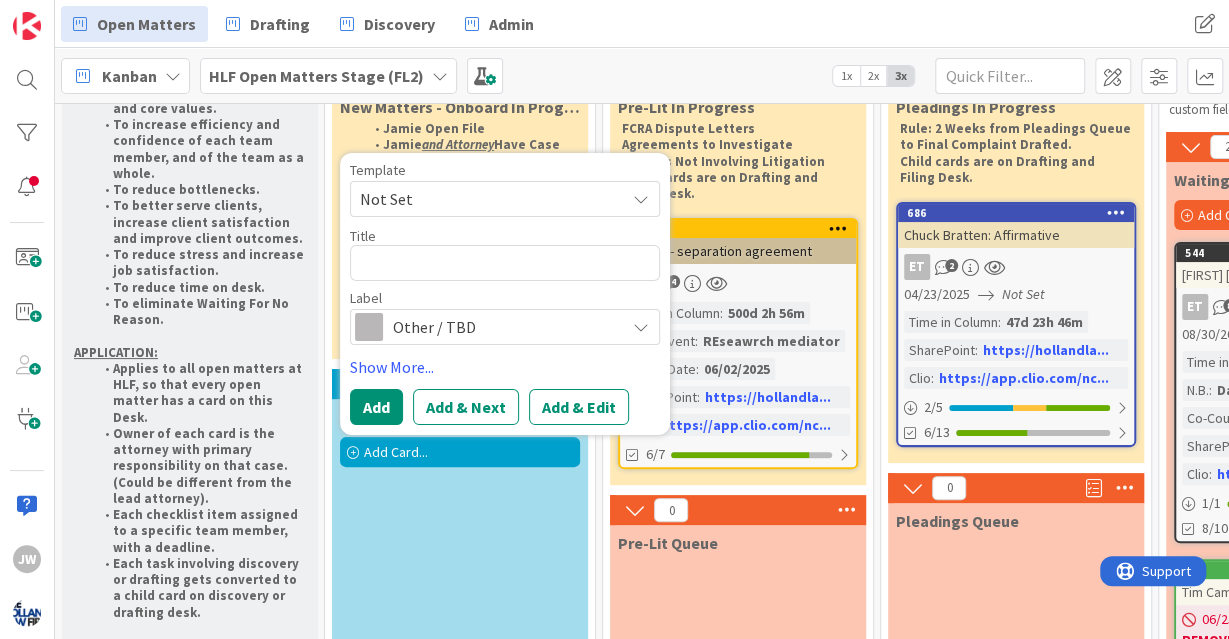 click on "ADD NEW MATTERS HERE (Queue) Add Card... Template Not Set Not Set template name <case name> (Debt Defense) 2025 template To request changes to this board,  contact an administrator . Title 0 / 128 Label Other / TBD FCRA FDCPA or MCDCA Debt Defense Repossession Auto Fraud Class Action Solar Panels TCPA Family Law Other / TBD HLF TRANSITION PROCESS ITEMS Show More... Add Add & Next Add & Edit" at bounding box center [460, 3133] 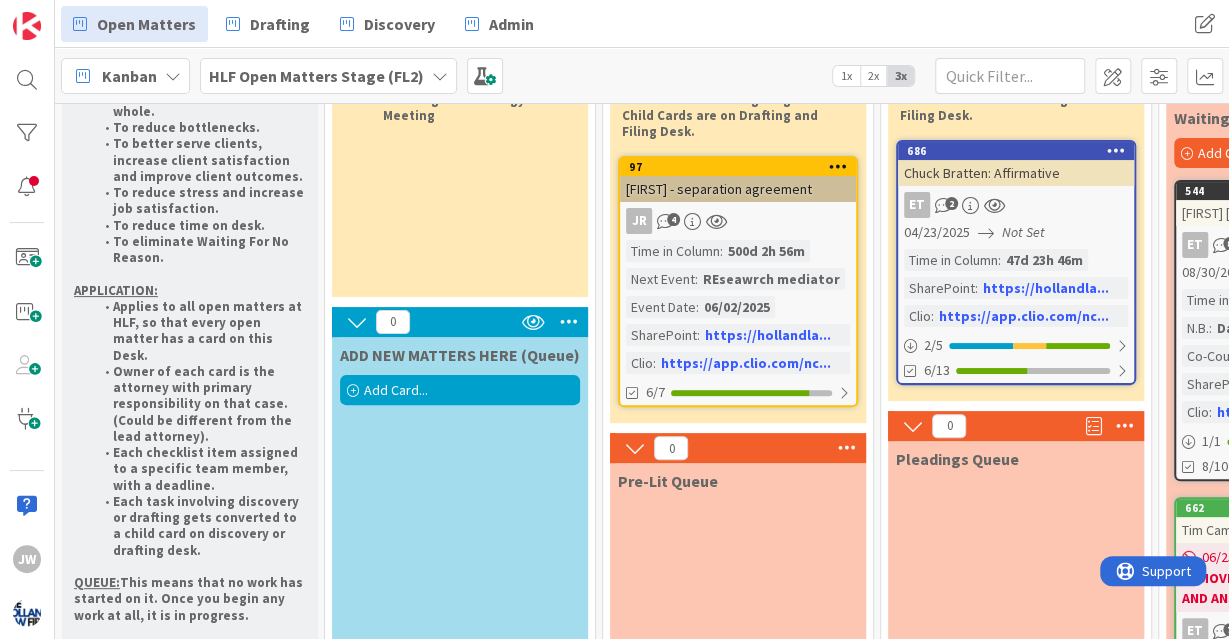 scroll, scrollTop: 179, scrollLeft: 0, axis: vertical 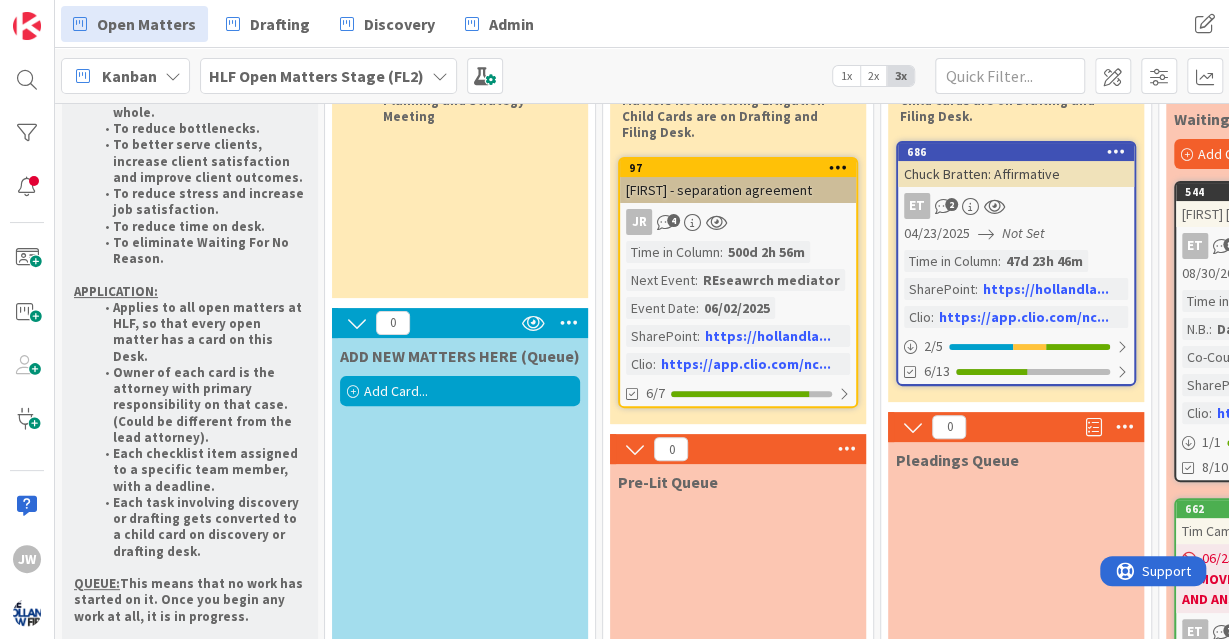 click on "Add Card..." at bounding box center (460, 391) 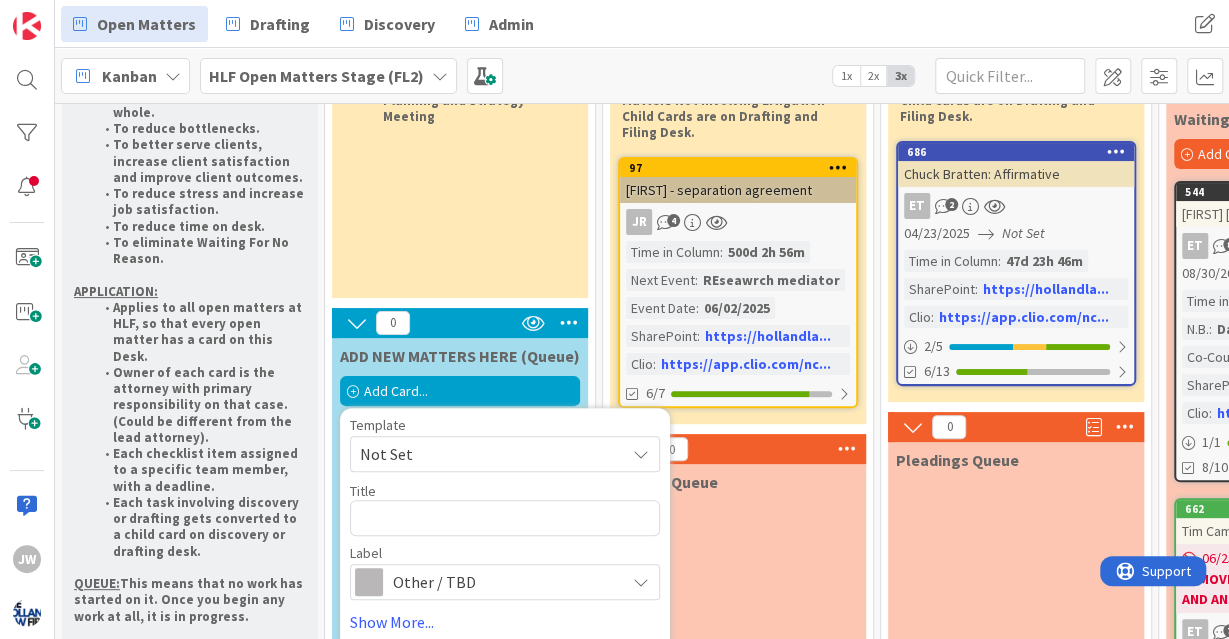 click on "Not Set" at bounding box center (505, 454) 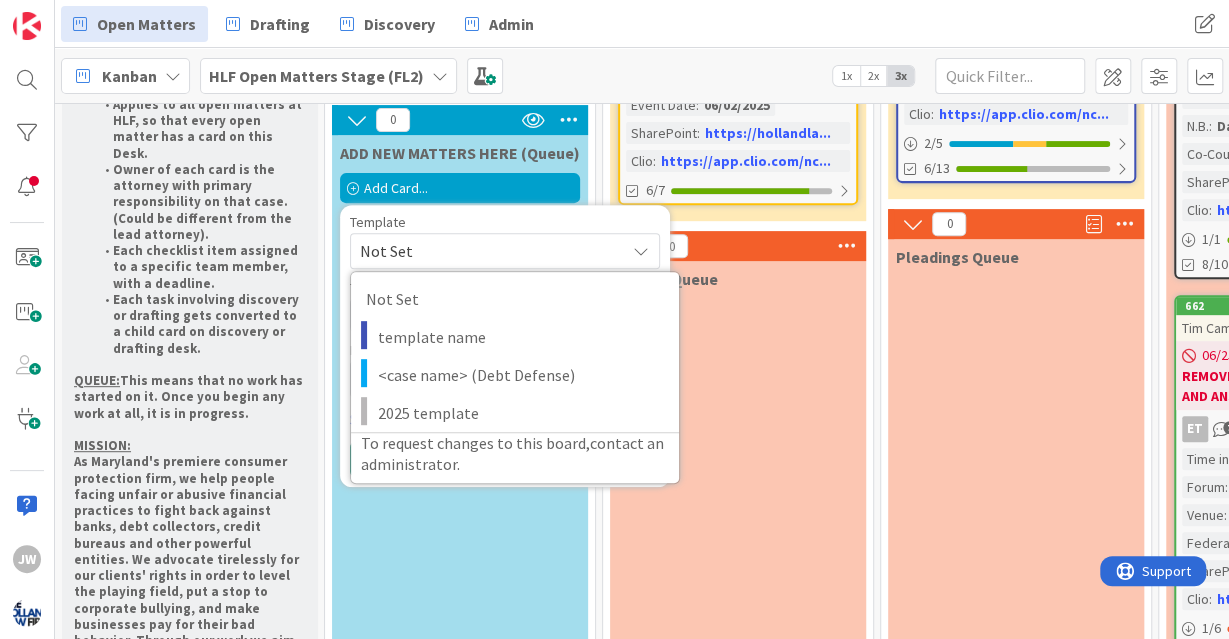 scroll, scrollTop: 381, scrollLeft: 0, axis: vertical 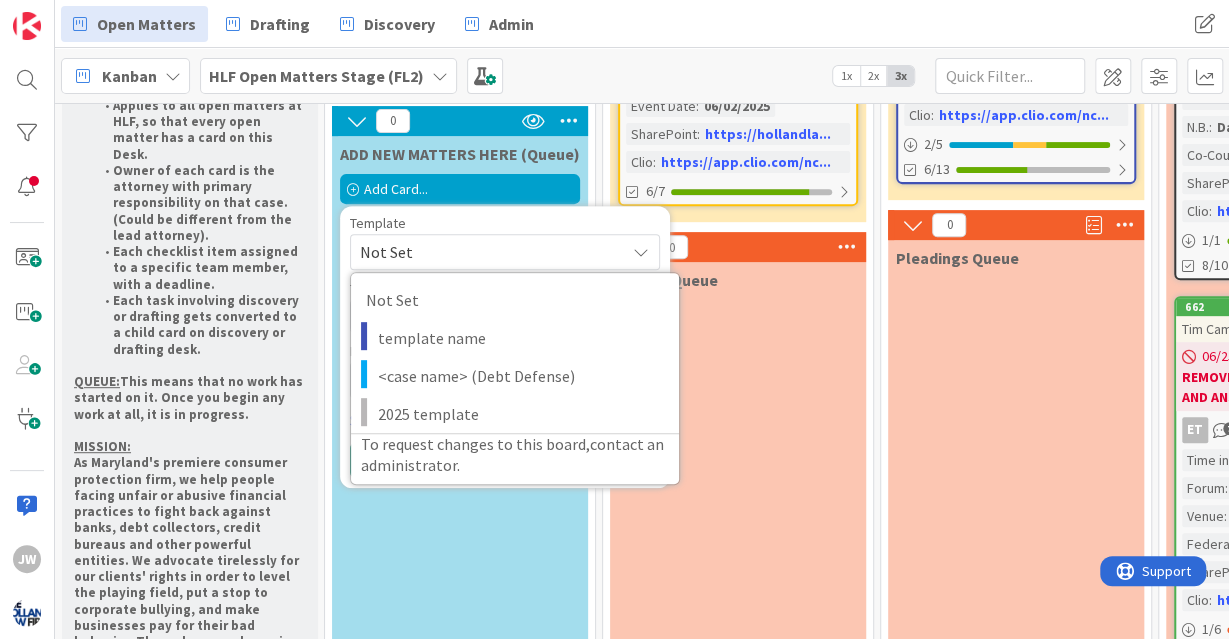 click on "Not Set" at bounding box center [505, 252] 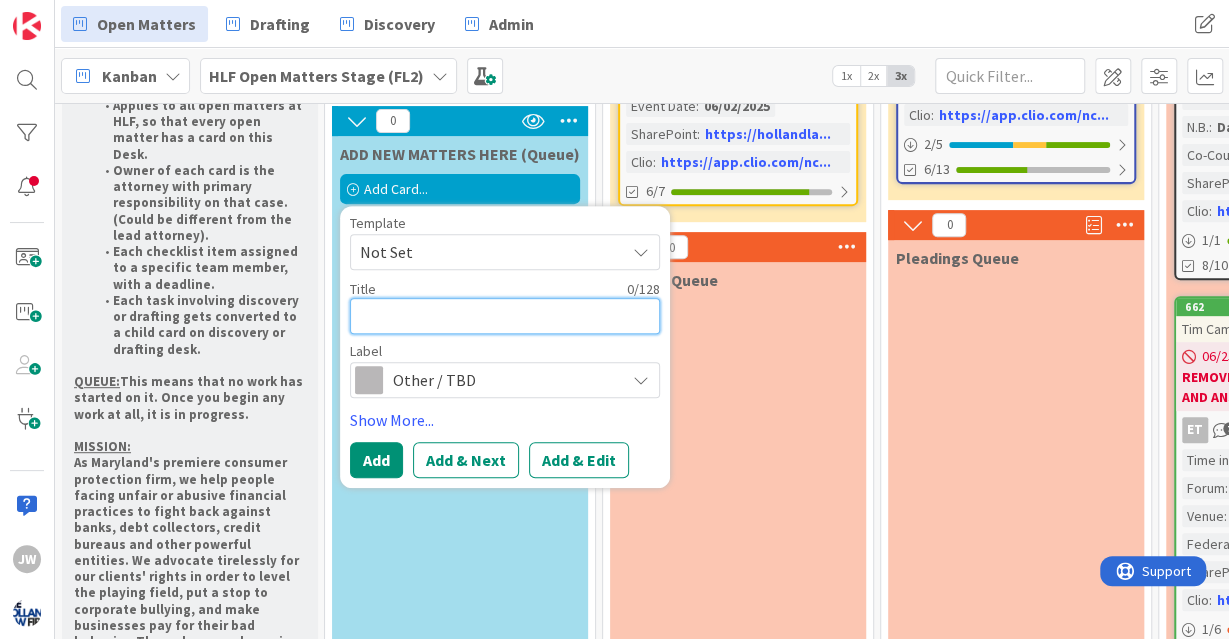 click at bounding box center [505, 316] 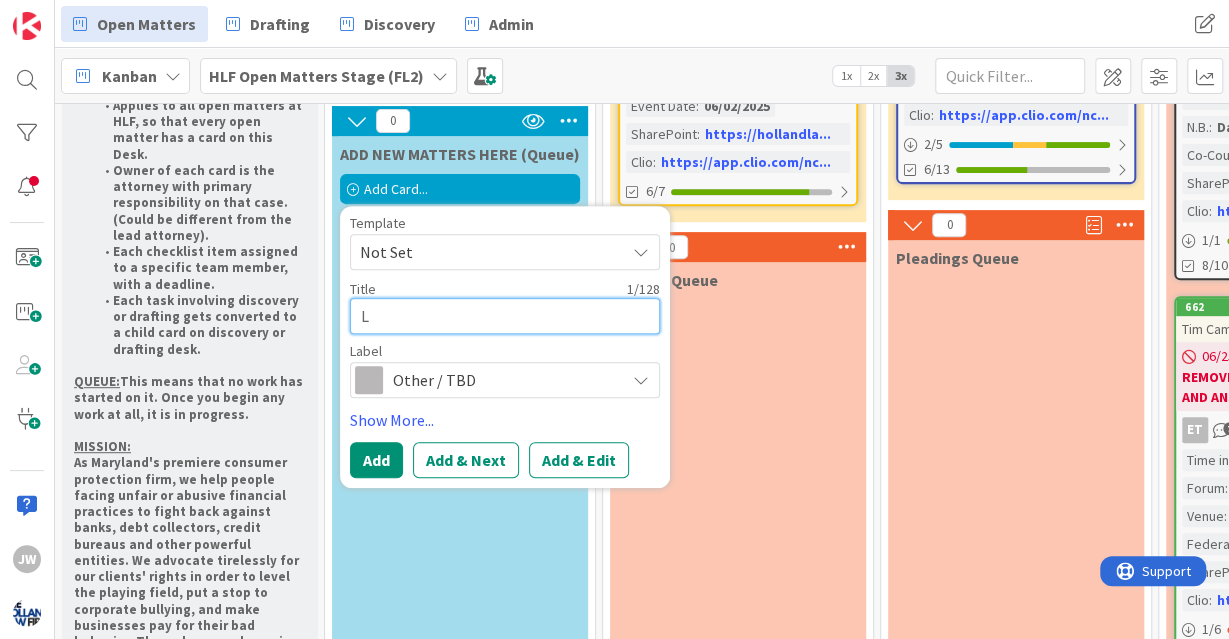 type on "x" 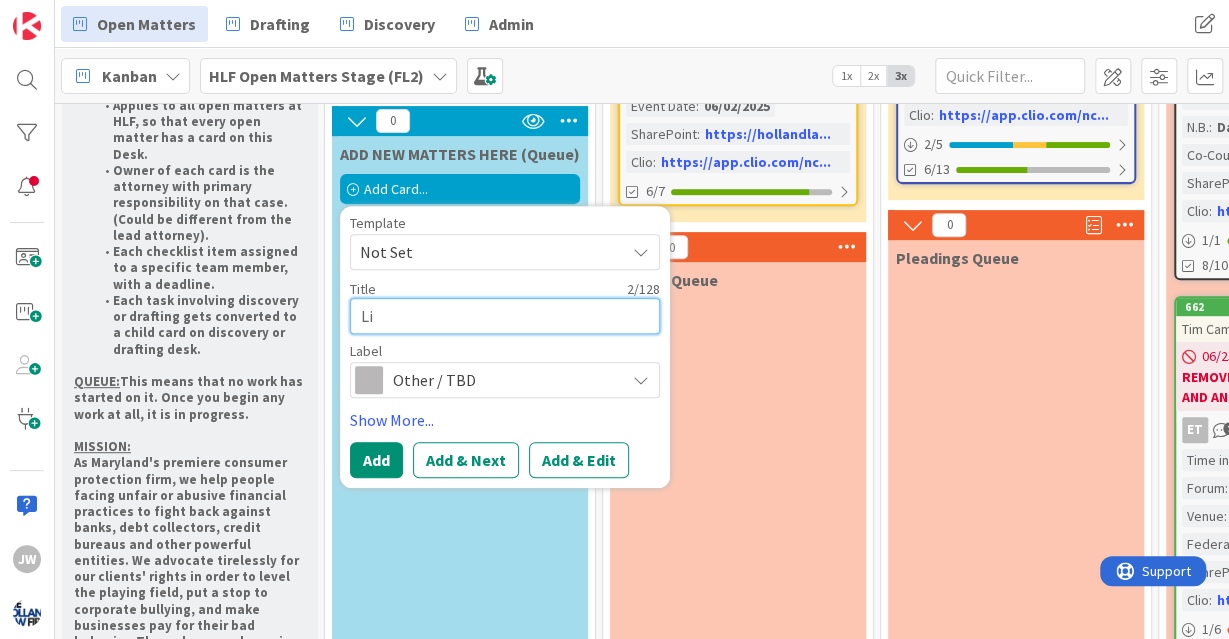 type on "x" 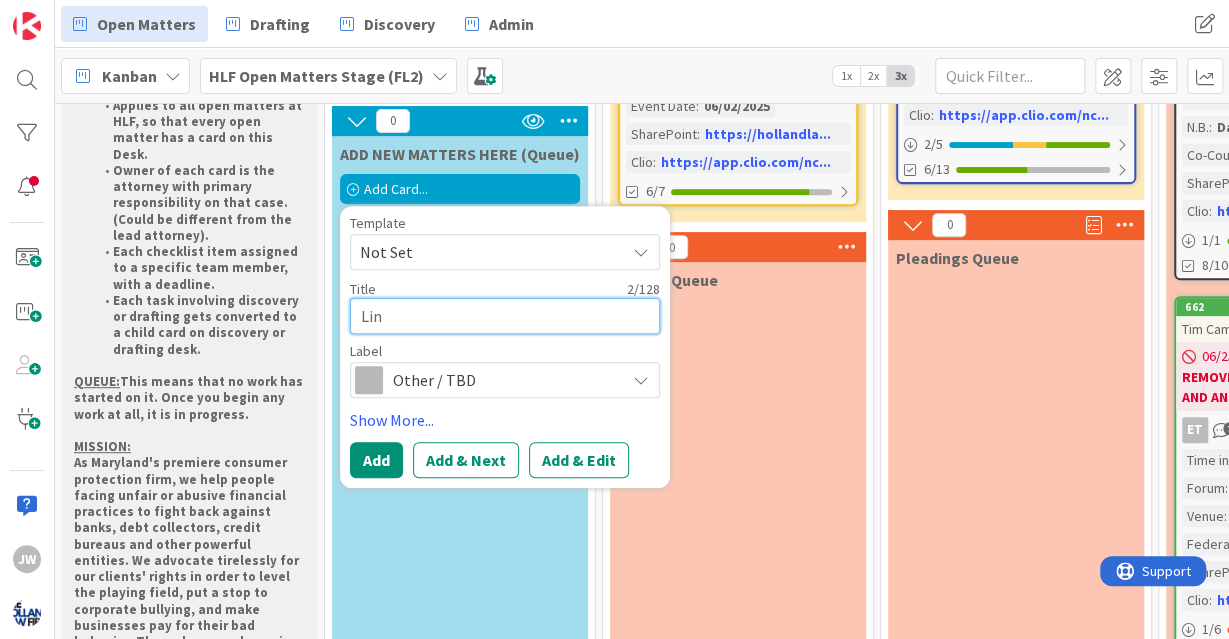 type on "x" 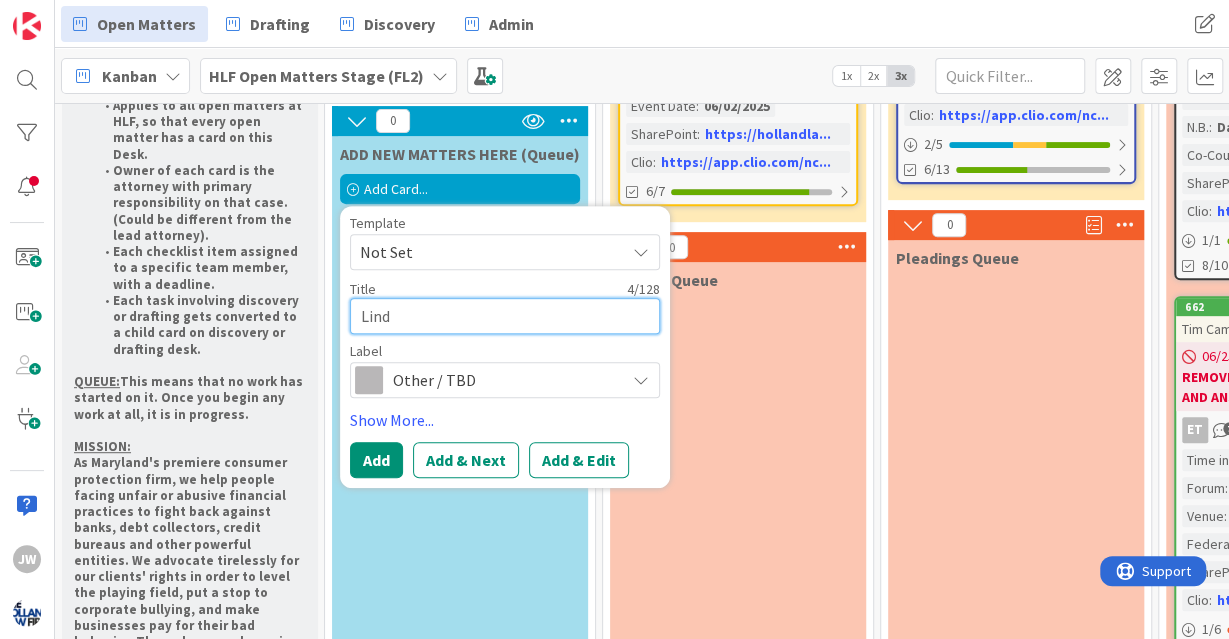 type on "x" 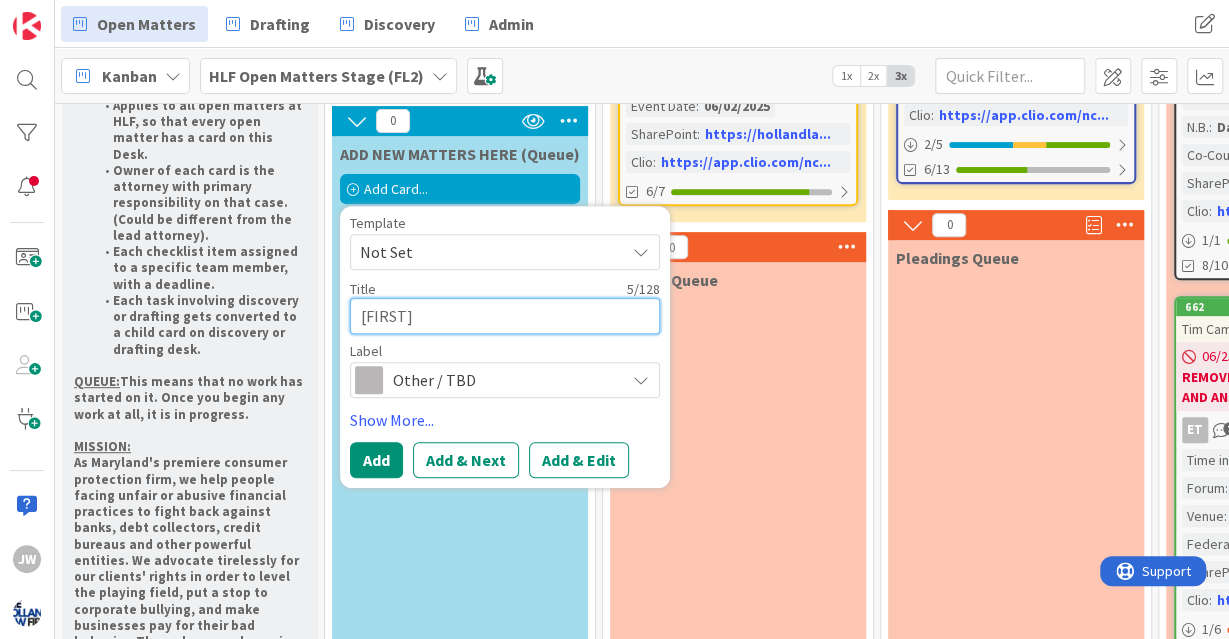 type on "x" 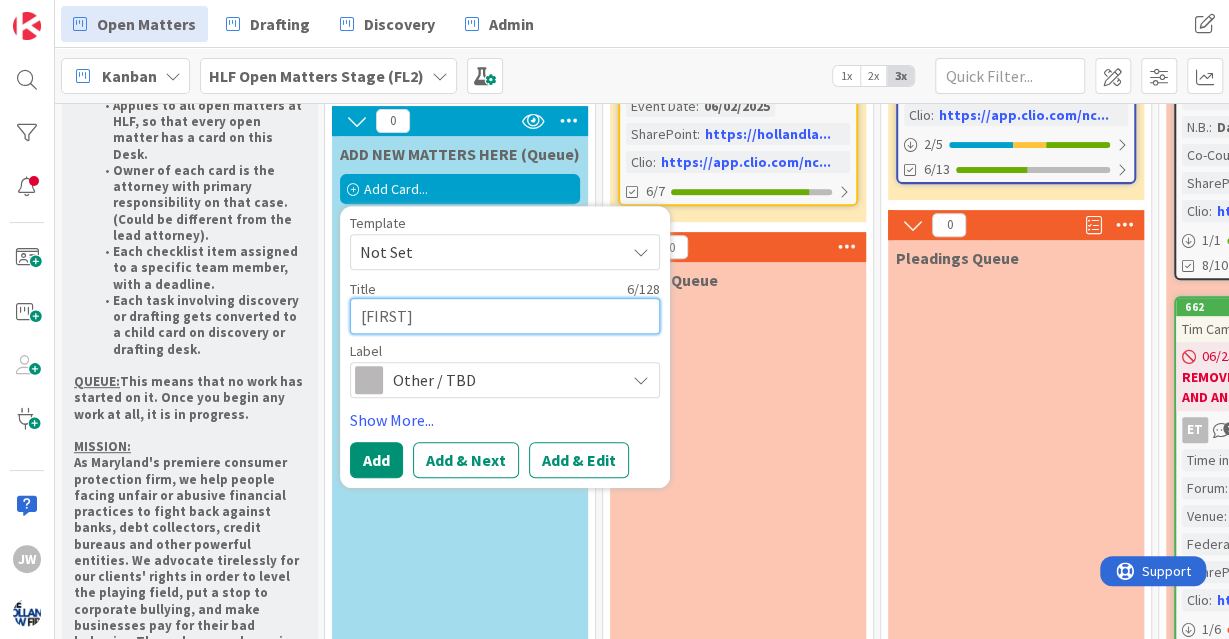 type on "x" 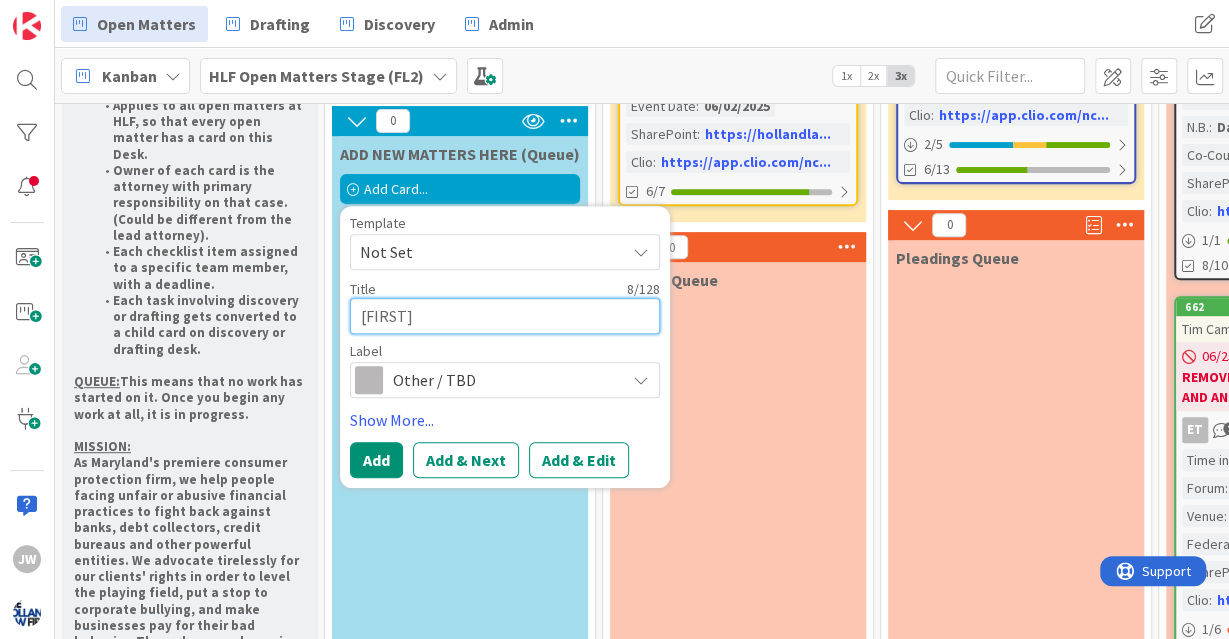 type on "x" 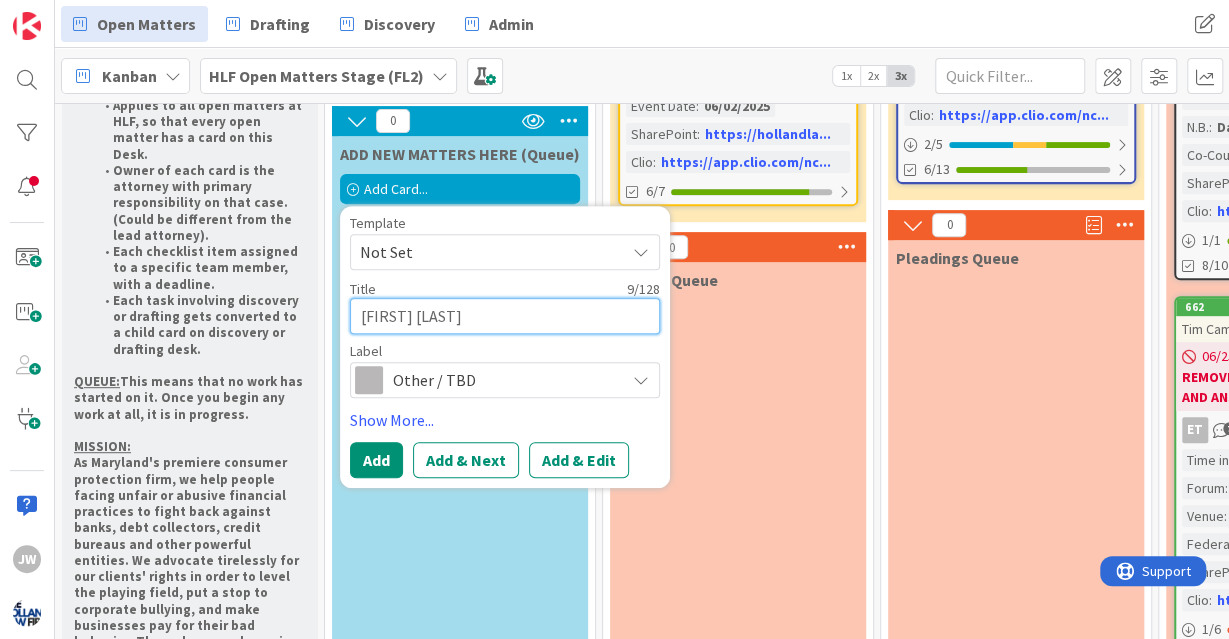 type on "x" 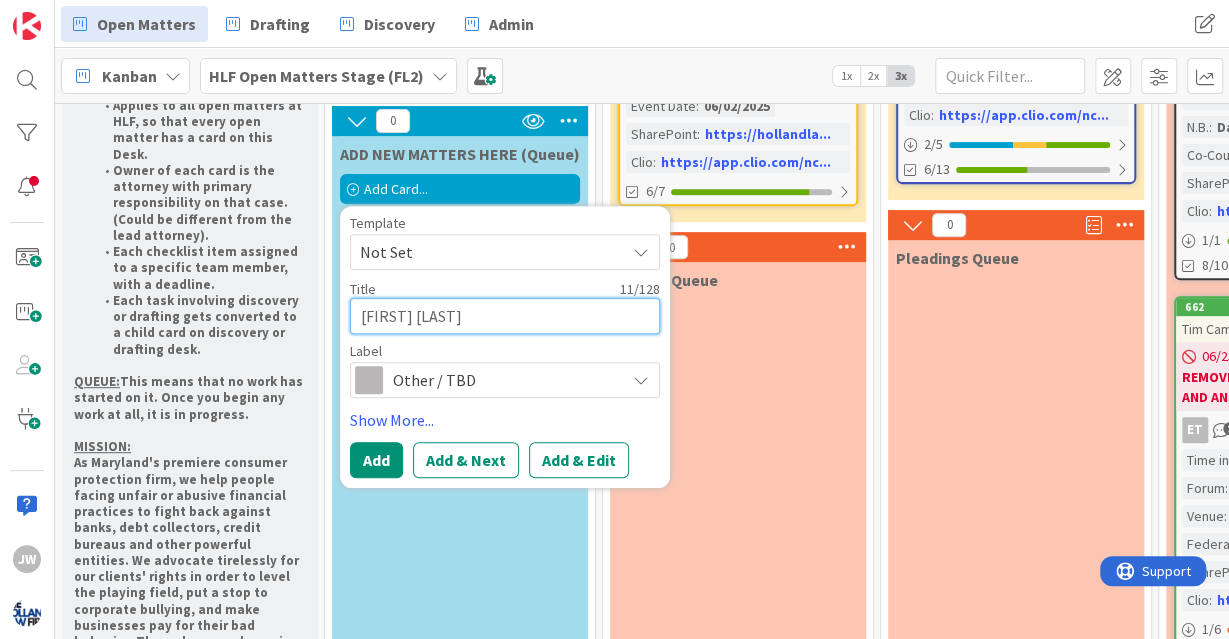 type on "x" 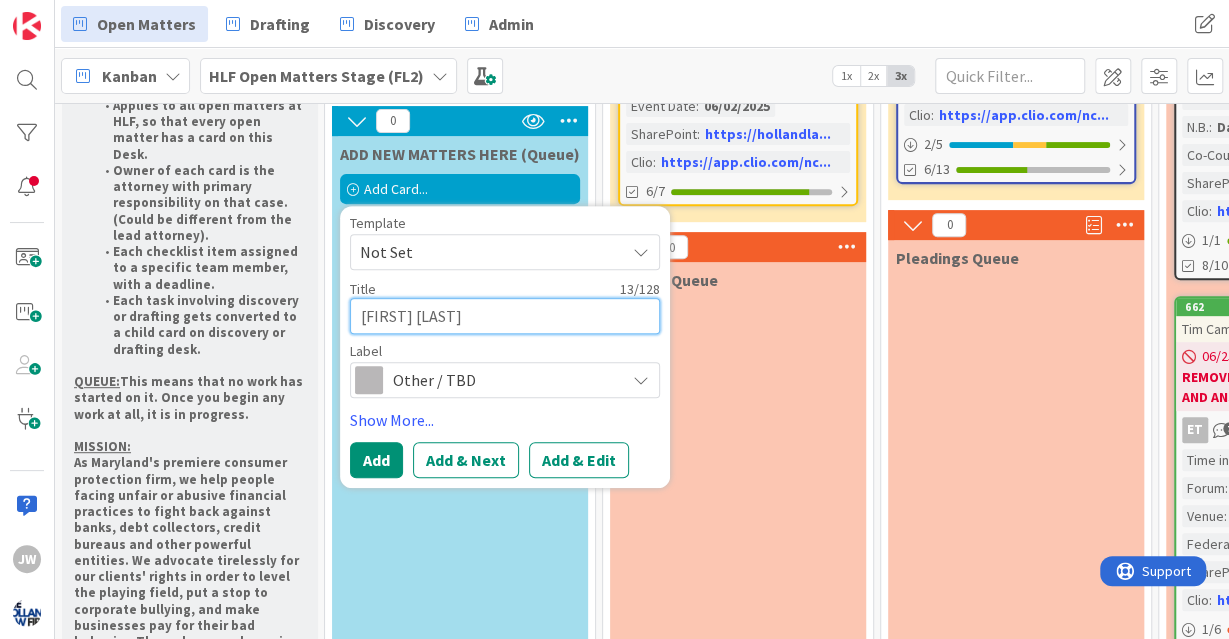 type on "x" 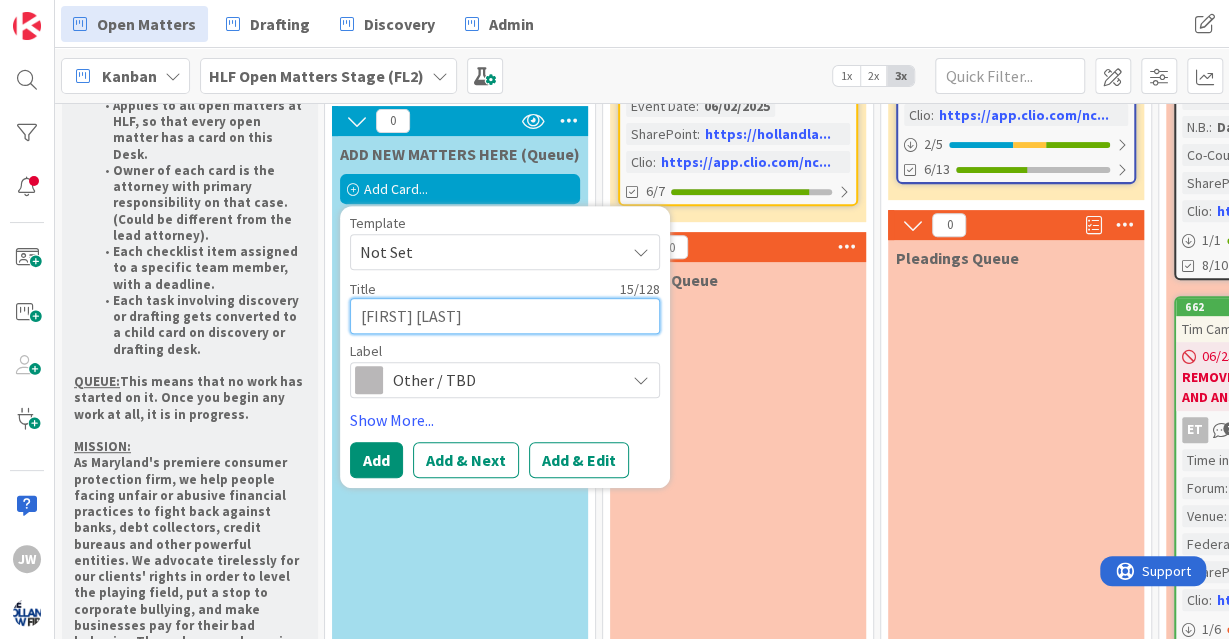 type on "x" 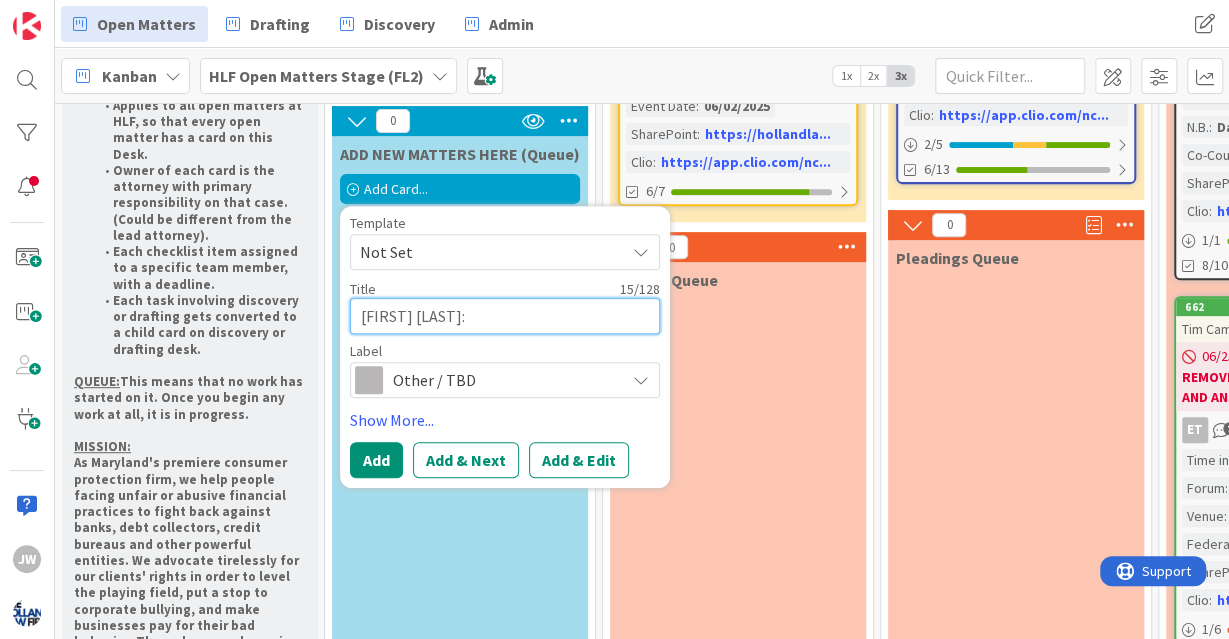 type on "x" 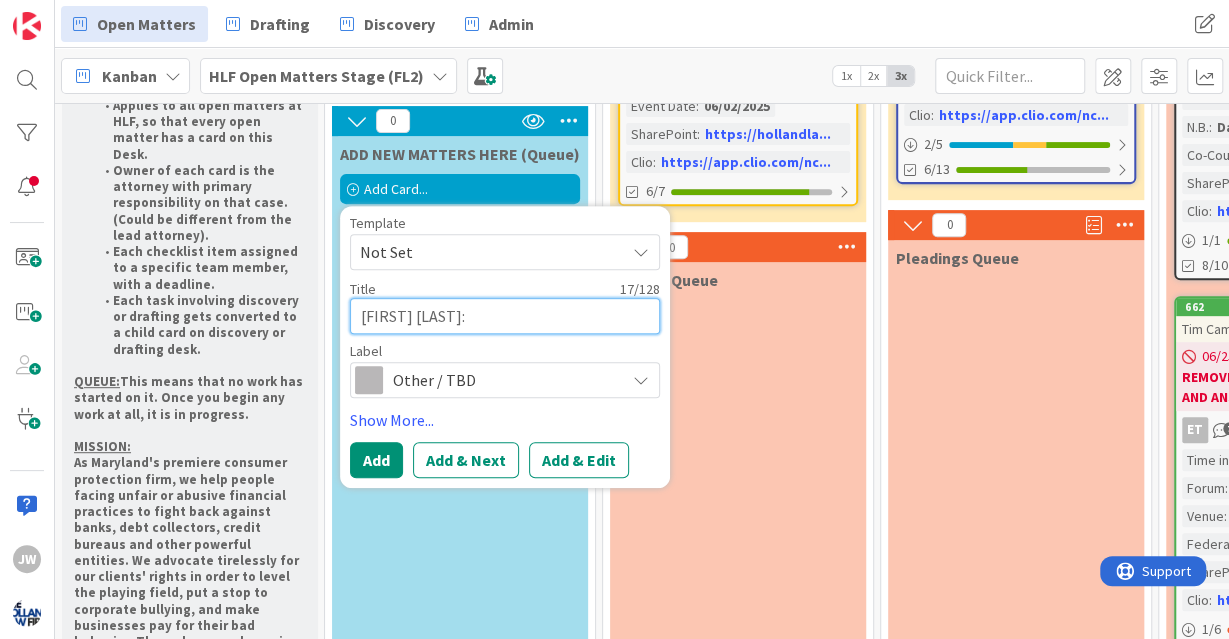 type on "x" 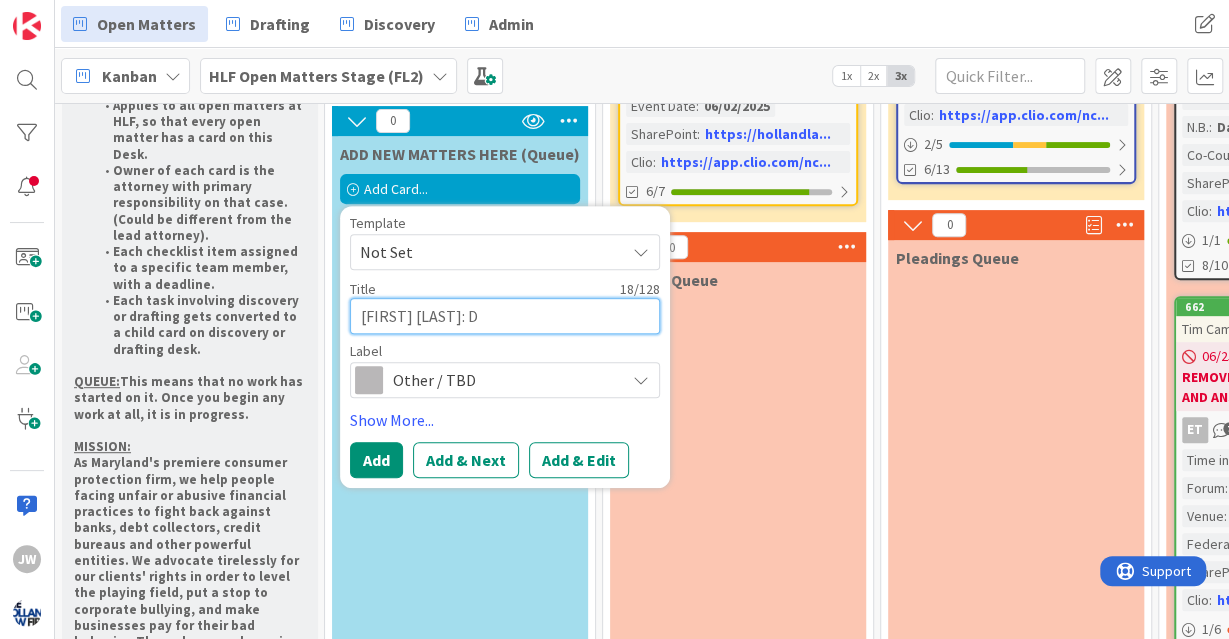 type on "x" 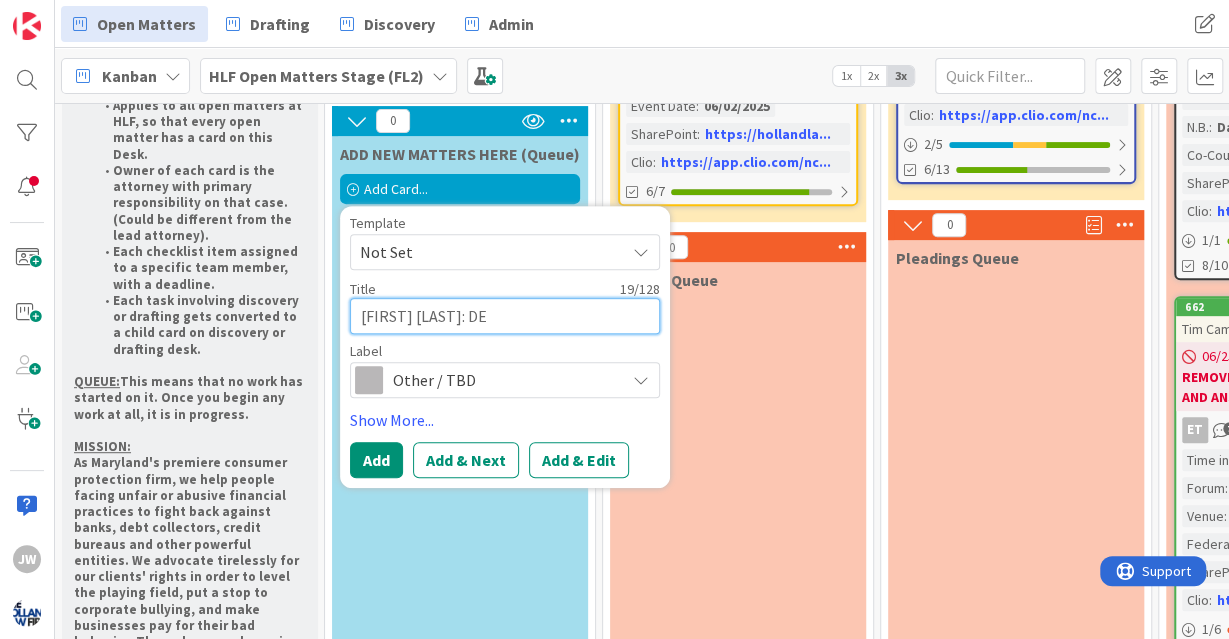 type on "x" 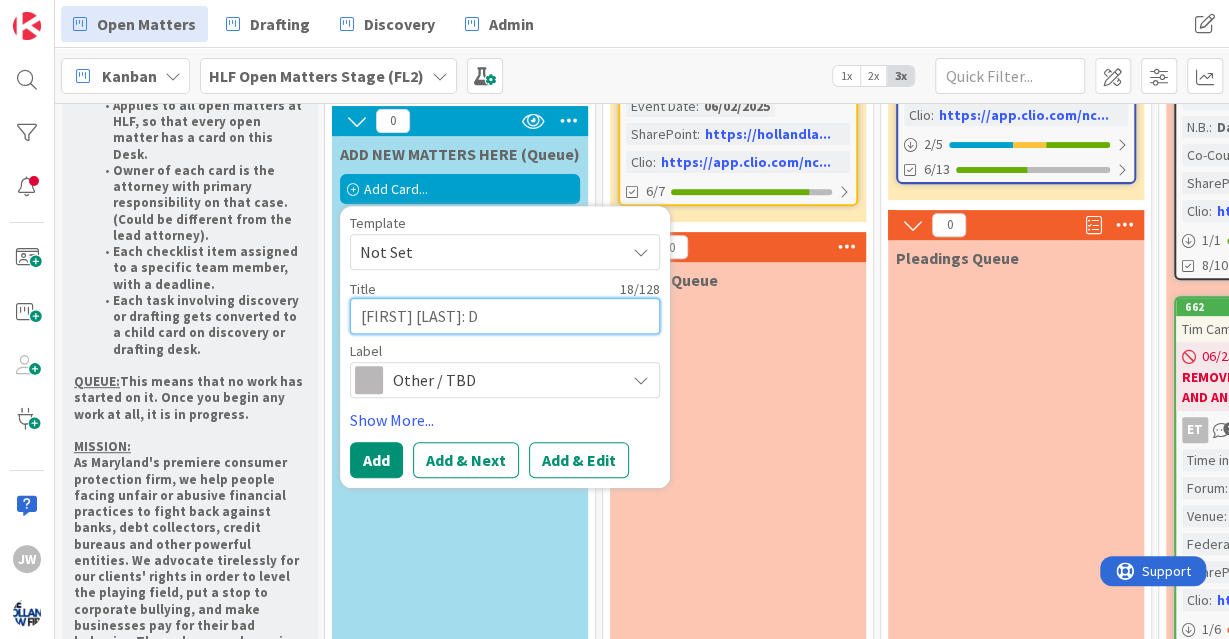 type on "x" 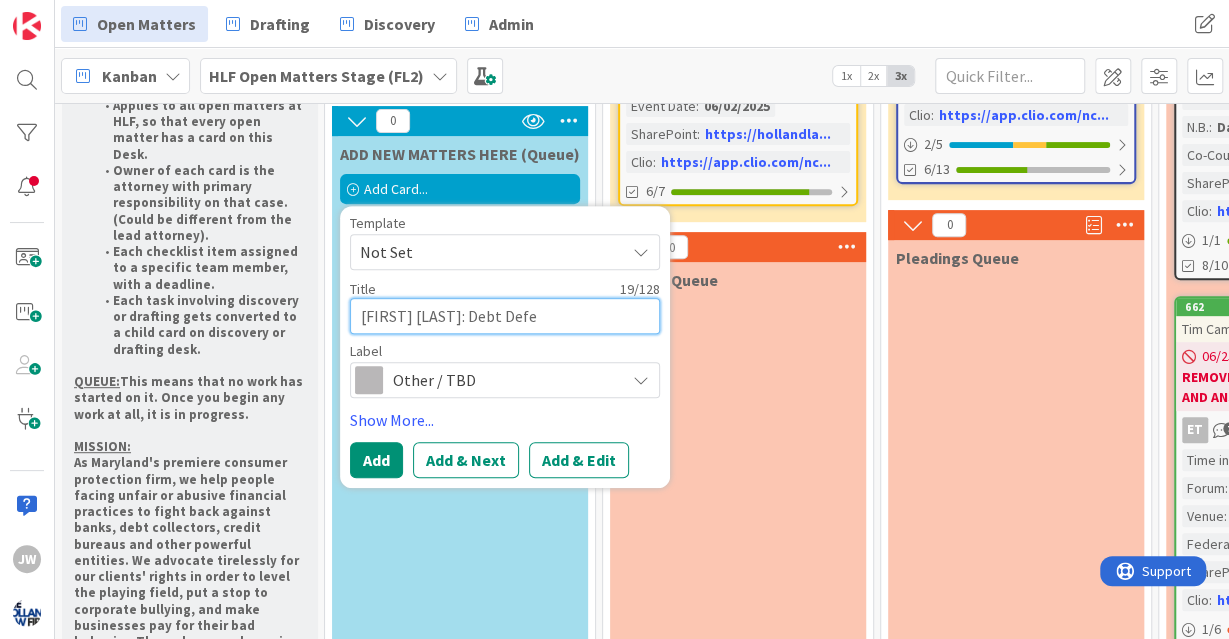 type on "x" 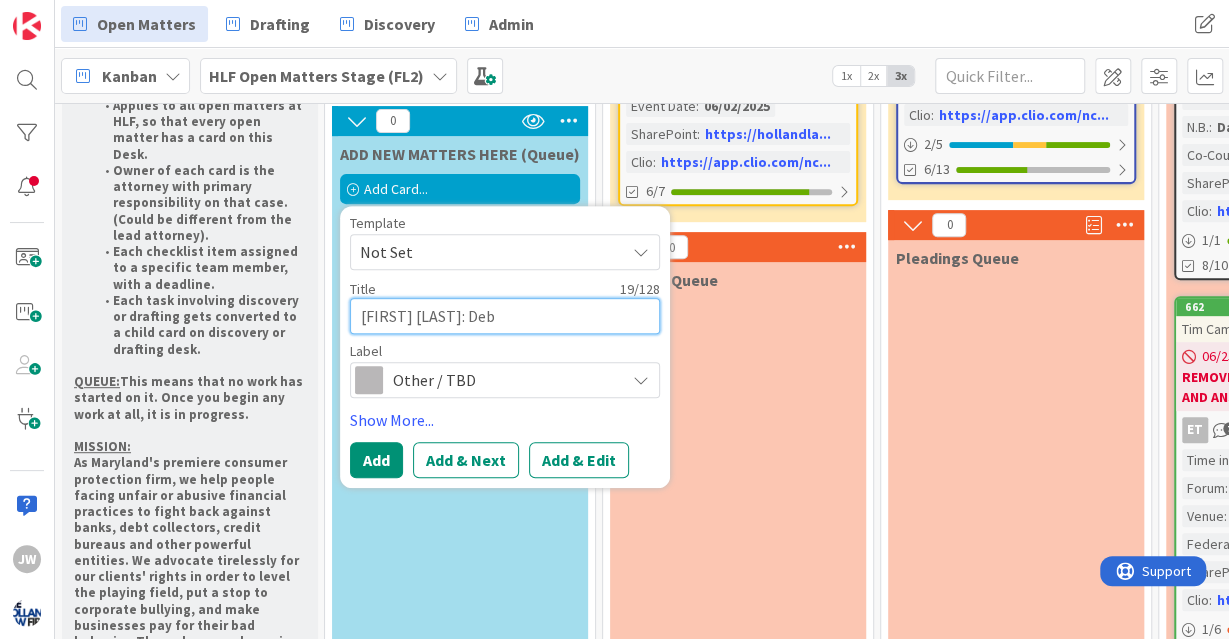 type on "x" 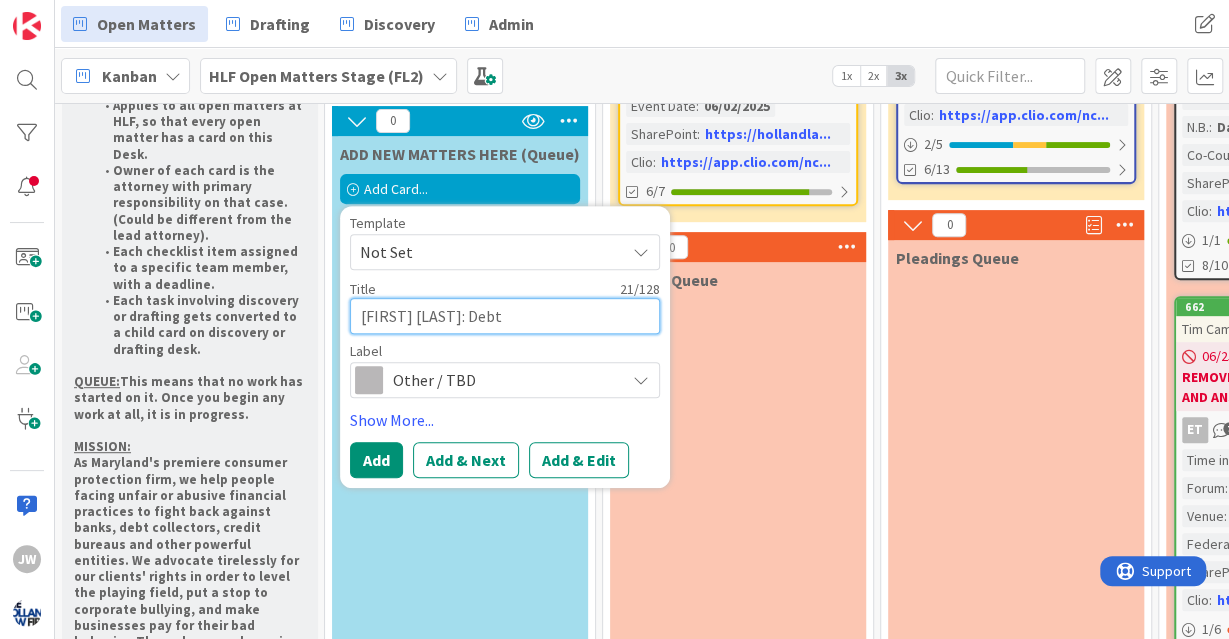 type on "x" 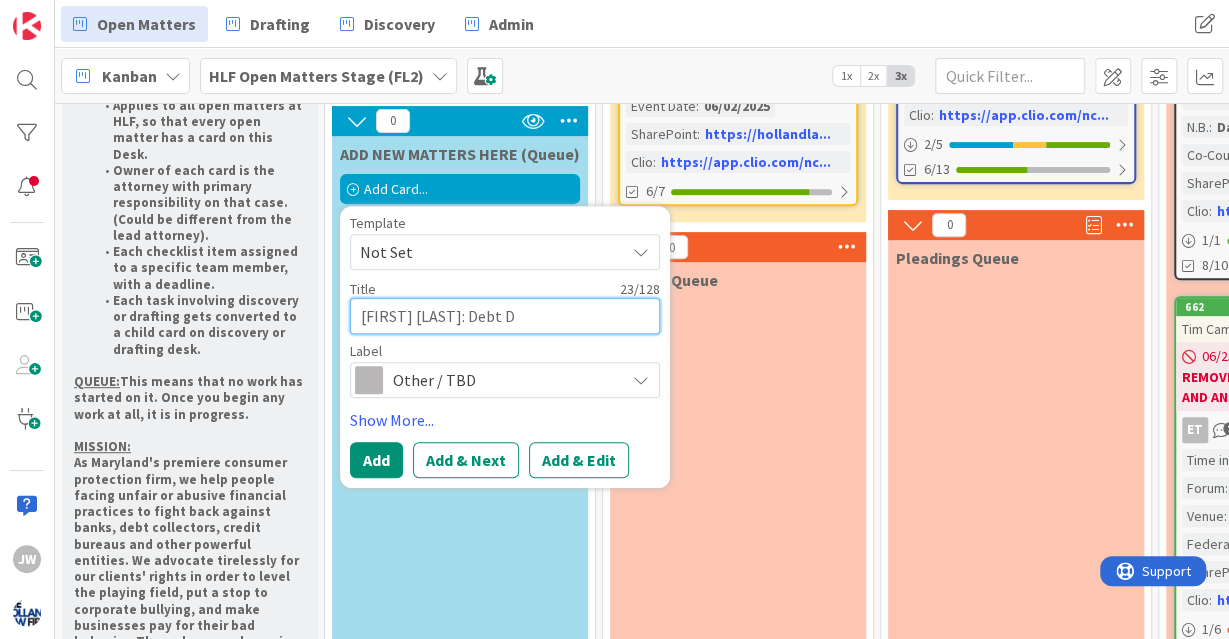 type on "[FIRST] [LAST]: Debt De" 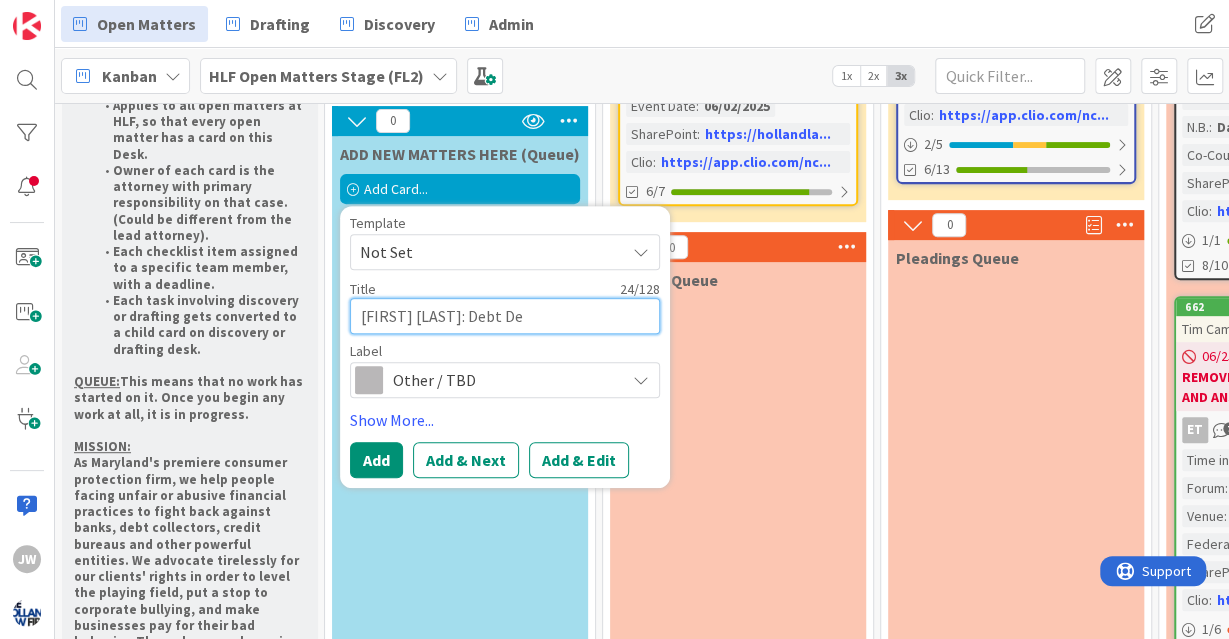 type on "[FIRST] [LAST]: Debt Def" 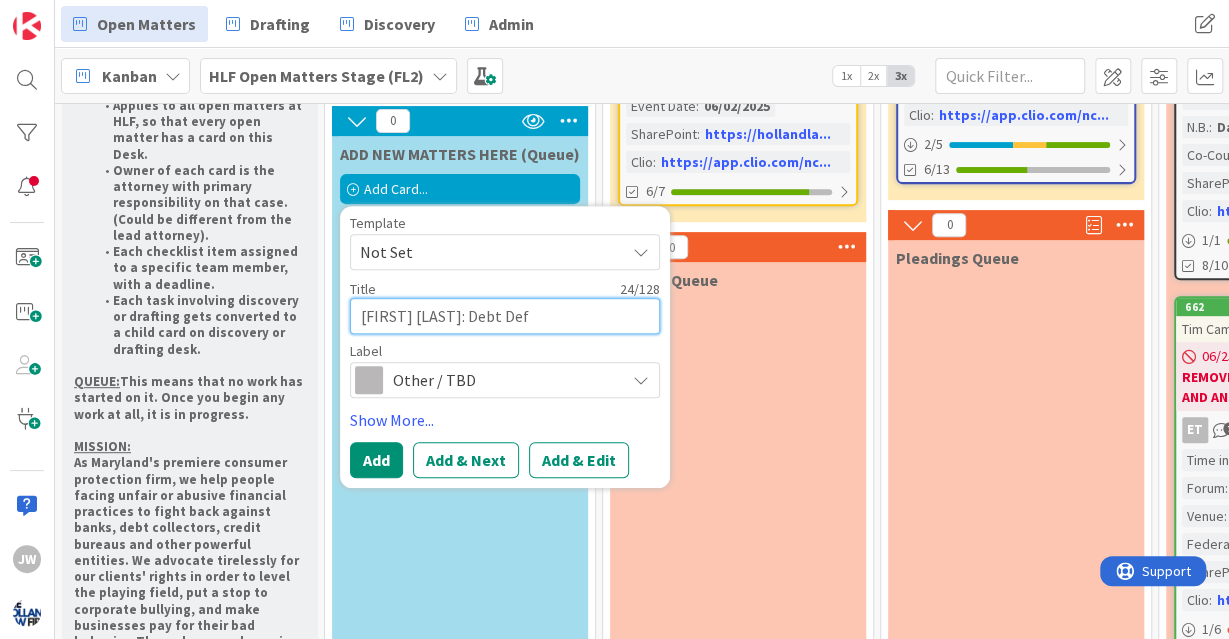 type on "x" 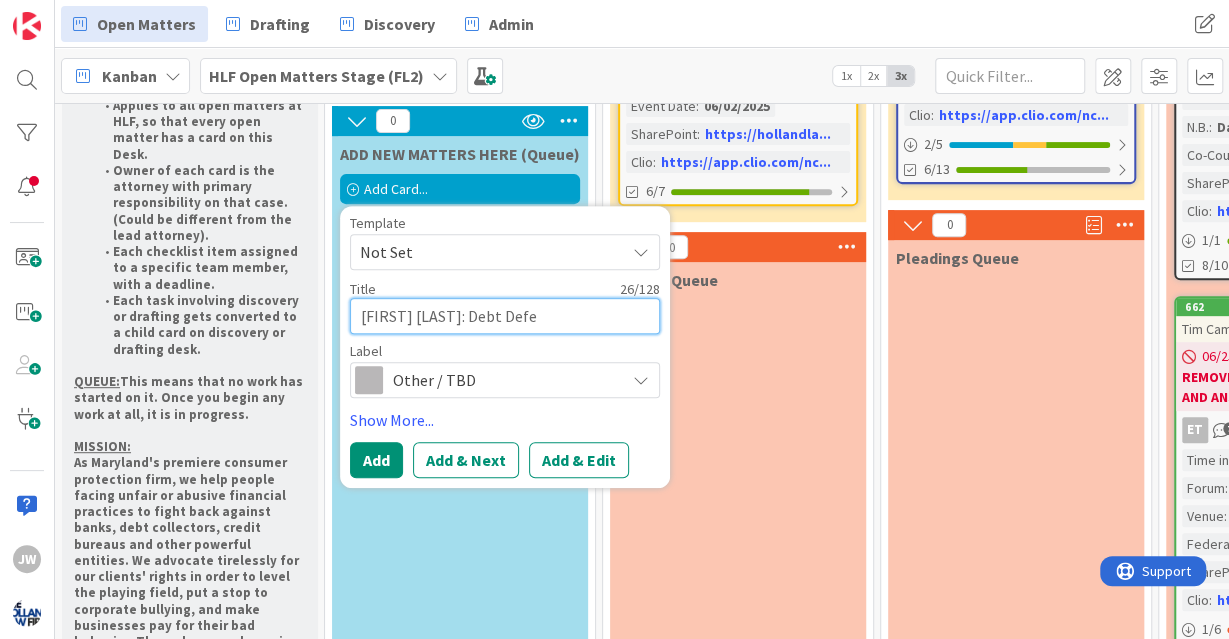 type on "x" 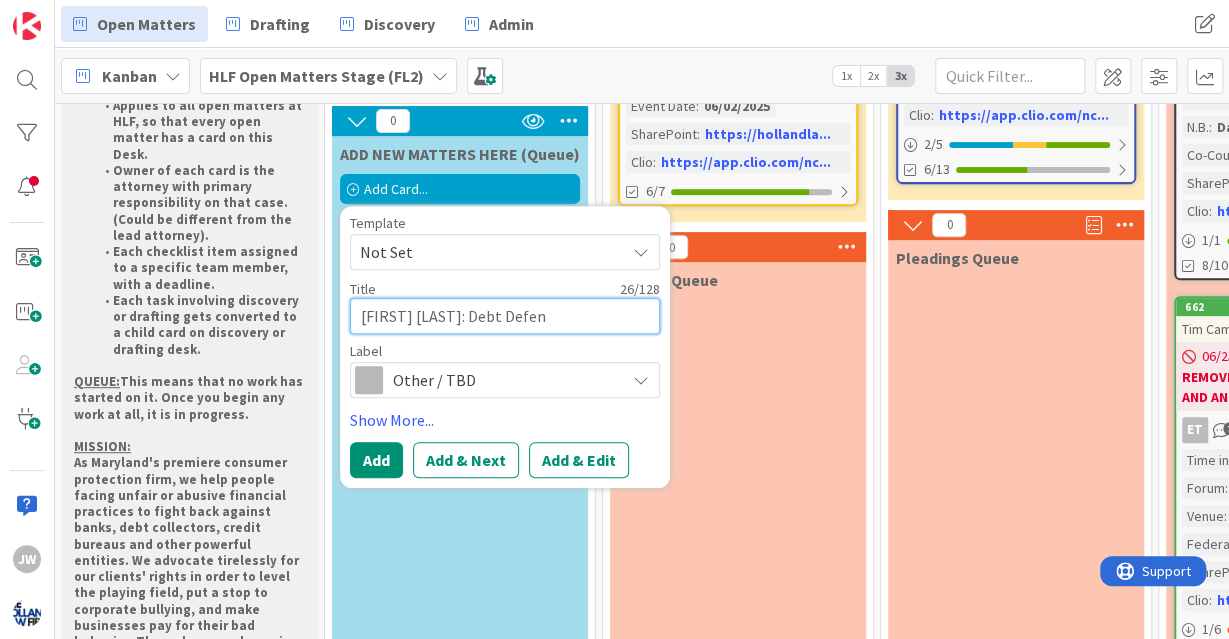 type on "x" 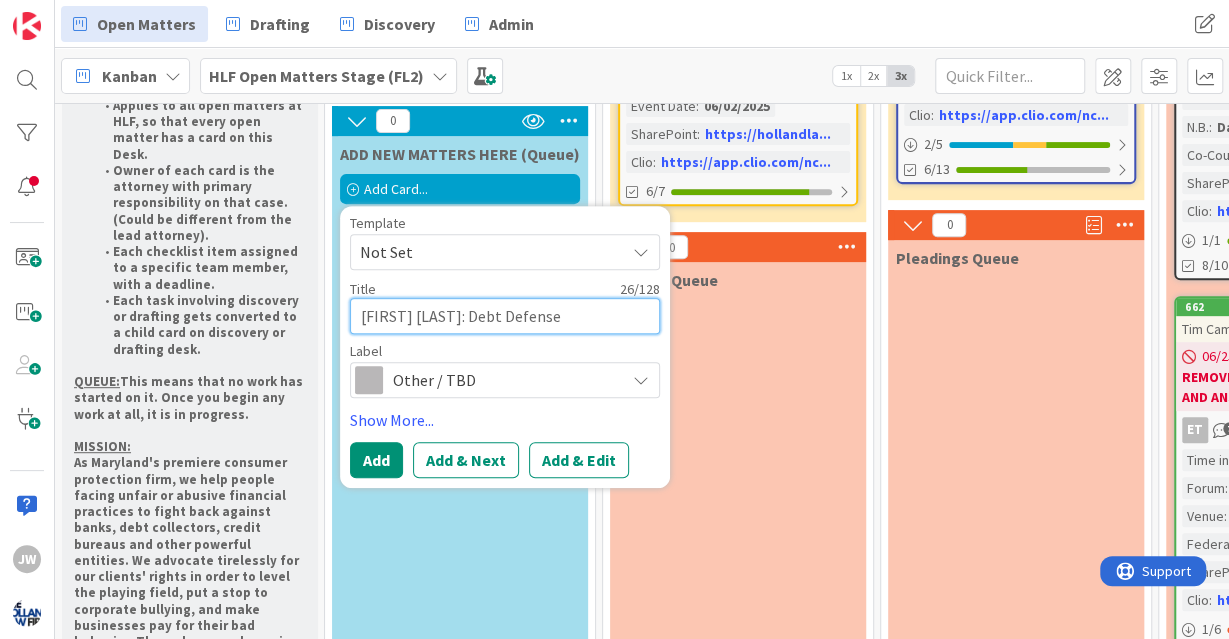 type on "x" 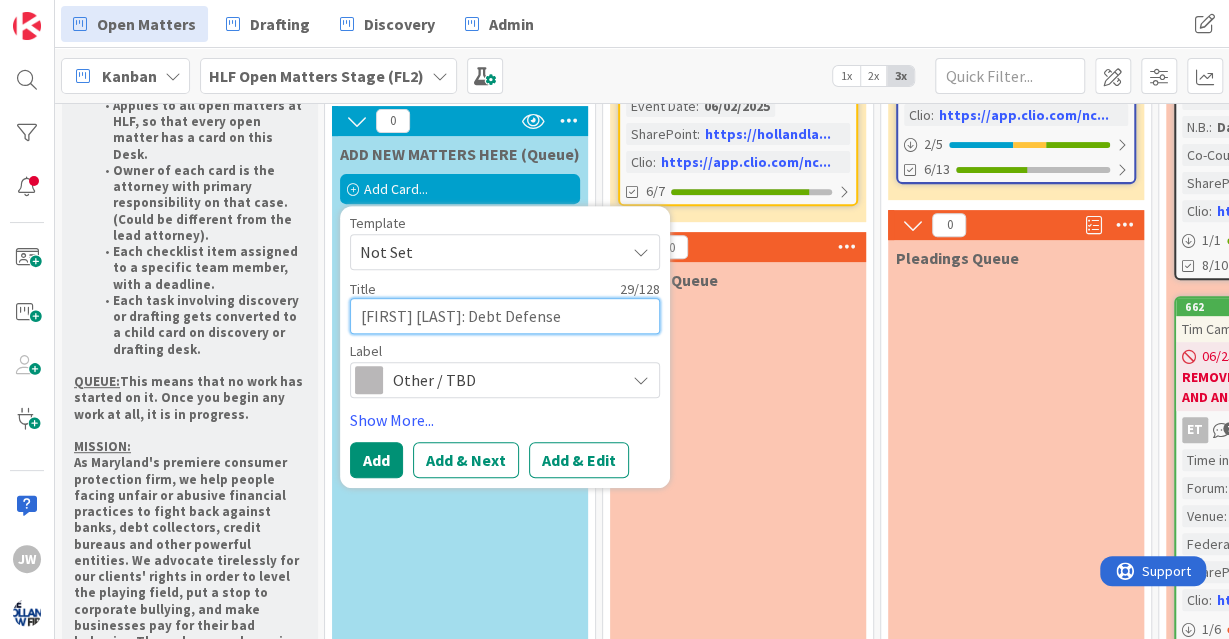type on "[FIRST] [LAST]: Debt Defense" 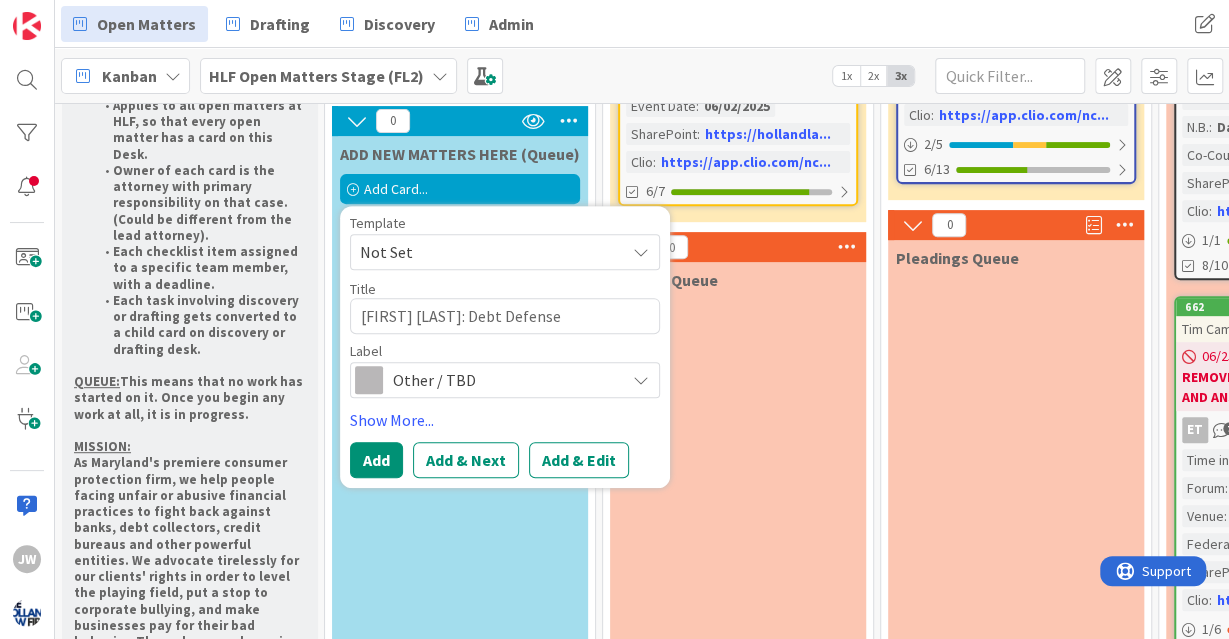 click on "Other / TBD" at bounding box center (504, 380) 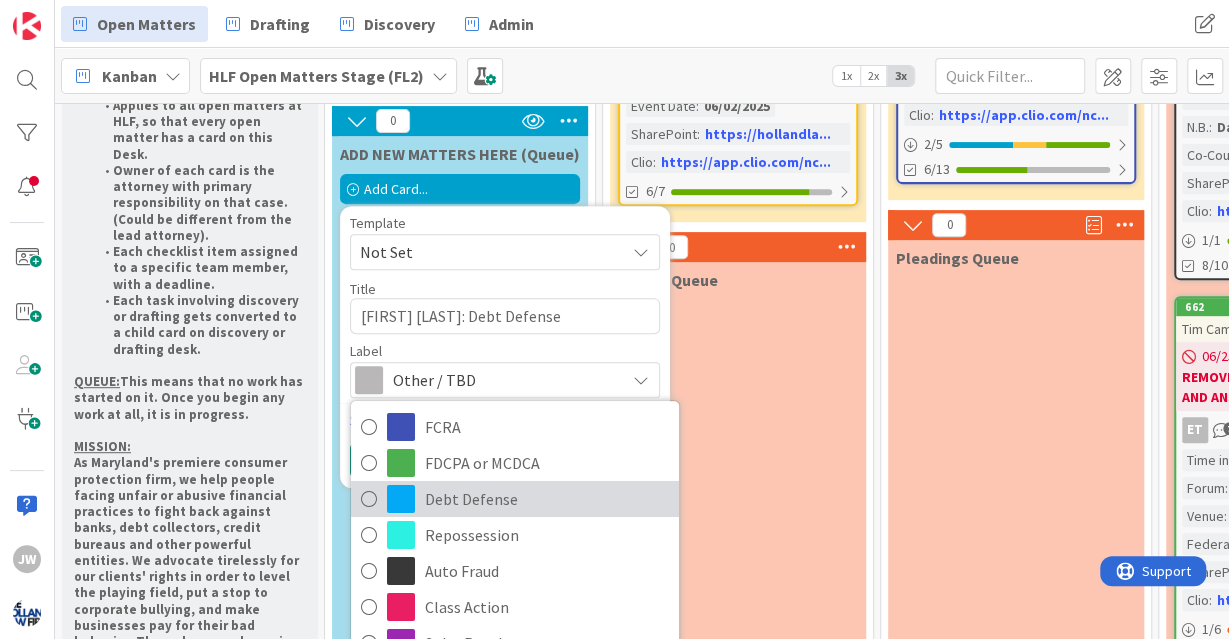 click on "Debt Defense" at bounding box center (547, 499) 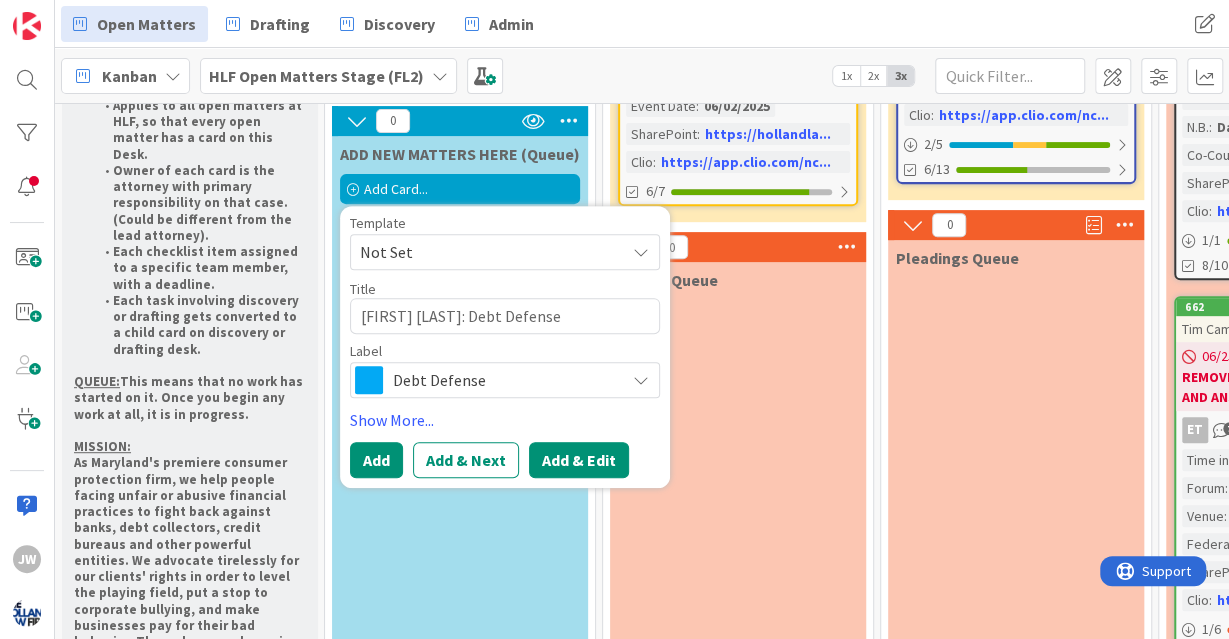 click on "Add & Edit" at bounding box center [579, 460] 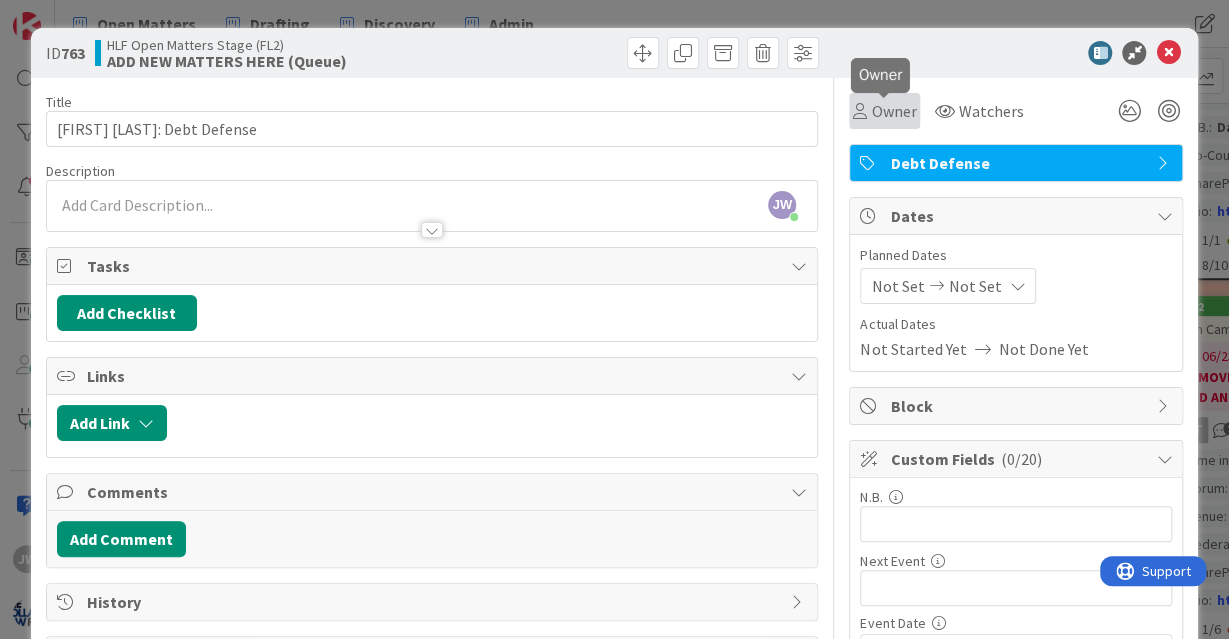 click on "Owner" at bounding box center [893, 111] 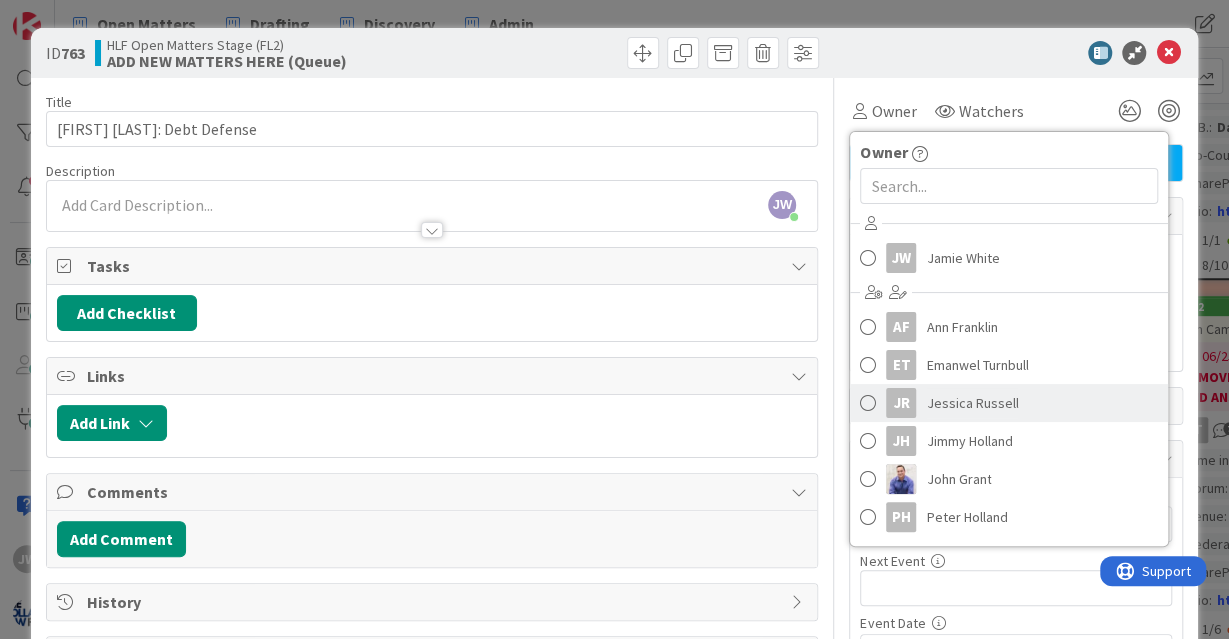 click on "JR Jessica Russell" at bounding box center (1009, 403) 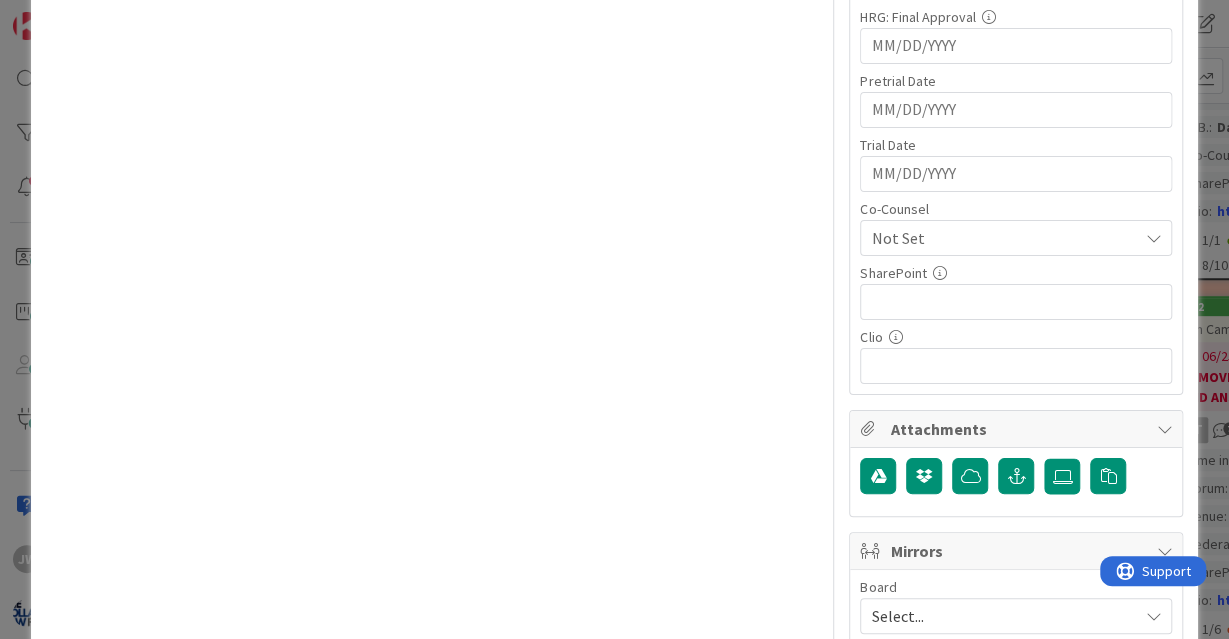 scroll, scrollTop: 1381, scrollLeft: 0, axis: vertical 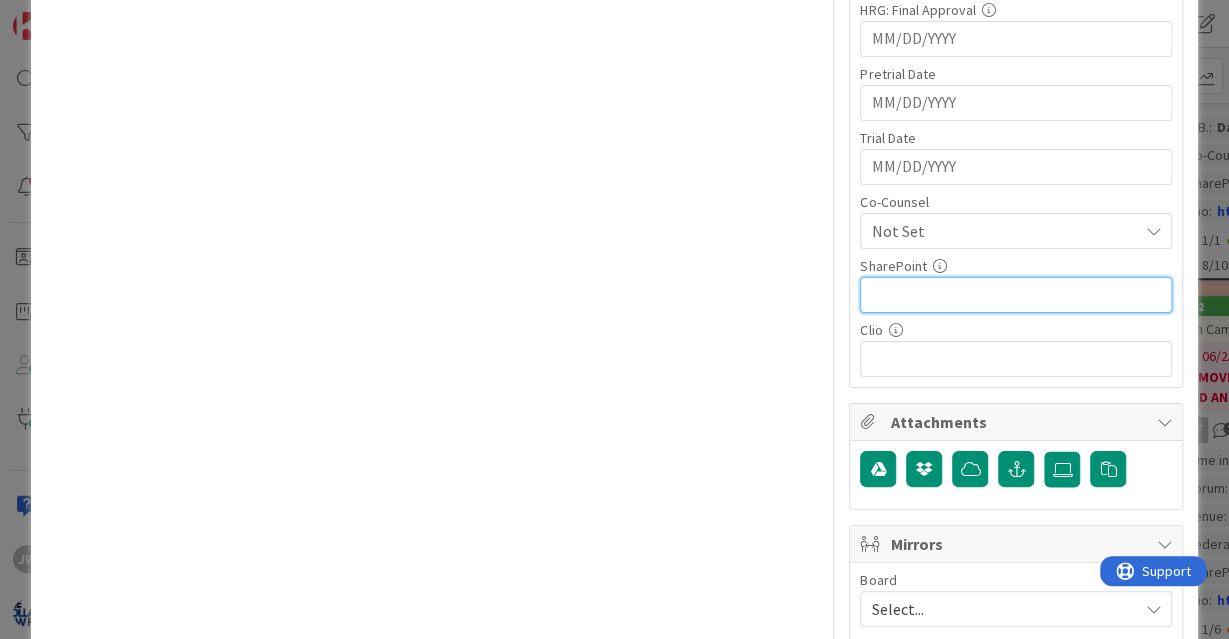 click at bounding box center [1016, 295] 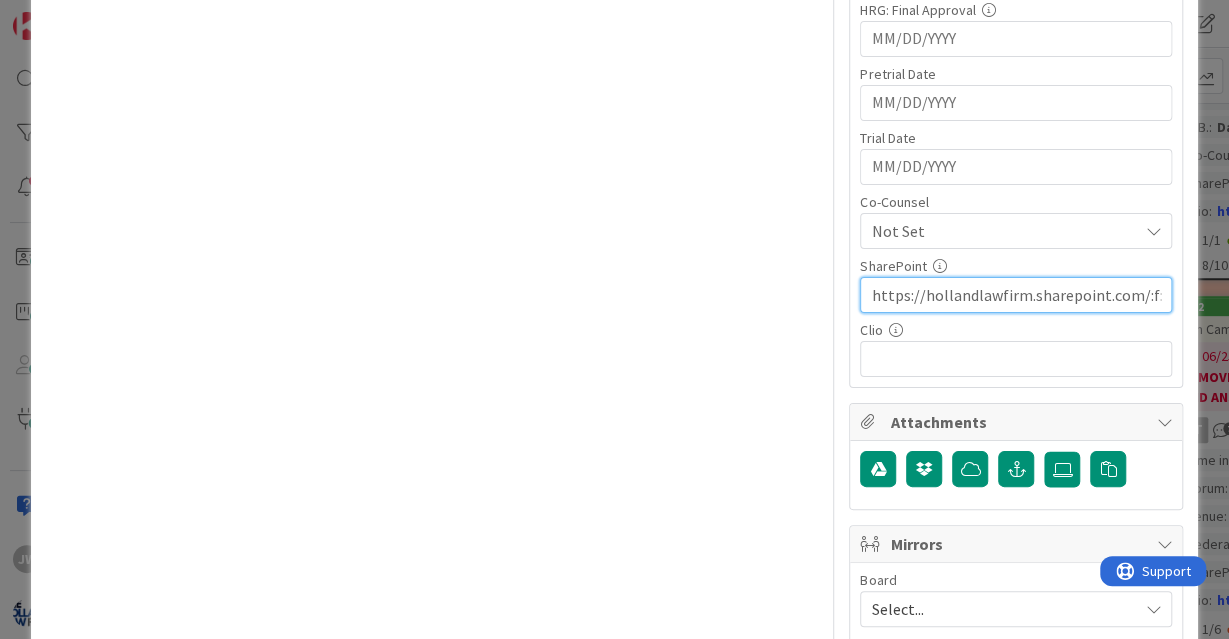 scroll, scrollTop: 0, scrollLeft: 505, axis: horizontal 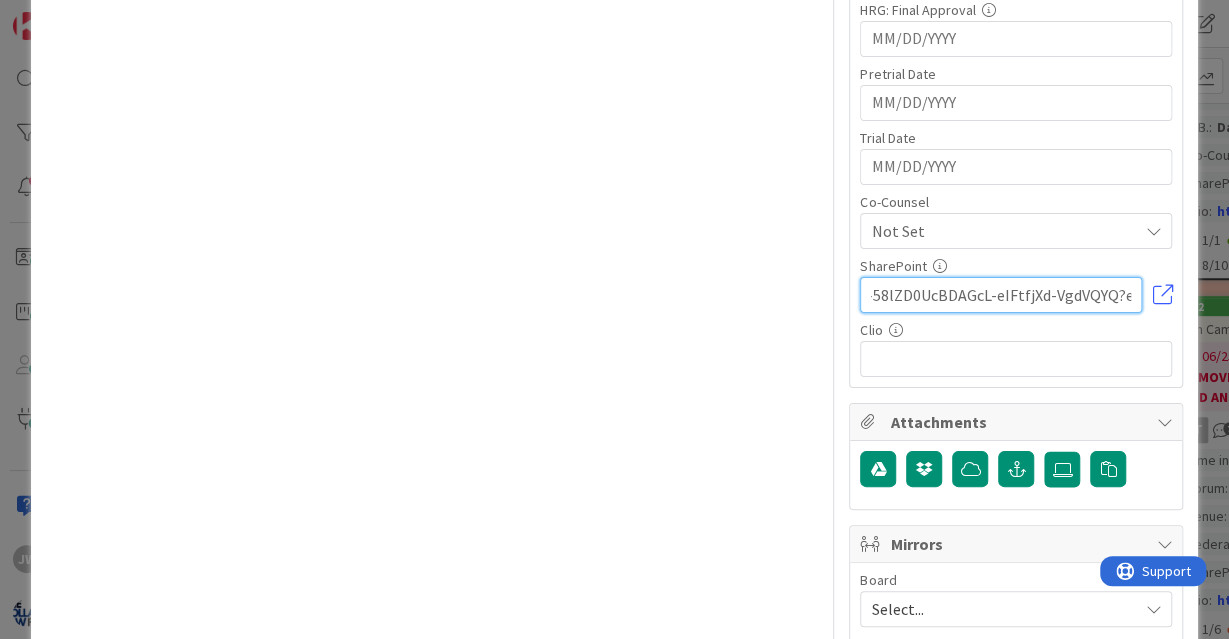 type on "https://hollandlawfirm.sharepoint.com/:f:/s/Company/End4r2cpMYNPt5-58lZD0UcBDAGcL-eIFtfjXd-VgdVQYQ?e=3xG2Jq" 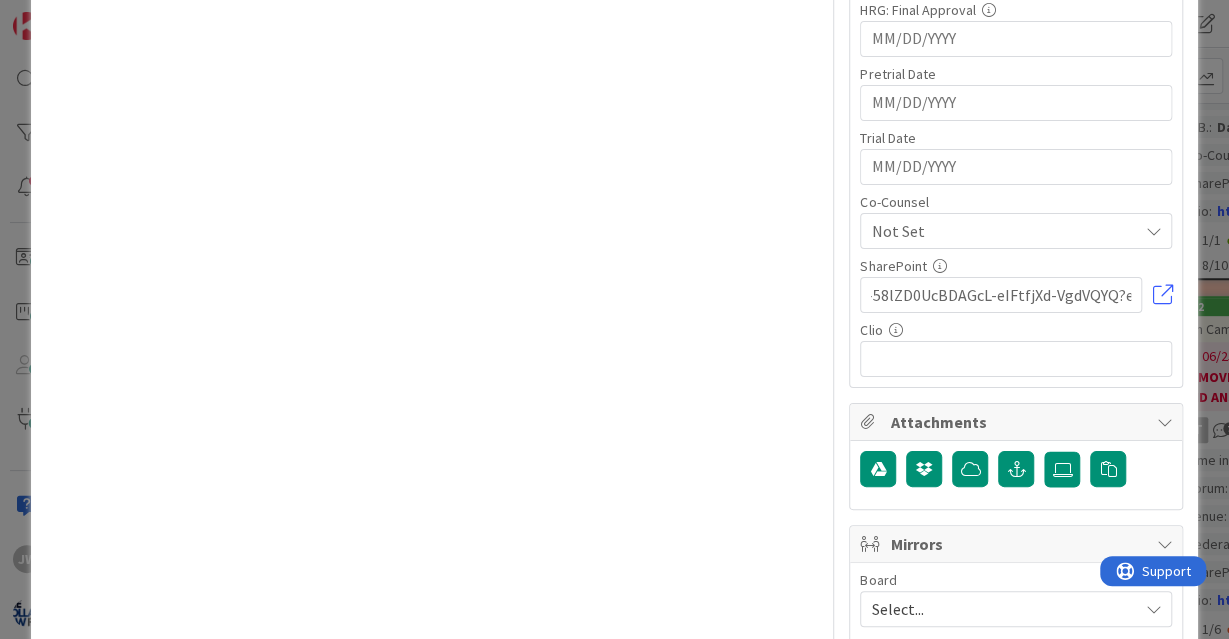 click on "N.B. 0 / 32 Next Event 0 / 32 Event Date Navigate forward to interact with the calendar and select a date. Press the question mark key to get the keyboard shortcuts for changing dates. Resolution Conf. Navigate forward to interact with the calendar and select a date. Press the question mark key to get the keyboard shortcuts for changing dates. Forum Not Set Venue Not Set Federal Judge Not Set Discovery Cutoff Navigate forward to interact with the calendar and select a date. Press the question mark key to get the keyboard shortcuts for changing dates. Status Report Due Navigate forward to interact with the calendar and select a date. Press the question mark key to get the keyboard shortcuts for changing dates. Mediator 0 / 32 Mediation Statement Due Navigate forward to interact with the calendar and select a date. Press the question mark key to get the keyboard shortcuts for changing dates. Mediation Date HRG: PRELIM Aprroval MTN: FINAL Approval HRG: Final Approval Pretrial Date Trial Date Co-Counsel Not Set" at bounding box center [1016, -258] 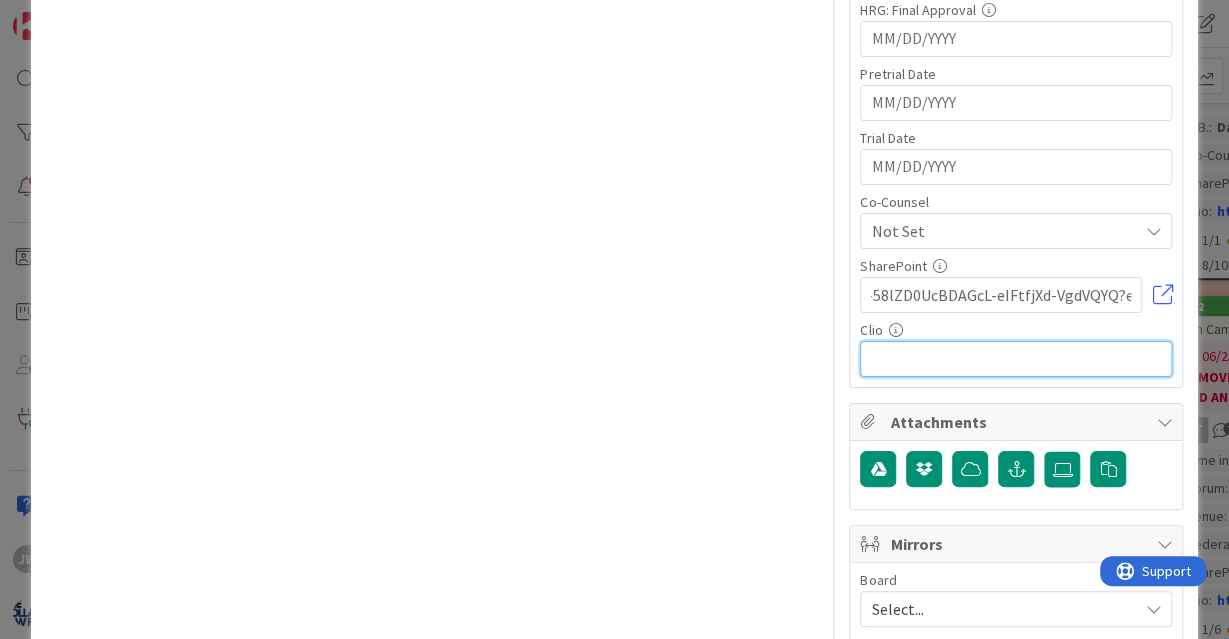 click at bounding box center (1016, 359) 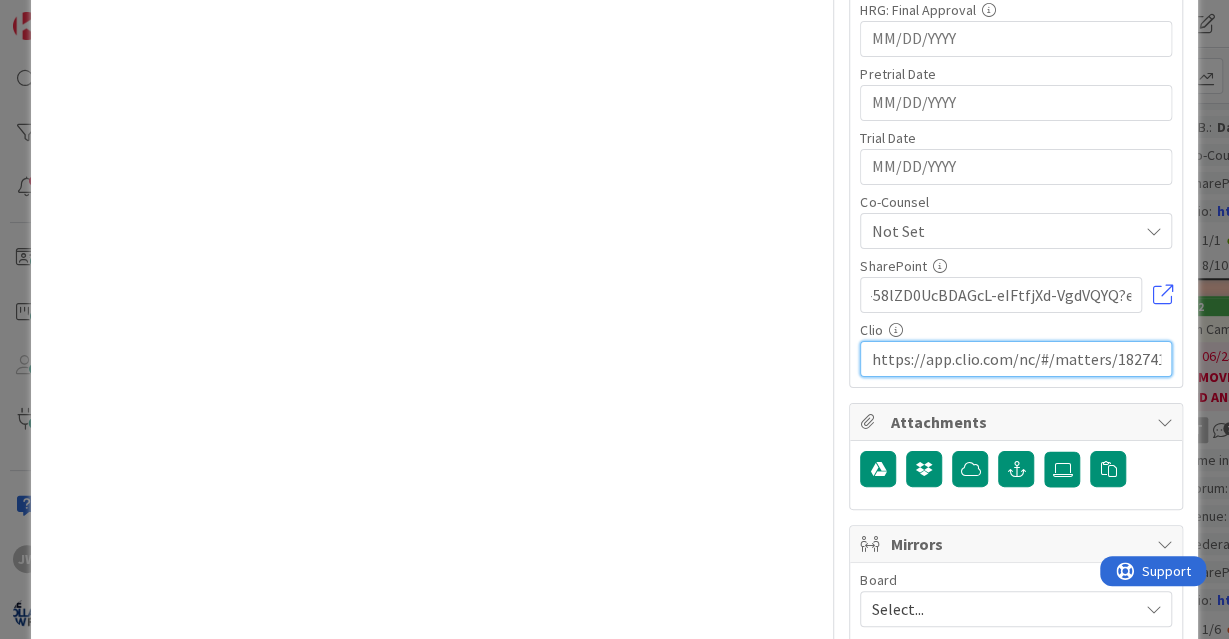 scroll, scrollTop: 0, scrollLeft: 21, axis: horizontal 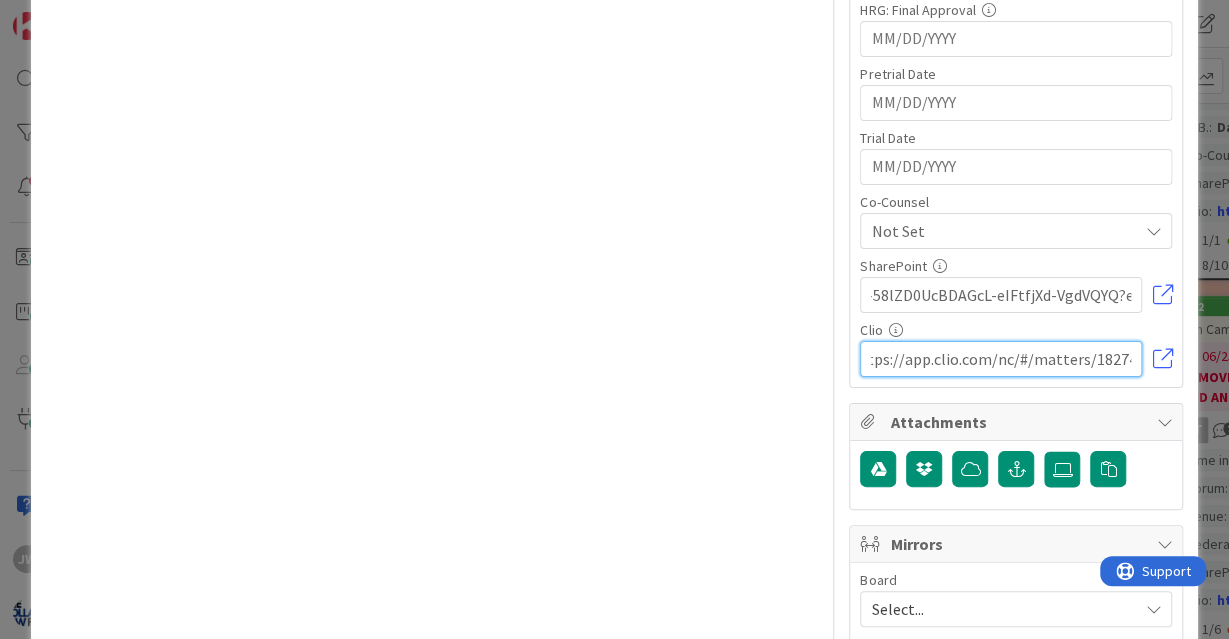 type on "https://app.clio.com/nc/#/matters/1827410322" 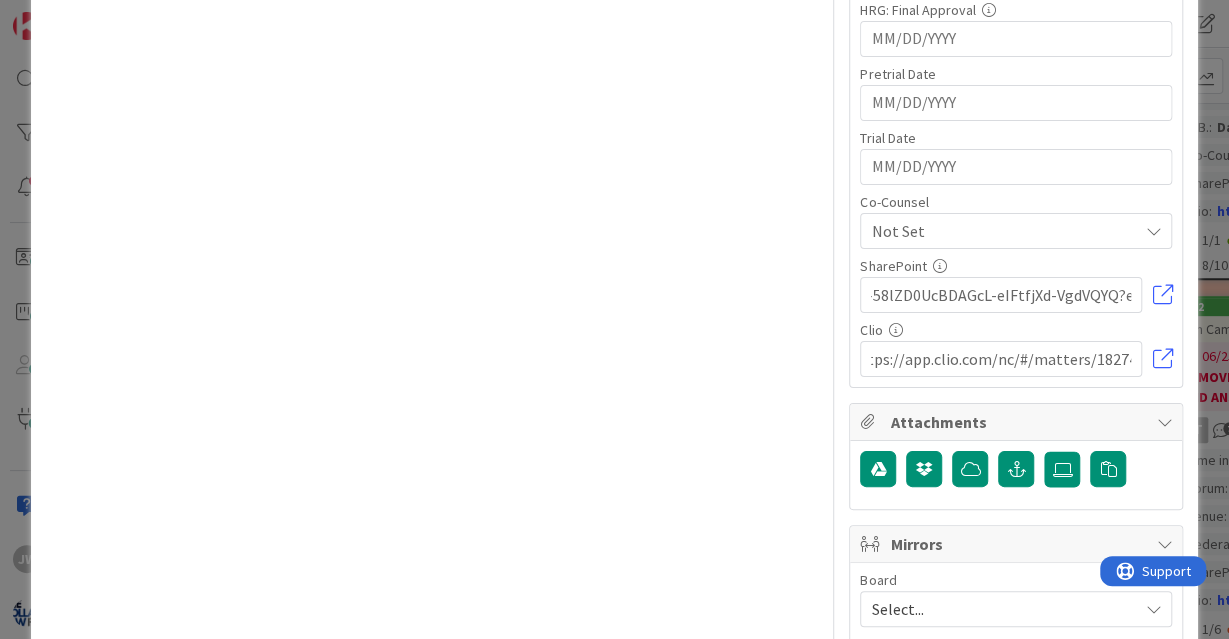 click on "Title 29 / 128 [FIRST] [LAST]: Debt Defense Description JW   [FIRST] [LAST] just joined JR Owner Watchers Debt Defense Tasks Add Checklist Links Add Link Comments Add Comment History Exit Criteria JR Owner Owner Remove Set as Watcher JW [FIRST] [LAST] AF Ann Franklin ET Emanwel Turnbull JR Jessica Russell JH Jimmy Holland John Grant PH Peter Holland Casey Santora DH Derek Hills Watchers Debt Defense Dates Planned Dates Not Set Not Set Actual Dates Not Started Yet Not Done Yet Block Custom Fields ( 2/20 ) N.B. 0 / 32 Next Event 0 / 32 Event Date Navigate forward to interact with the calendar and select a date. Press the question mark key to get the keyboard shortcuts for changing dates. Resolution Conf. Navigate forward to interact with the calendar and select a date. Press the question mark key to get the keyboard shortcuts for changing dates. Forum Not Set Venue Not Set Federal Judge Not Set Discovery Cutoff Status Report Due Mediator 0 / 32 Mediation Statement Due Mediation Date HRG: PRELIM Aprroval Trial Date" at bounding box center (615, -96) 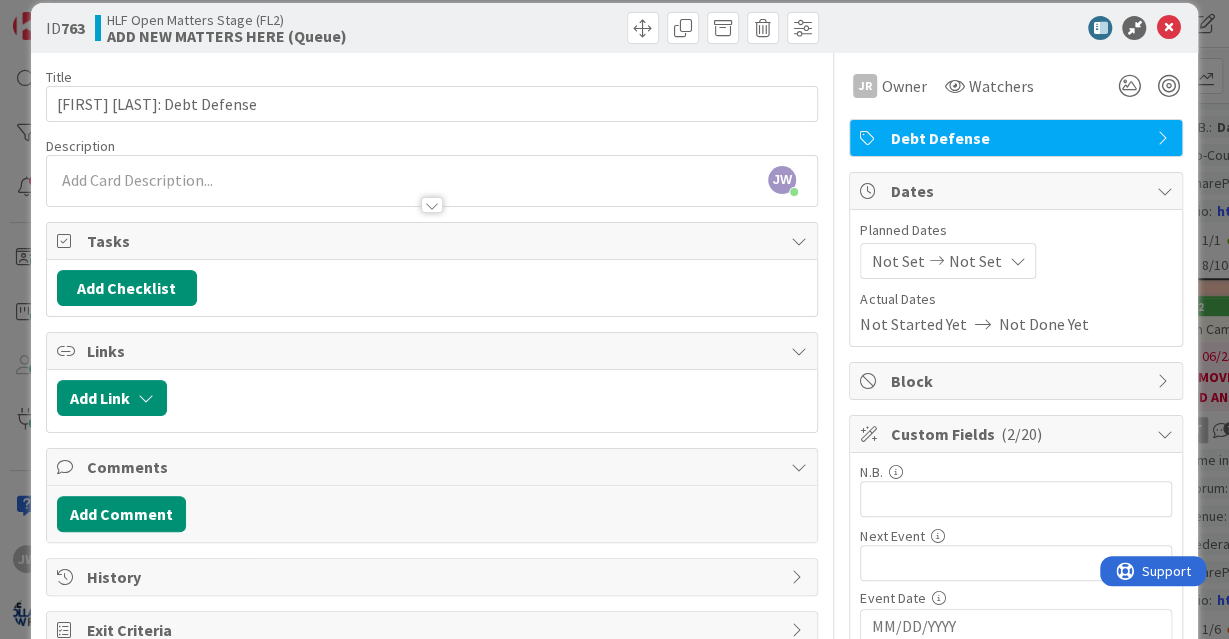 scroll, scrollTop: 0, scrollLeft: 0, axis: both 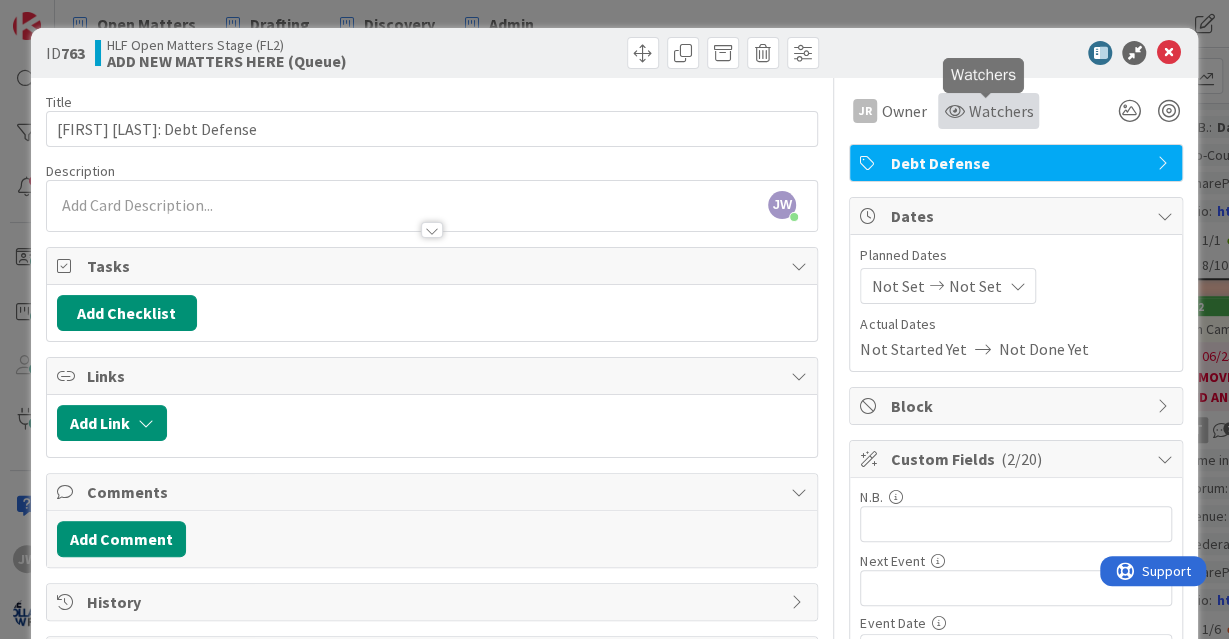 click on "Watchers" at bounding box center [1000, 111] 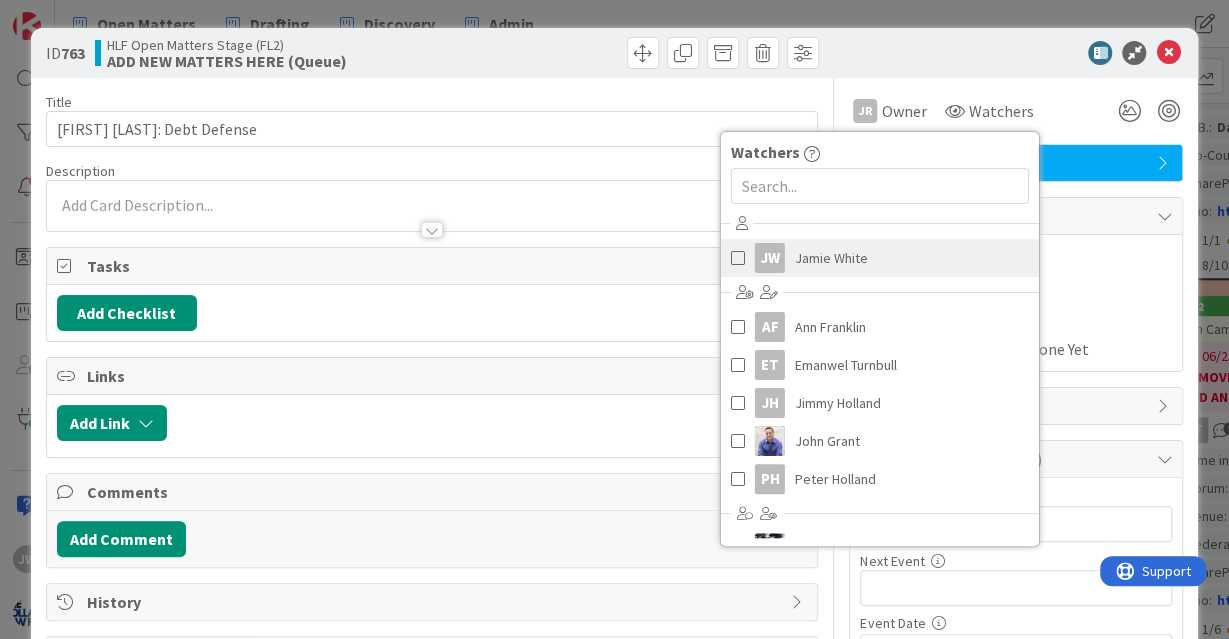 click on "JW Jamie White" at bounding box center [880, 258] 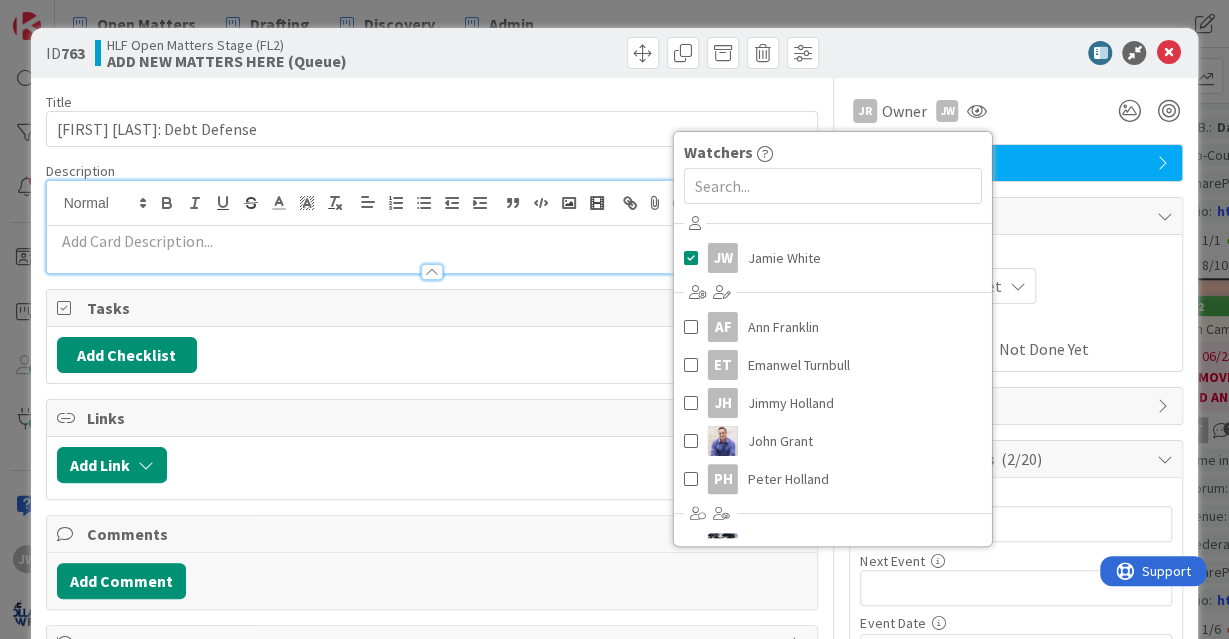 click at bounding box center [432, 249] 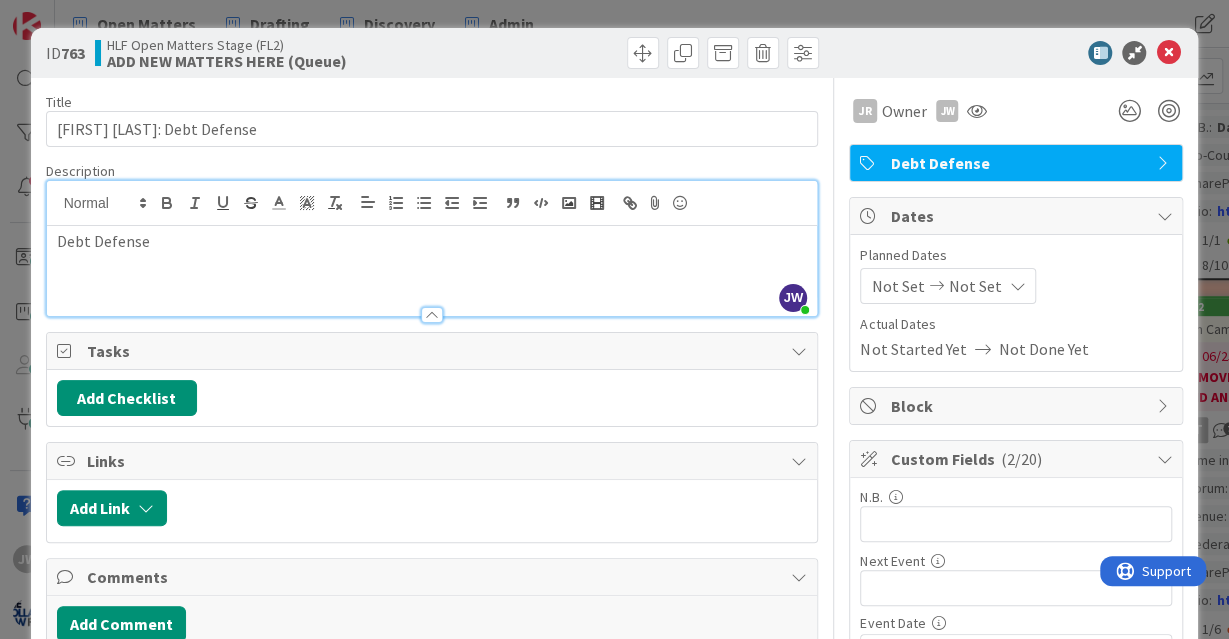 click on "Title 29 / 128 [FIRST] [LAST]: Debt Defense Description JW Jamie White just joined Debt Defense JR Owner JW Debt Defense Tasks Add Checklist Links Add Link Comments Add Comment History Exit Criteria JR Owner Owner Remove Set as Watcher JW Jamie White AF Ann Franklin ET Emanwel Turnbull JR Jessica Russell JH Jimmy Holland John Grant PH Peter Holland Casey Santora DH Derek Hills JW Watchers JW Jamie White AF Ann Franklin ET Emanwel Turnbull JH Jimmy Holland John Grant PH Peter Holland Casey Santora DH Derek Hills Debt Defense Dates Planned Dates Not Set Not Set Actual Dates Not Started Yet Not Done Yet Block Custom Fields ( 2/20 ) N.B. 0 / 32 Next Event 0 / 32 Event Date Navigate forward to interact with the calendar and select a date. Press the question mark key to get the keyboard shortcuts for changing dates. Resolution Conf. Navigate forward to interact with the calendar and select a date. Press the question mark key to get the keyboard shortcuts for changing dates. Forum Not Set Venue Not Set Not Set 0" at bounding box center [615, 1285] 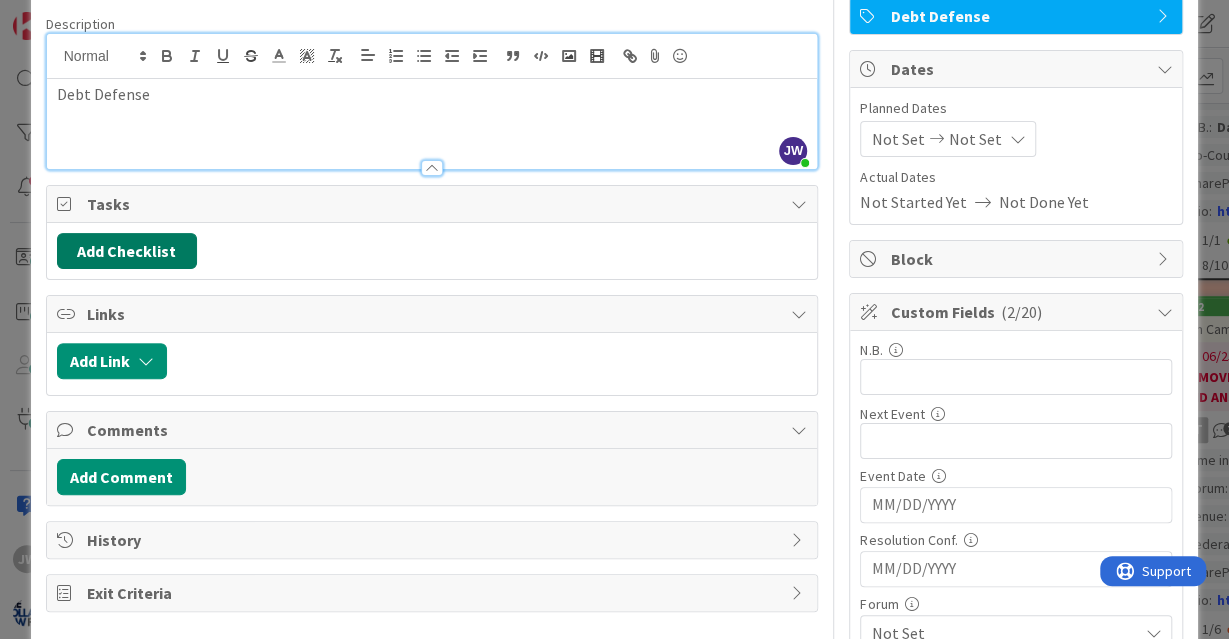 click on "Add Checklist" at bounding box center [127, 251] 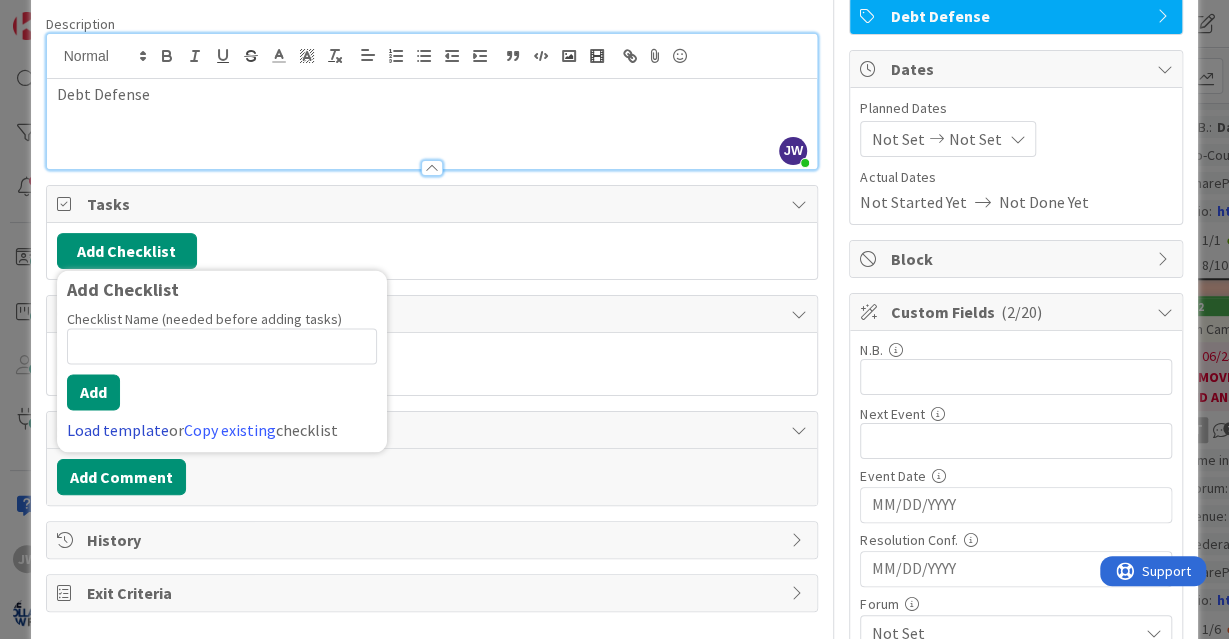 click on "Load template" at bounding box center (118, 430) 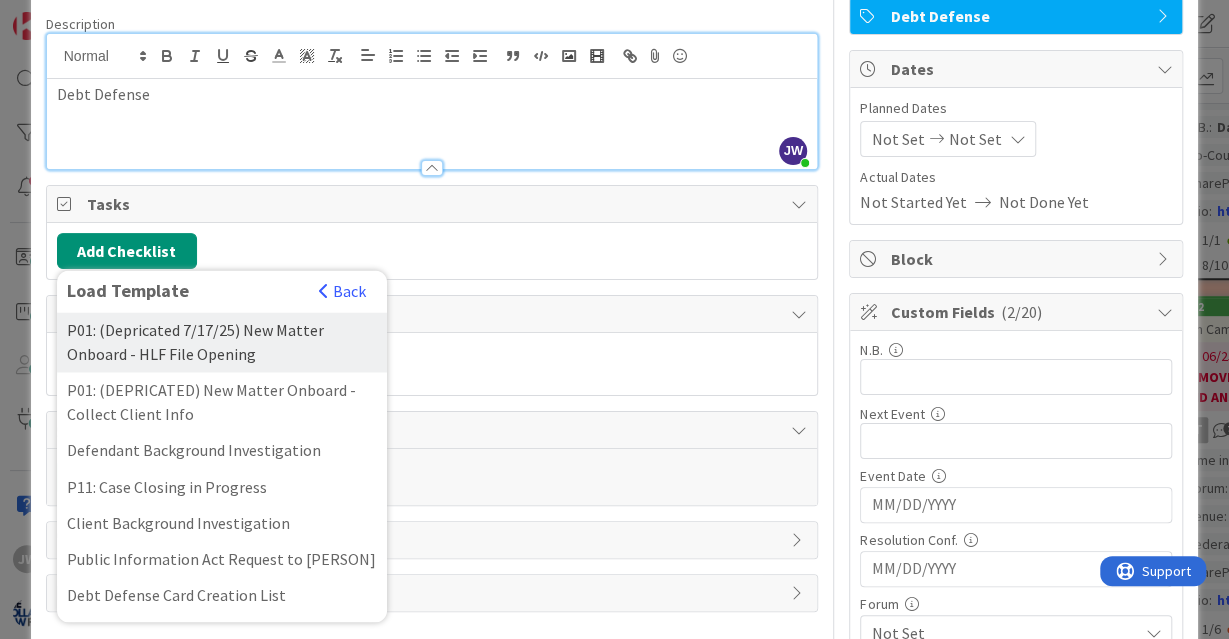 click on "P01: (Depricated 7/17/25) New Matter Onboard - HLF File Opening" at bounding box center [222, 342] 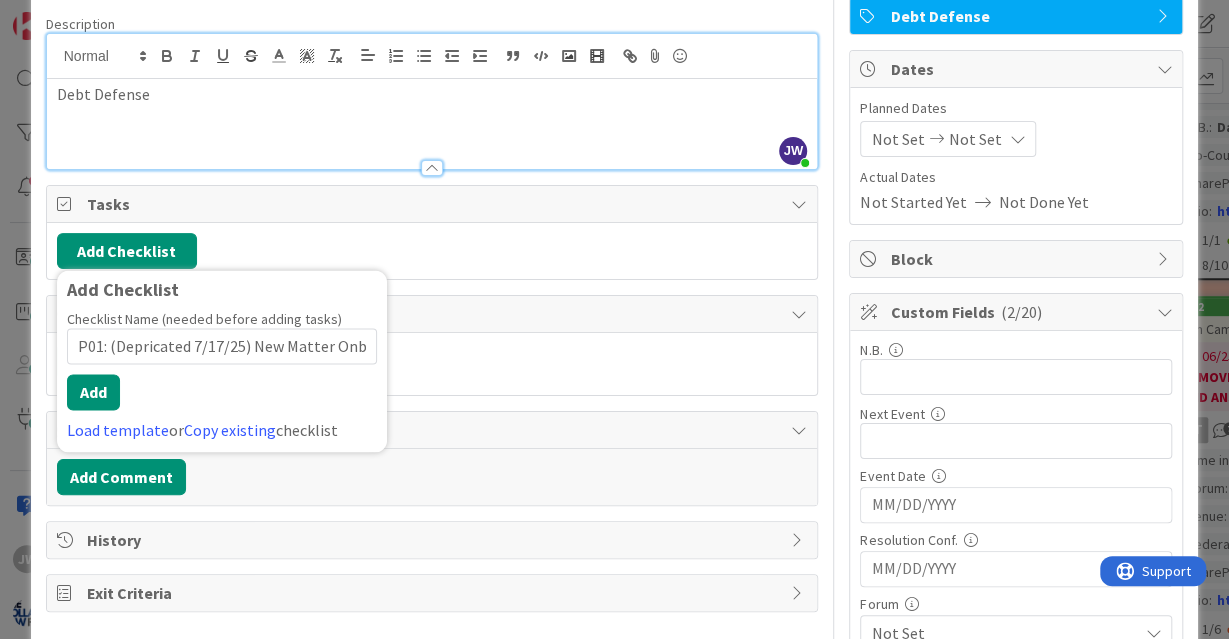scroll, scrollTop: 0, scrollLeft: 150, axis: horizontal 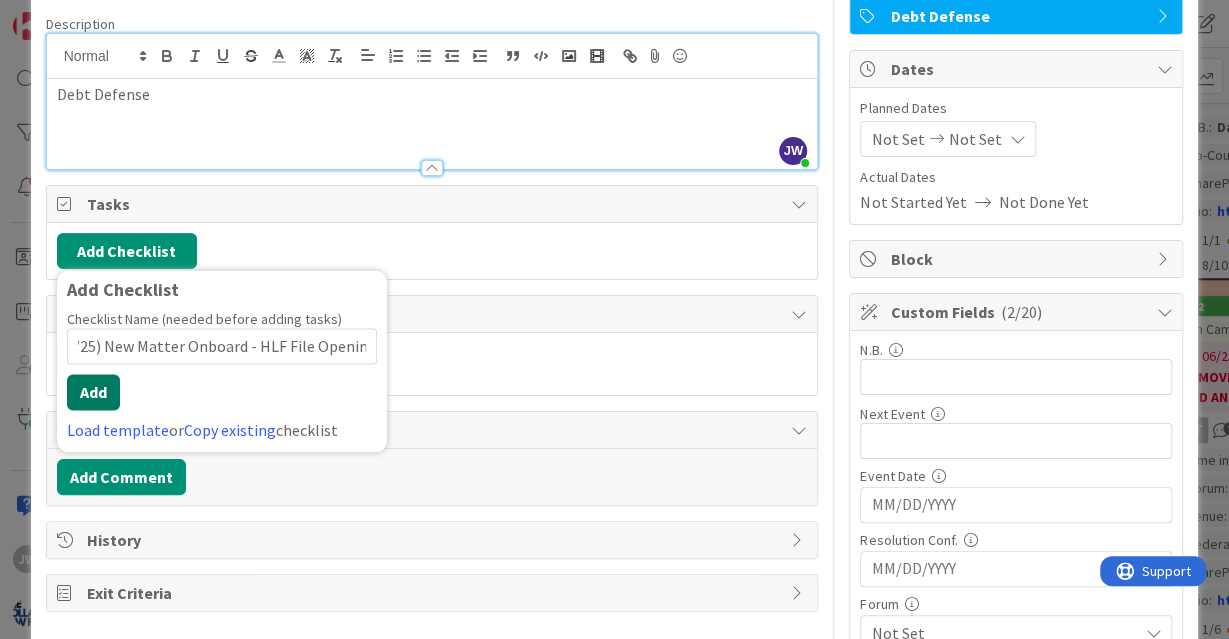 click on "Add" at bounding box center (93, 392) 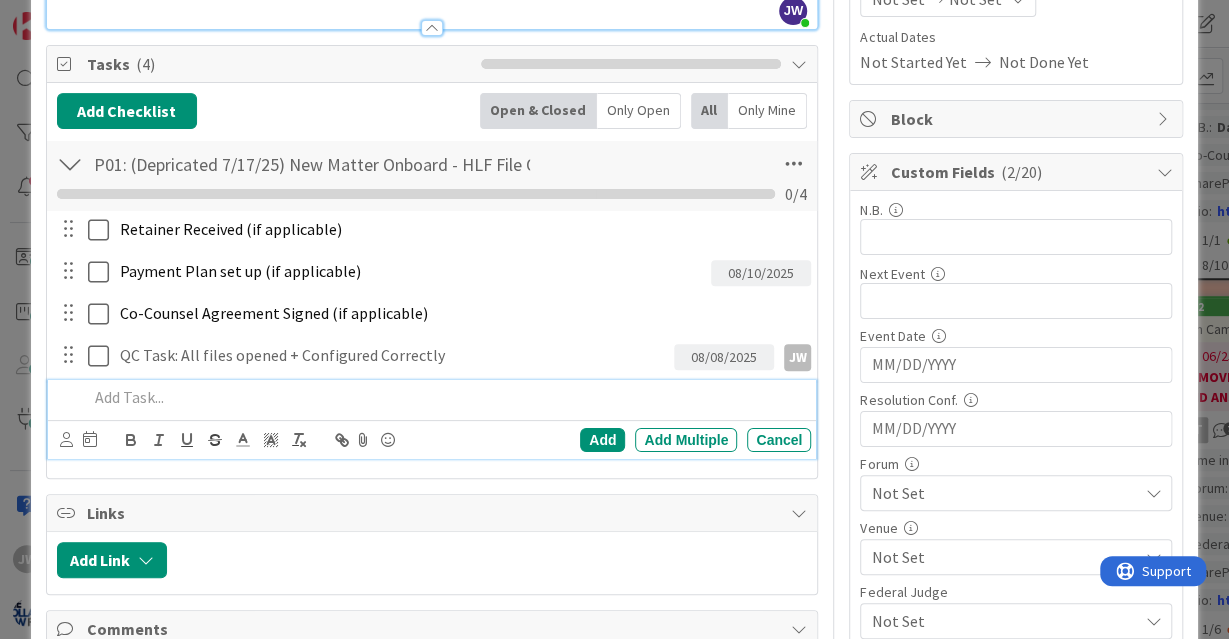 scroll, scrollTop: 281, scrollLeft: 0, axis: vertical 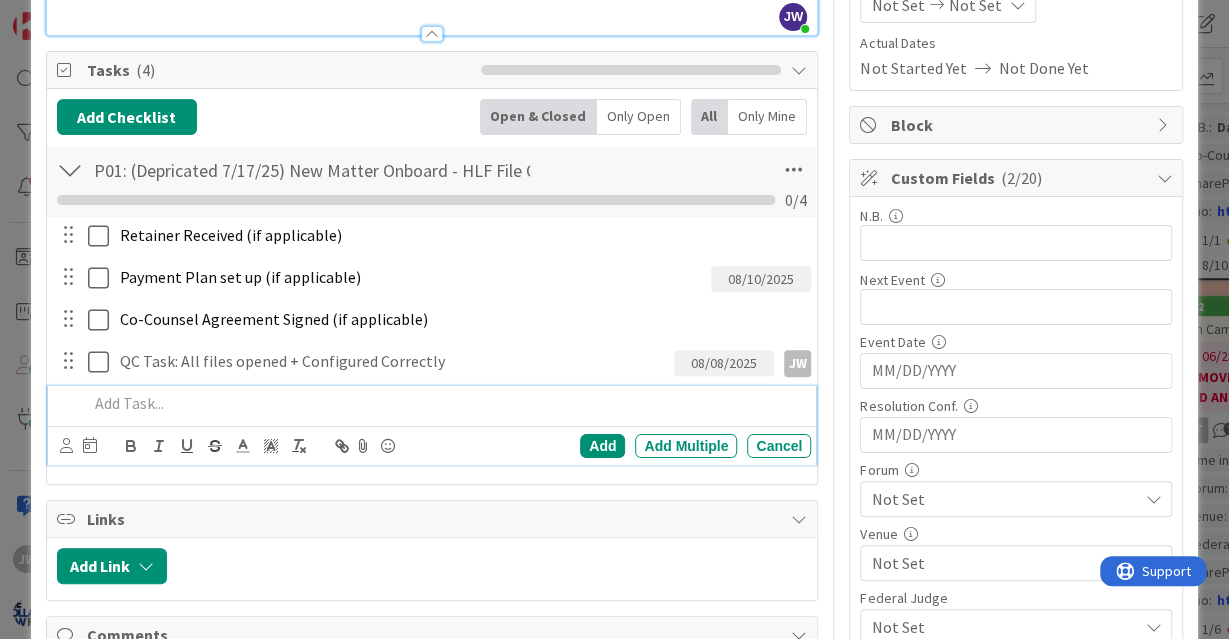 click on "Title 29 / 128 [FIRST] [LAST]: Debt Defense Description JW Jamie White just joined Debt Defense JR Owner JW Debt Defense Tasks ( 4 ) Add Checklist Back Open & Closed Only Open All Only Mine P01: (Depricated 7/17/25) New Matter Onboard - HLF File Opening Checklist Name 64 / 64 P01: (Depricated 7/17/25) New Matter Onboard - HLF File Opening 0 / 4 Retainer Received (if applicable) Update Cancel Payment Plan set up (if applicable) 08/10/2025 Update Cancel Co-Counsel Agreement Signed (if applicable) Update Cancel QC Task: All files opened + Configured Correctly 08/08/2025 JW JW Update Cancel Add Add Multiple Cancel Links Add Link Comments Add Comment History Exit Criteria JR Owner Owner Remove Set as Watcher JW Jamie White AF Ann Franklin ET Emanwel Turnbull JR Jessica Russell JH Jimmy Holland John Grant PH Peter Holland Casey Santora DH Derek Hills JW Watchers JW Jamie White AF Ann Franklin ET Emanwel Turnbull JH Jimmy Holland John Grant PH Peter Holland Casey Santora DH Derek Hills Debt Defense Dates Not Set" at bounding box center [615, 1004] 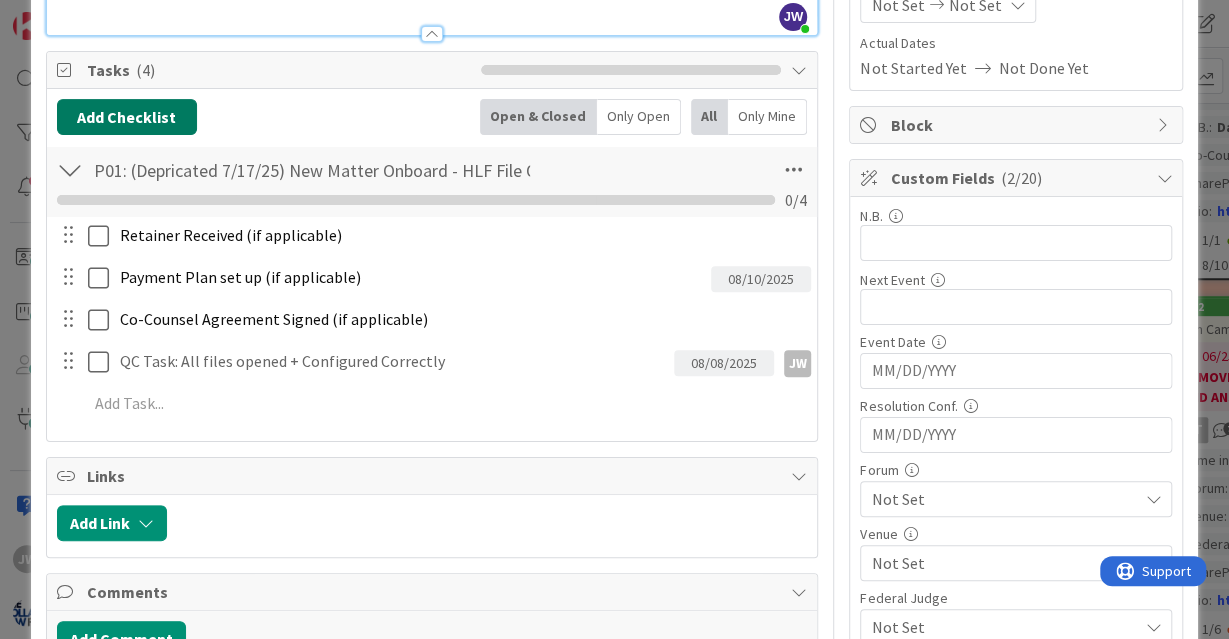 click on "Add Checklist" at bounding box center (127, 117) 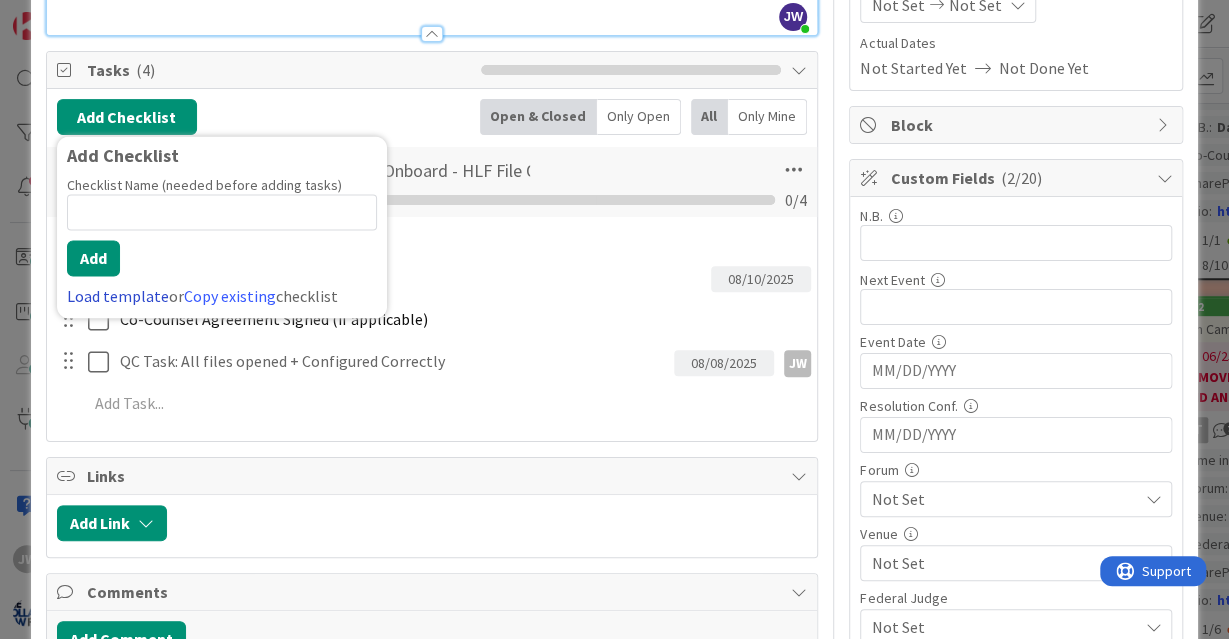 click on "Load template" at bounding box center (118, 296) 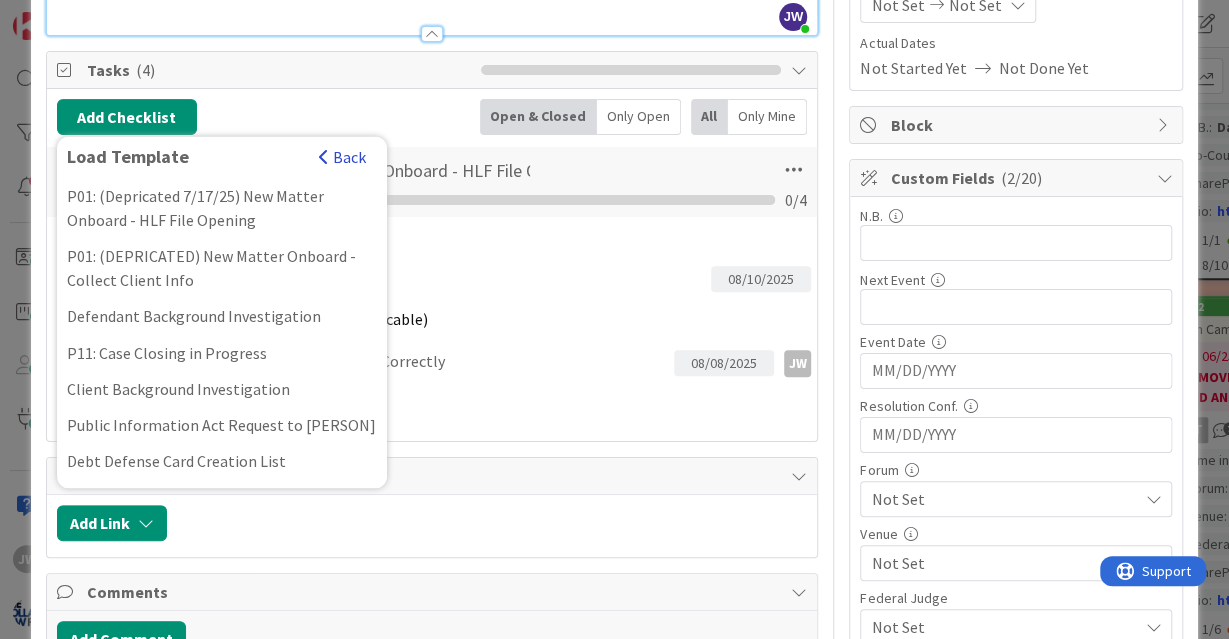 click on "Back" at bounding box center (342, 157) 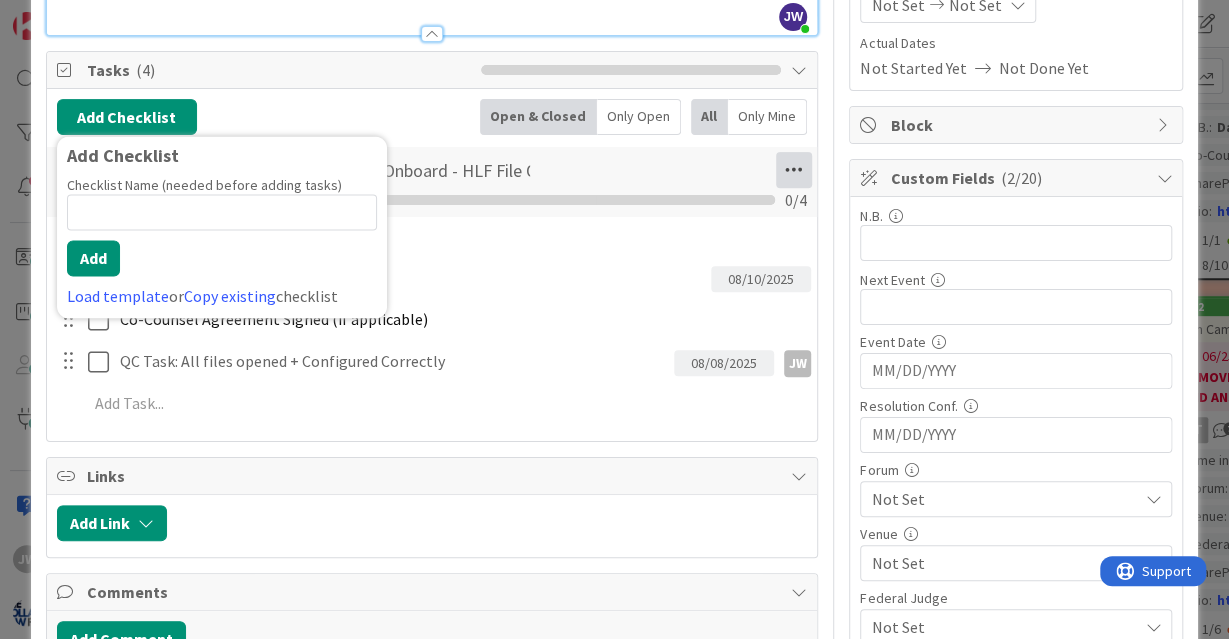 click at bounding box center (794, 170) 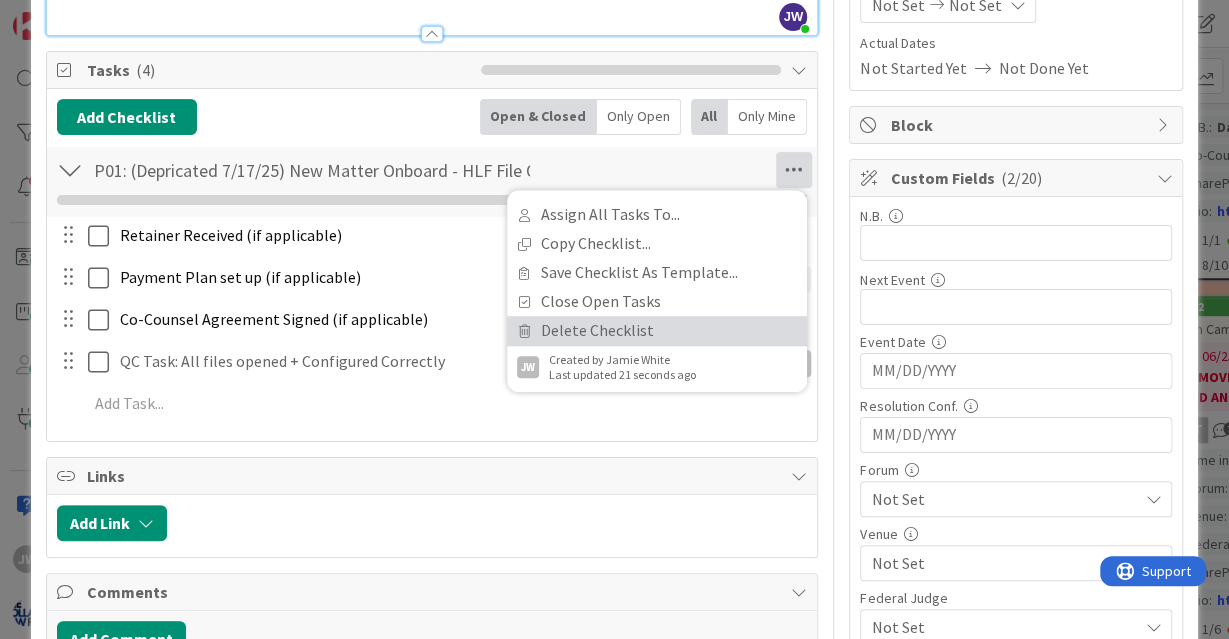 click on "Delete Checklist" at bounding box center (657, 330) 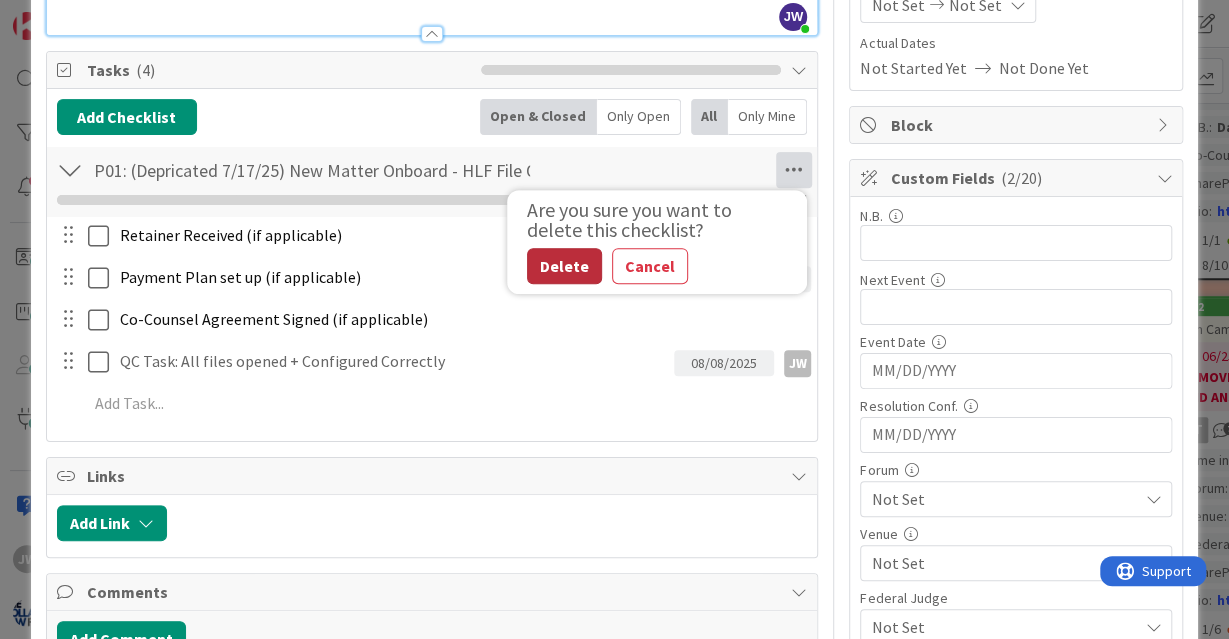 click on "Delete" at bounding box center [564, 266] 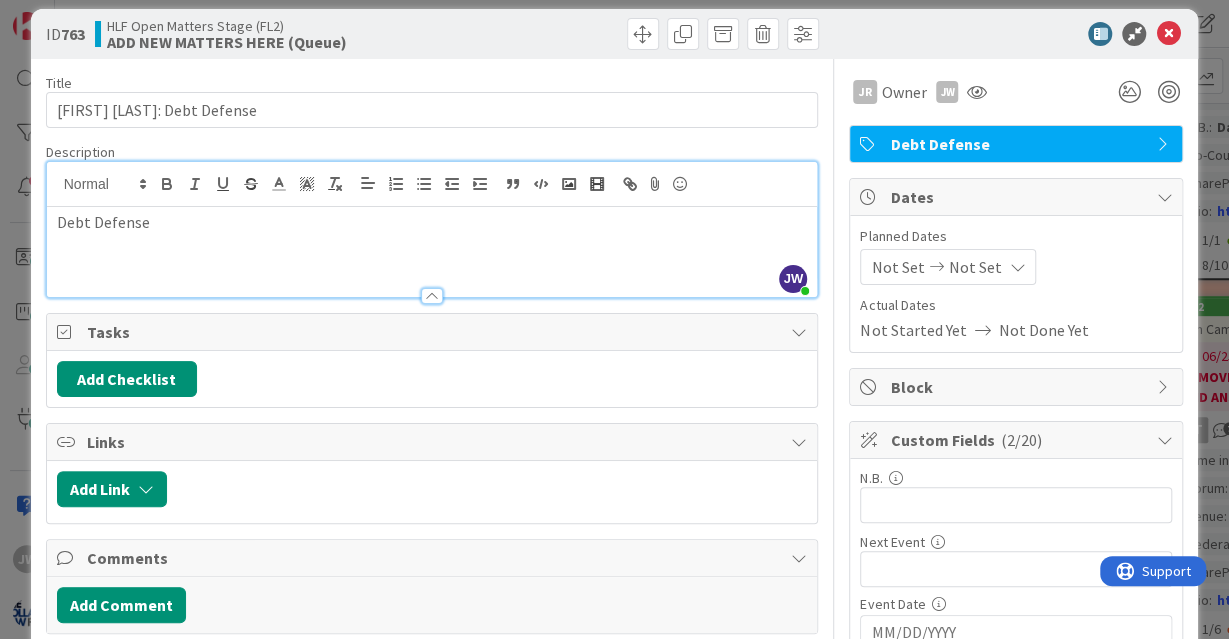 scroll, scrollTop: 0, scrollLeft: 0, axis: both 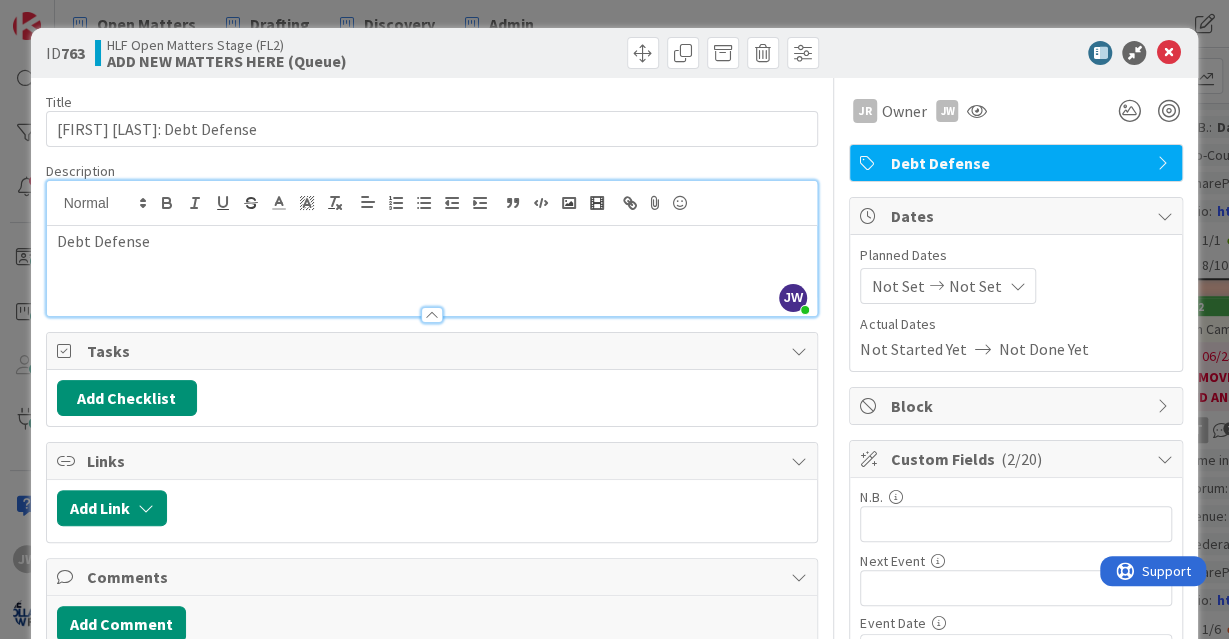 click on "Title 29 / 128 [FIRST] [LAST]: Debt Defense Description JW Jamie White just joined Debt Defense JR Owner JW Debt Defense Tasks Add Checklist Back Links Add Link Comments Add Comment History Exit Criteria JR Owner Owner Remove Set as Watcher JW Jamie White AF Ann Franklin ET Emanwel Turnbull JR Jessica Russell JH Jimmy Holland John Grant PH Peter Holland Casey Santora DH Derek Hills JW Watchers JW Jamie White AF Ann Franklin ET Emanwel Turnbull JH Jimmy Holland John Grant PH Peter Holland Casey Santora DH Derek Hills Debt Defense Dates Planned Dates Not Set Not Set Actual Dates Not Started Yet Not Done Yet Block Custom Fields ( 2/20 ) N.B. 0 / 32 Next Event 0 / 32 Event Date Navigate forward to interact with the calendar and select a date. Press the question mark key to get the keyboard shortcuts for changing dates. Resolution Conf. Navigate forward to interact with the calendar and select a date. Press the question mark key to get the keyboard shortcuts for changing dates. Forum Not Set Venue Not Set 0 /" at bounding box center (615, 1285) 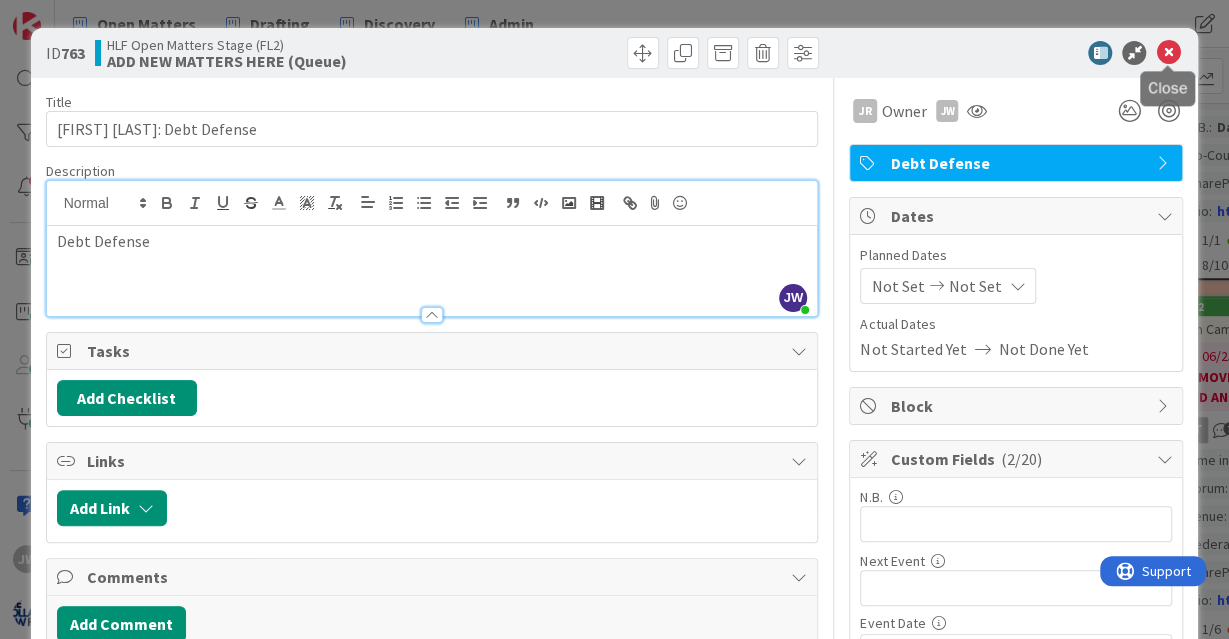 click at bounding box center [1168, 53] 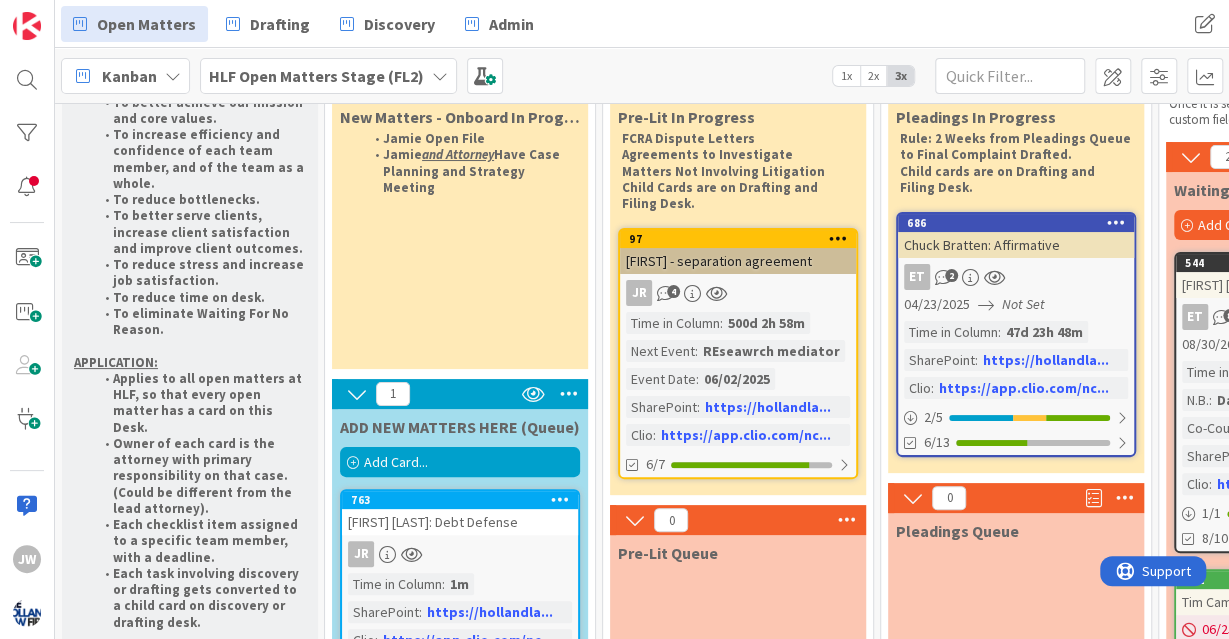 scroll, scrollTop: 109, scrollLeft: 0, axis: vertical 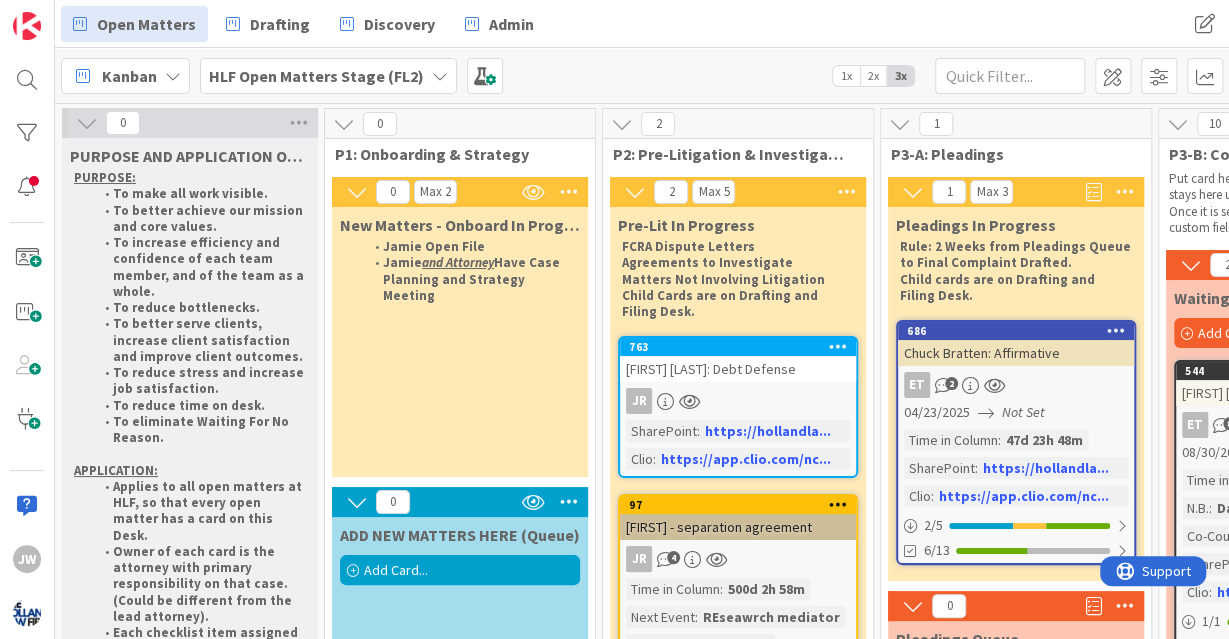 click on "HLF Open Matters Stage (FL2)" at bounding box center (316, 76) 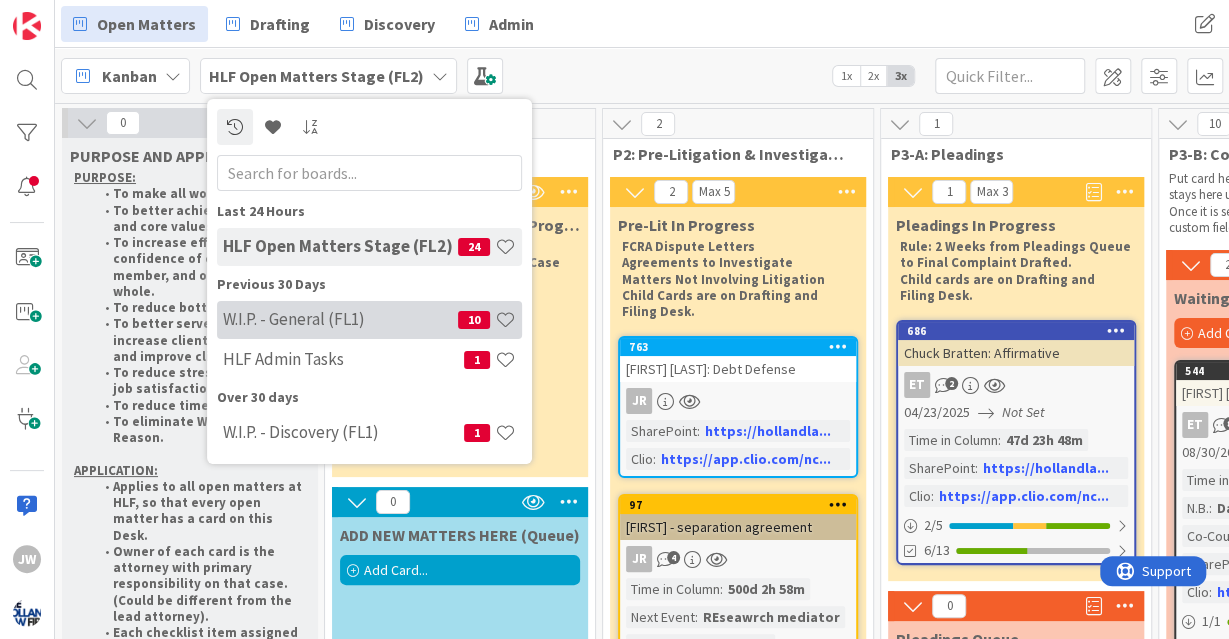 click on "W.I.P. - General (FL1)" at bounding box center [340, 319] 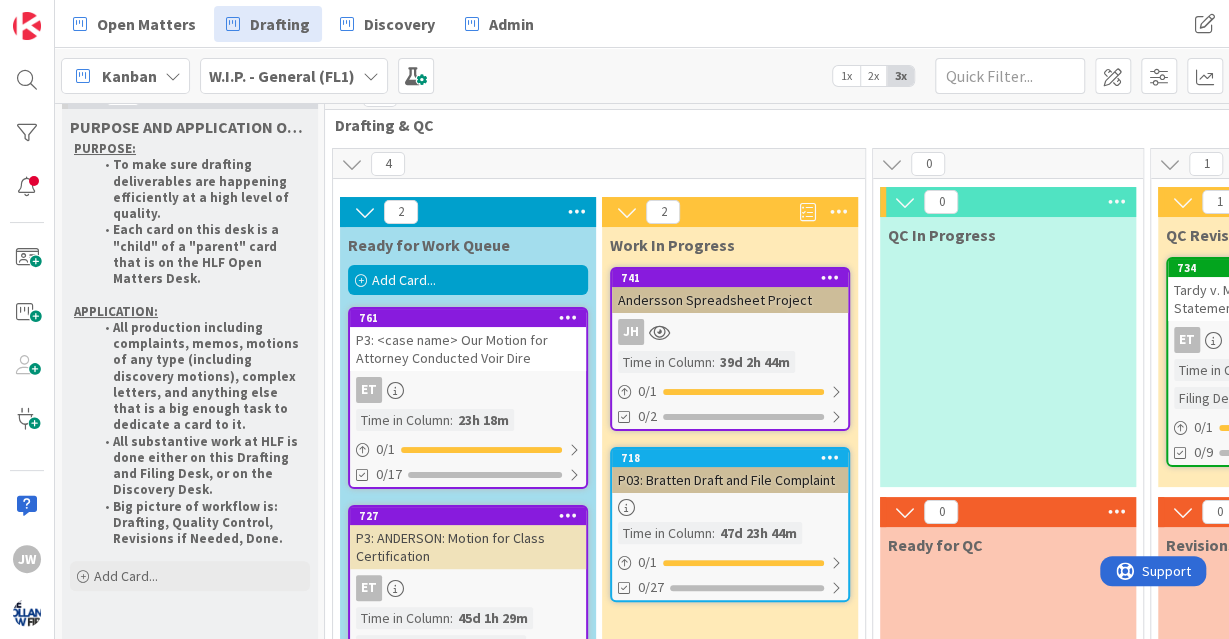 scroll, scrollTop: 16, scrollLeft: 0, axis: vertical 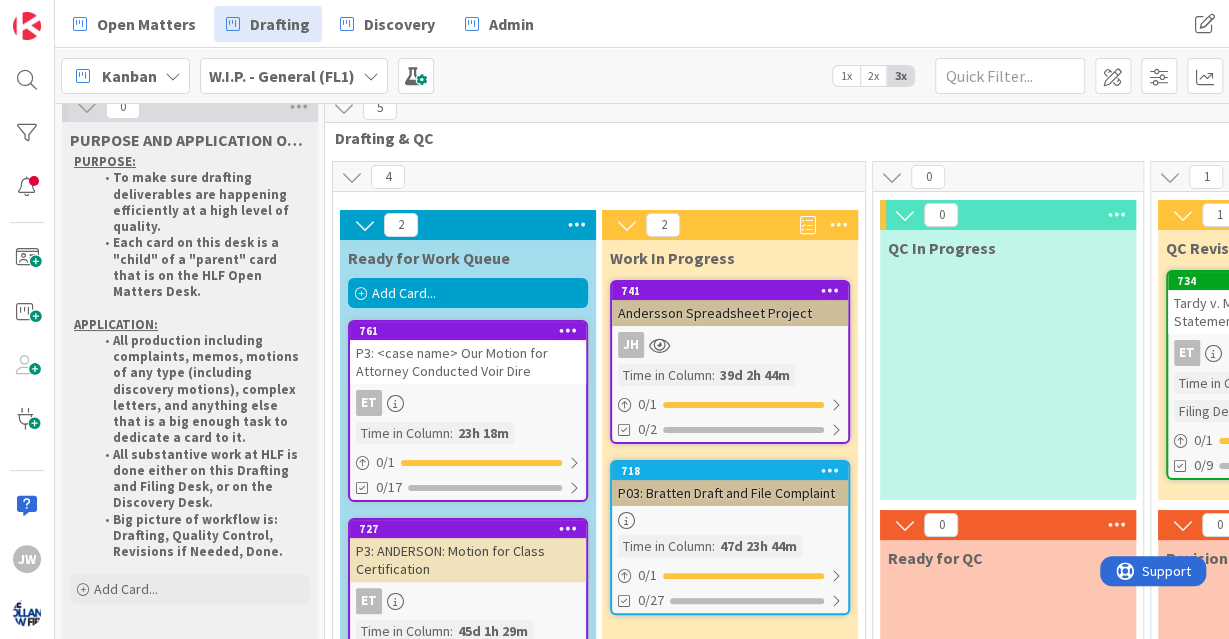 click on "Add Card..." at bounding box center (404, 293) 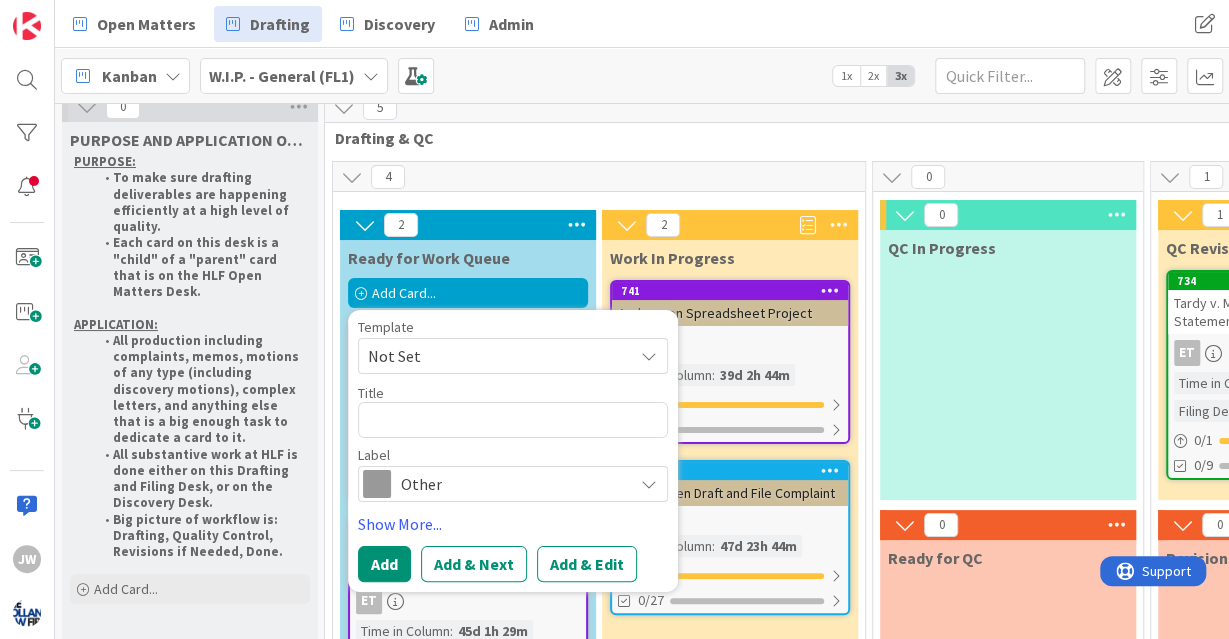 click on "Not Set" at bounding box center [493, 356] 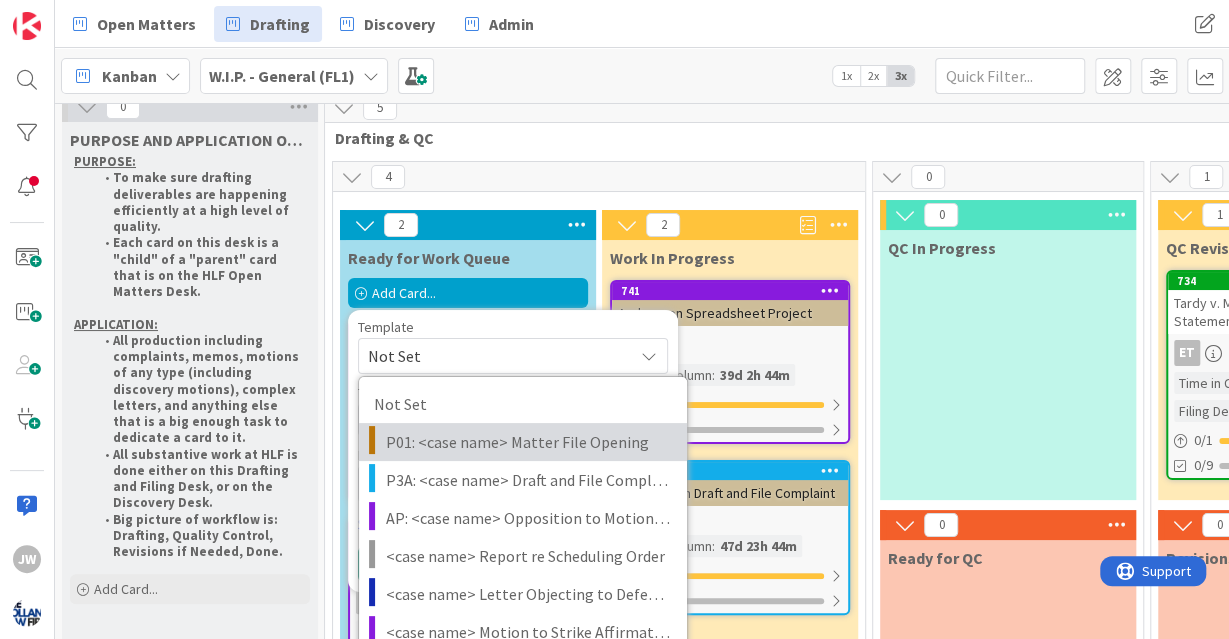 click on "P01: <case name> Matter File Opening" at bounding box center (523, 442) 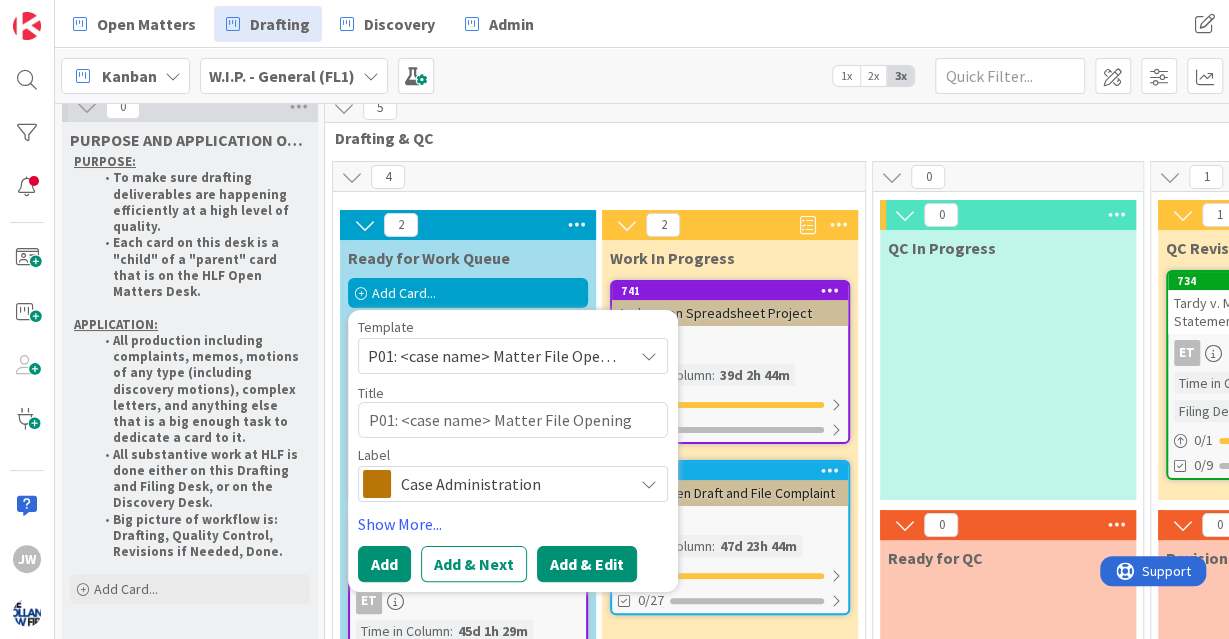 click on "Add & Edit" at bounding box center [587, 564] 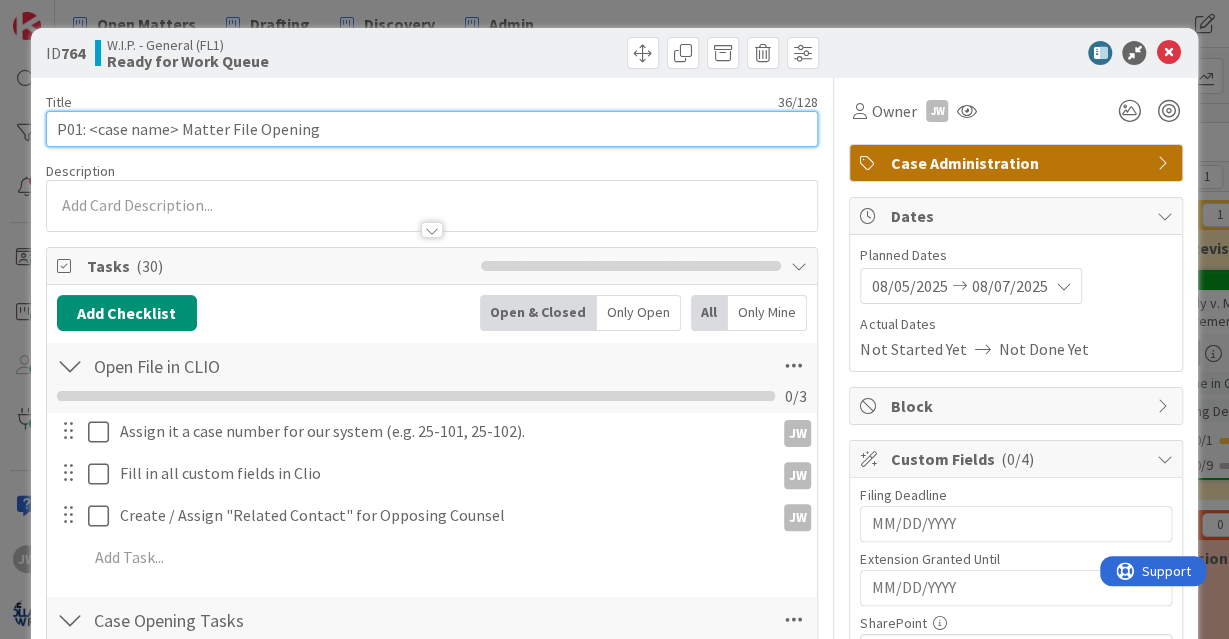 click on "P01: <case name> Matter File Opening" at bounding box center (432, 129) 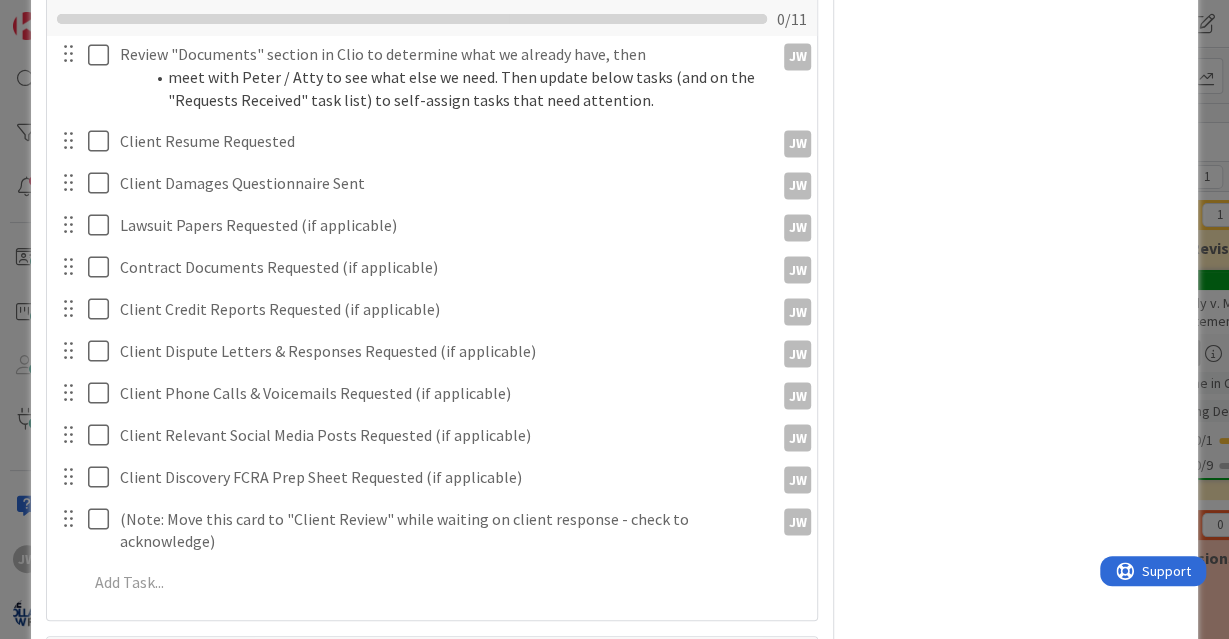 scroll, scrollTop: 1908, scrollLeft: 0, axis: vertical 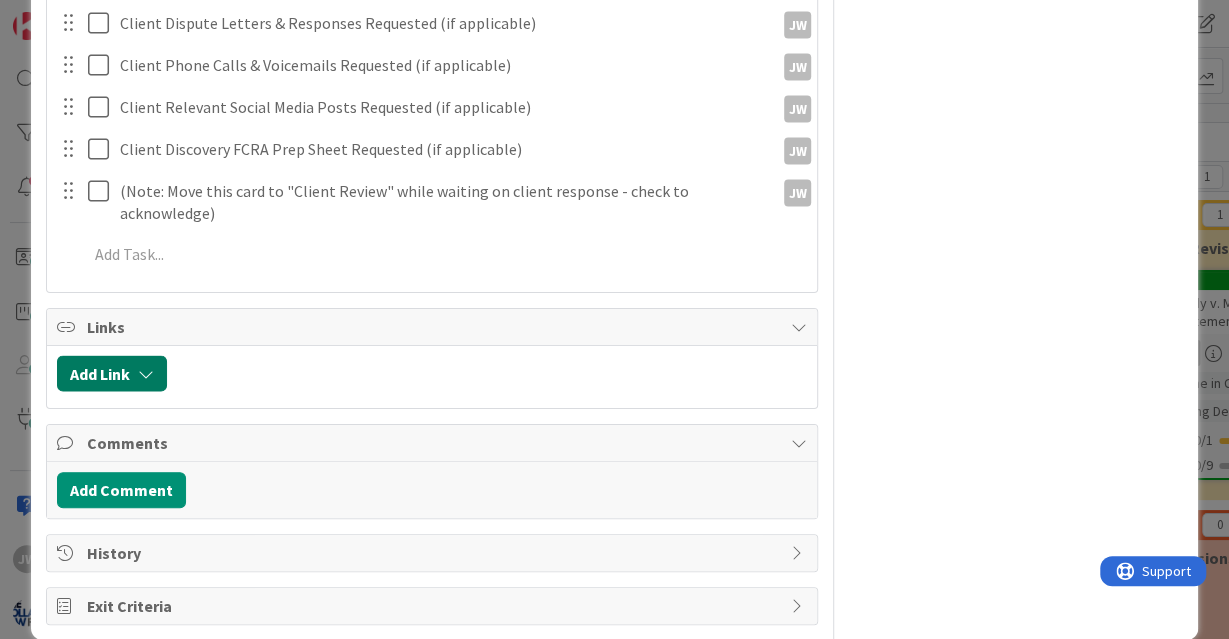 type on "P01: [FIRST] [LAST] Matter File Opening" 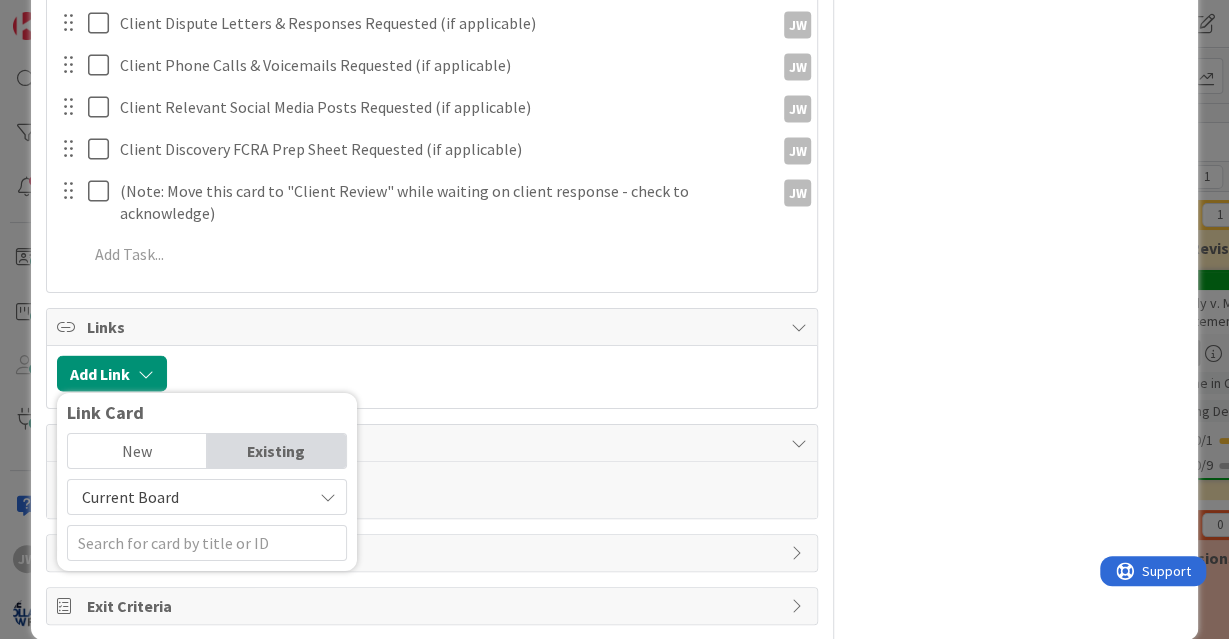 click on "Current Board" at bounding box center (190, 497) 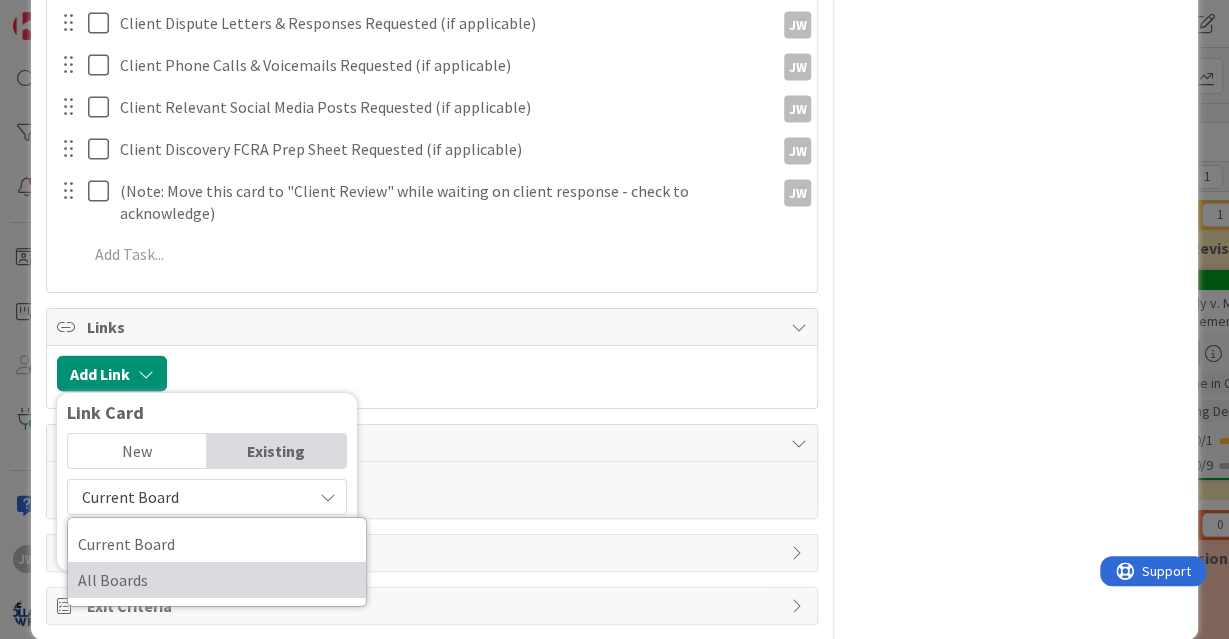 click on "All Boards" at bounding box center [217, 580] 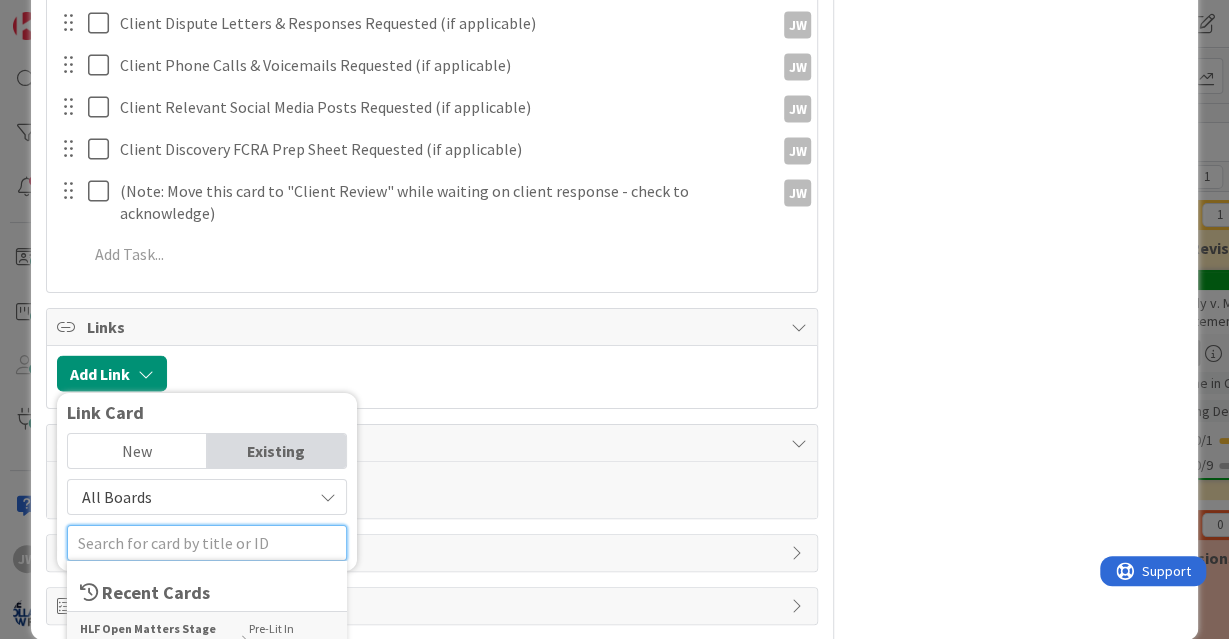 click at bounding box center [207, 543] 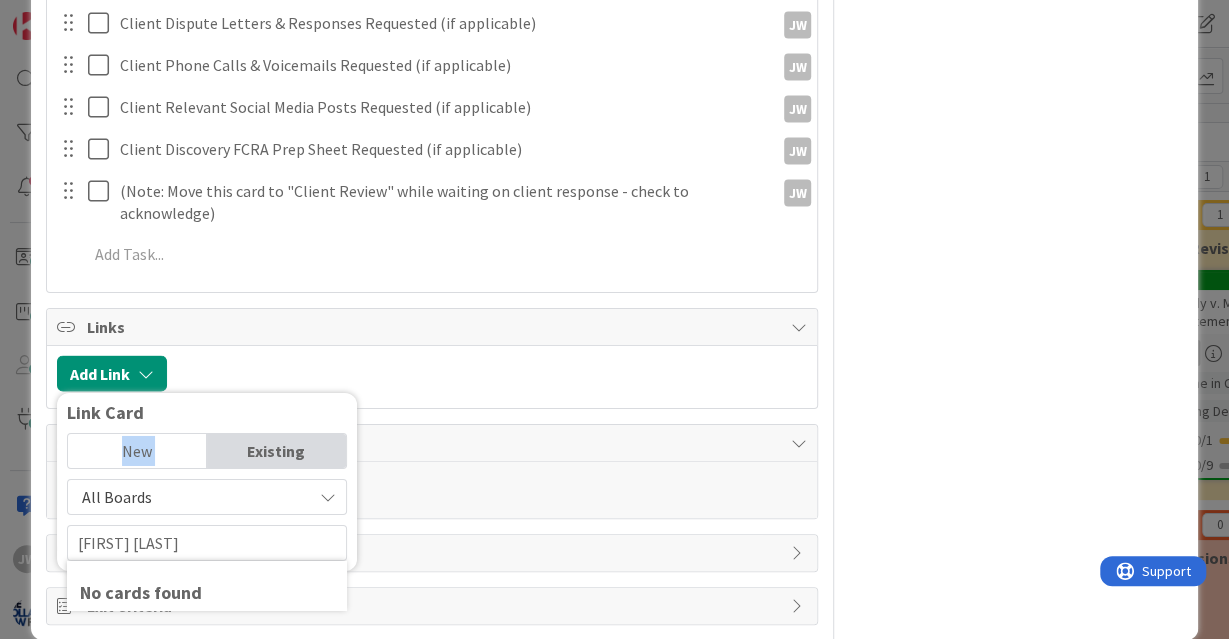drag, startPoint x: 238, startPoint y: 385, endPoint x: 243, endPoint y: 421, distance: 36.345562 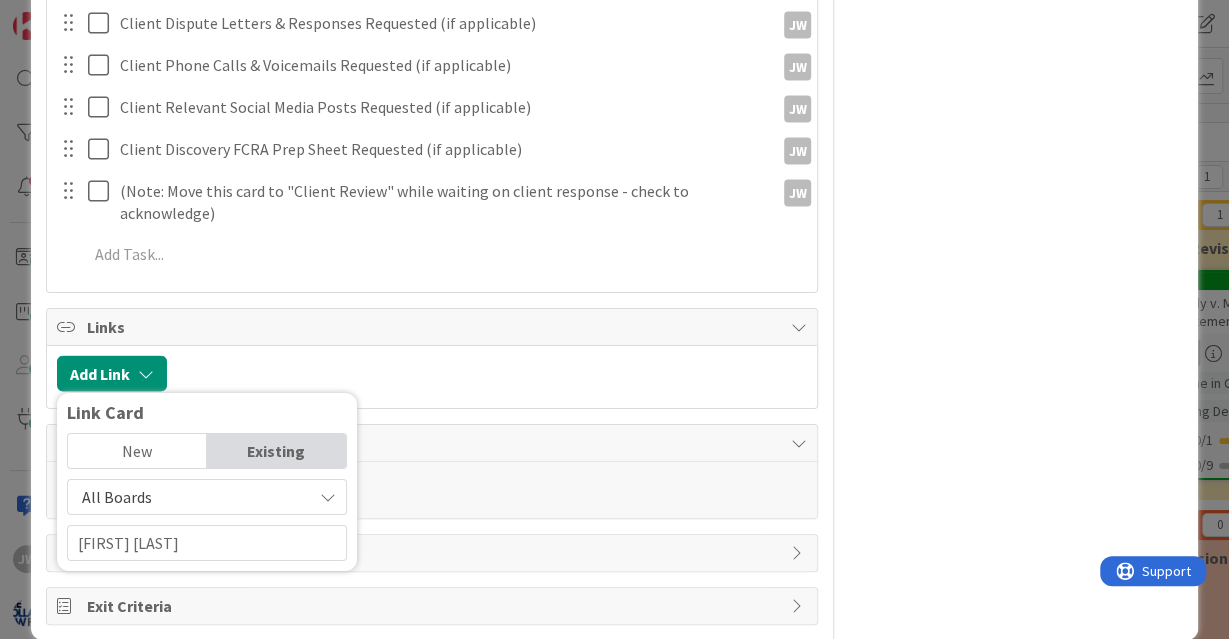 click on "Existing" at bounding box center [276, 451] 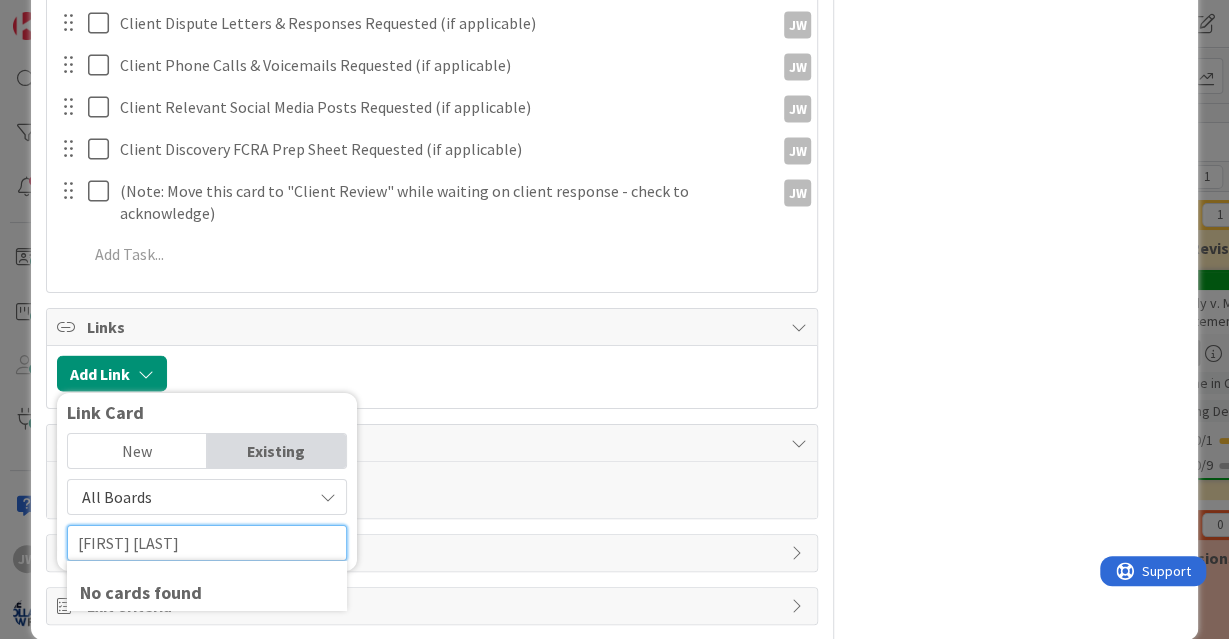 click on "[FIRST] [LAST]" at bounding box center [207, 543] 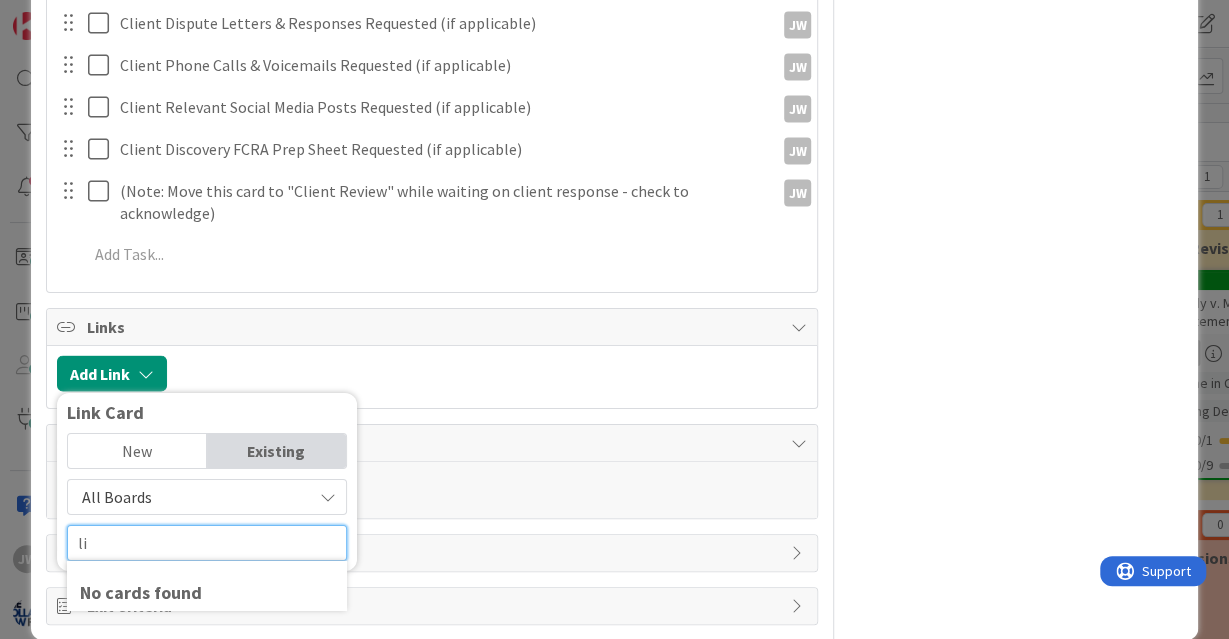 type on "l" 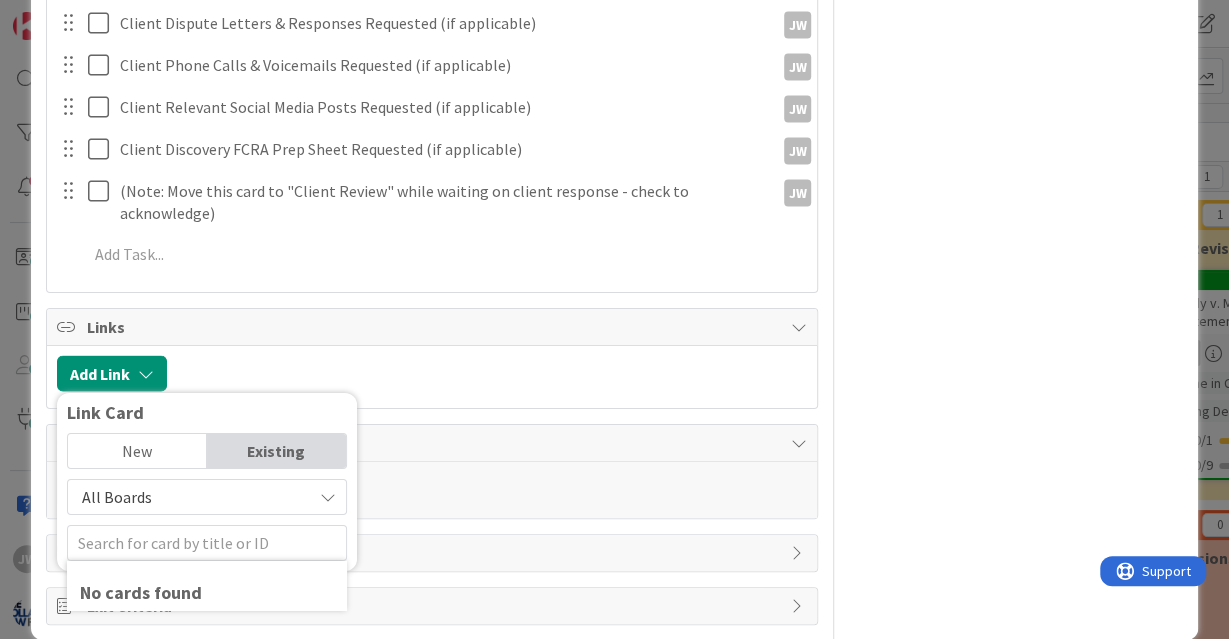 click on "Link Card" at bounding box center [207, 413] 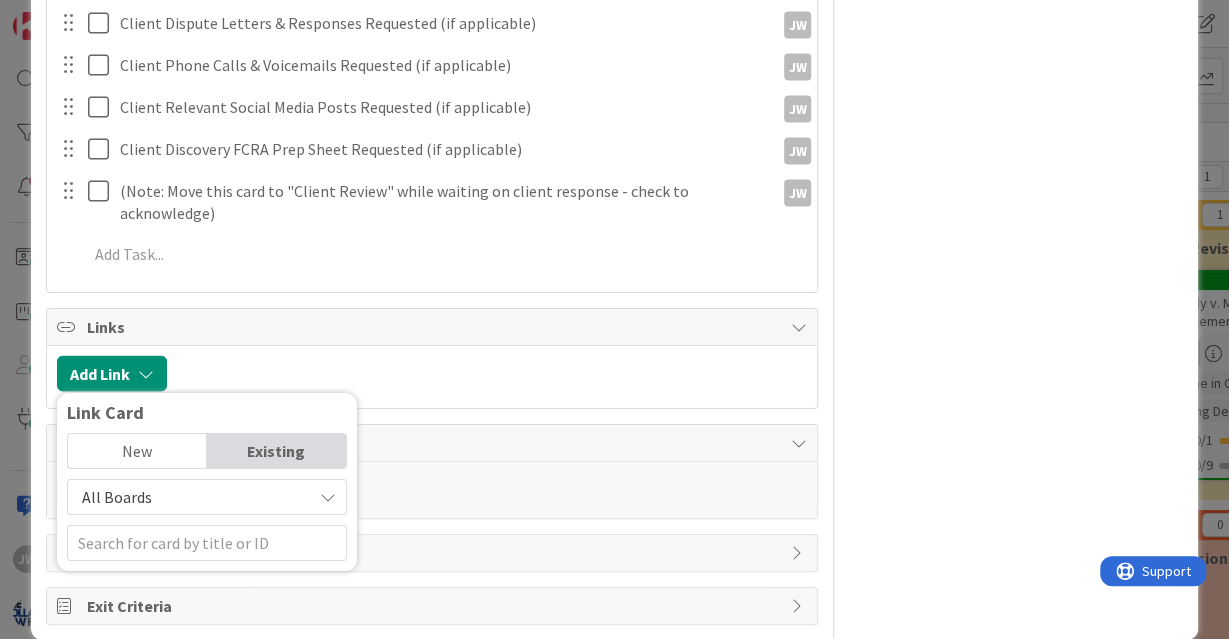 click on "All Boards" at bounding box center (207, 497) 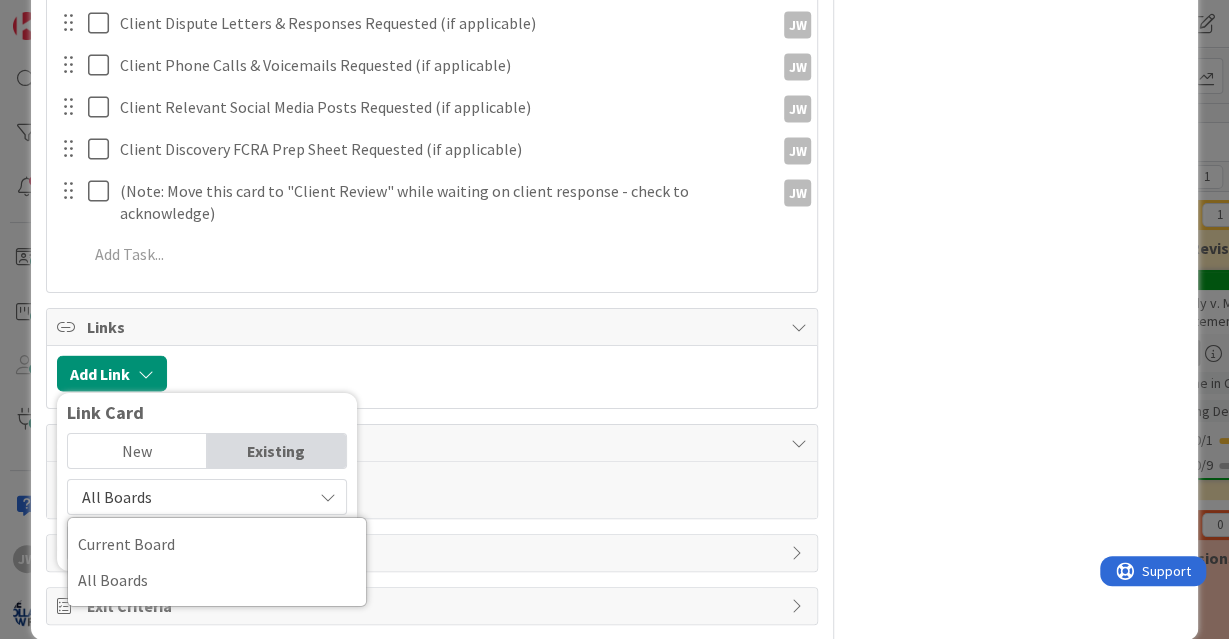 click on "All Boards" at bounding box center [190, 497] 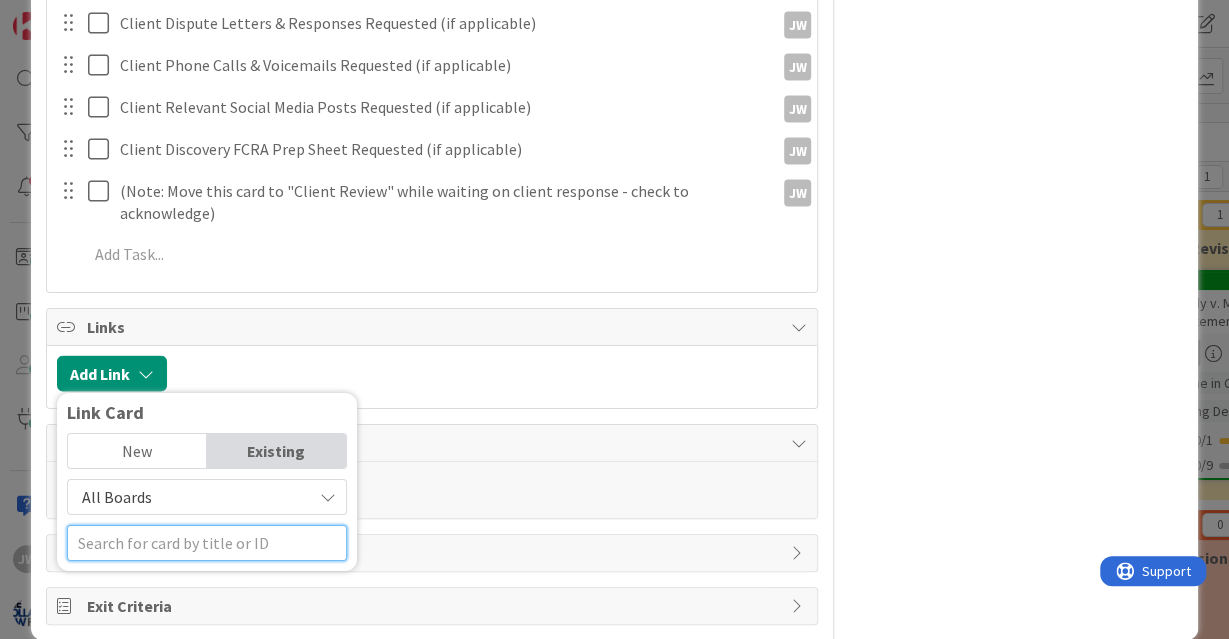 click at bounding box center [207, 543] 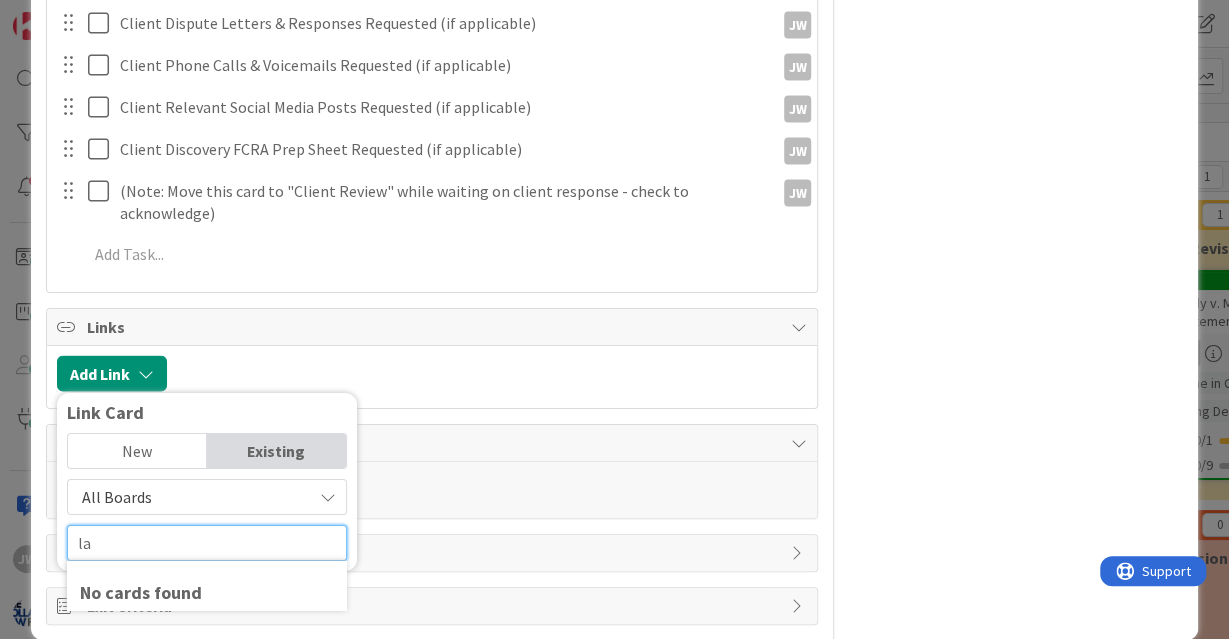 type on "l" 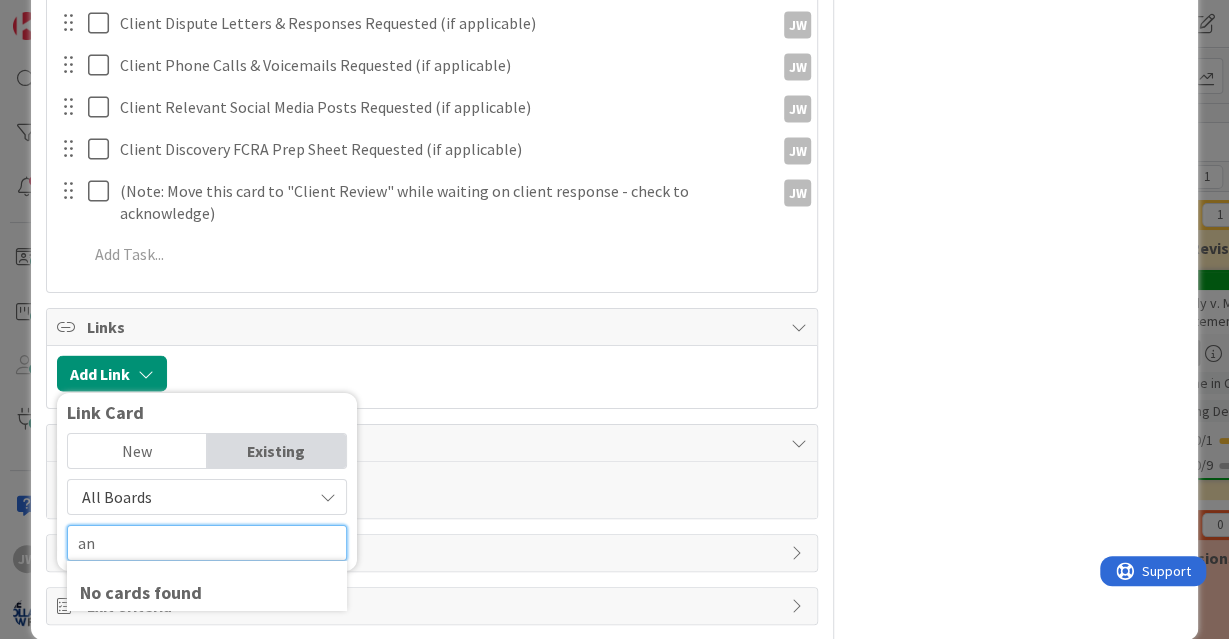 type on "a" 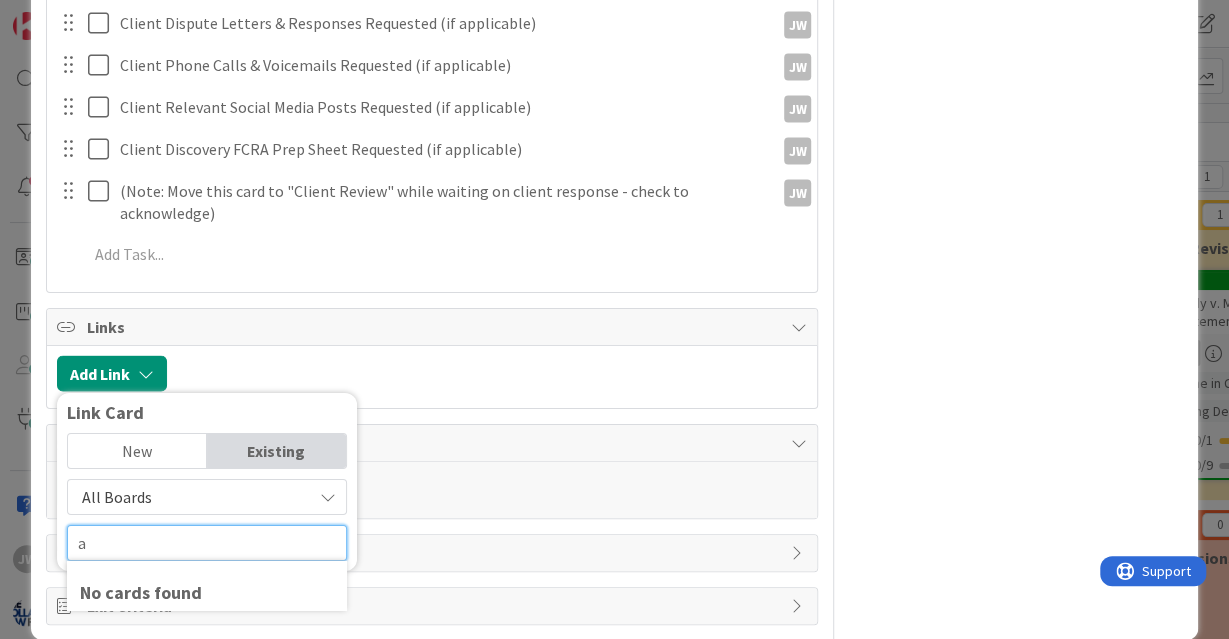 type 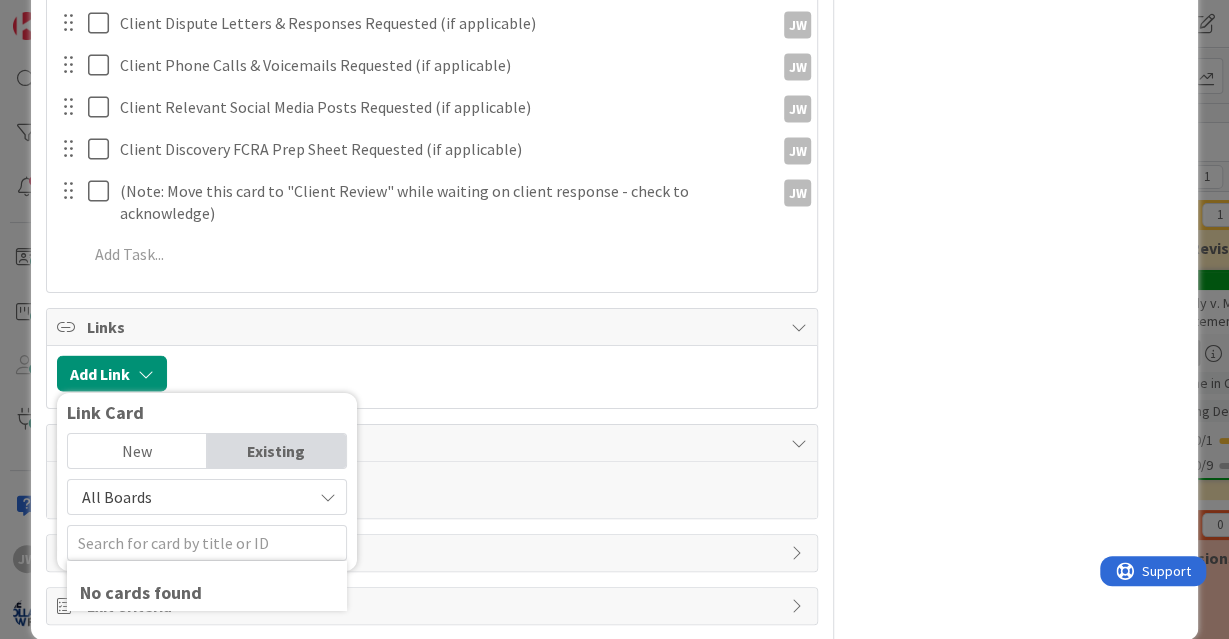 click on "Owner JW Case Administration Dates Planned Dates 08/05/2025 08/07/2025 Actual Dates Not Started Yet Not Done Yet Block Custom Fields ( 0/4 ) Filing Deadline Navigate forward to interact with the calendar and select a date. Press the question mark key to get the keyboard shortcuts for changing dates. Extension Granted Until Navigate forward to interact with the calendar and select a date. Press the question mark key to get the keyboard shortcuts for changing dates. SharePoint Clio Attachments Mirrors Board Select... To delete a mirror card, just delete the card. All other mirrored cards will continue to exists. Metrics Backlog 0m To Do 0m Buffer 0m In Progress 0m Total Time 0m Lead Time 0m Cycle Time 0m Blocked Time 0m Show Details" at bounding box center (1016, -603) 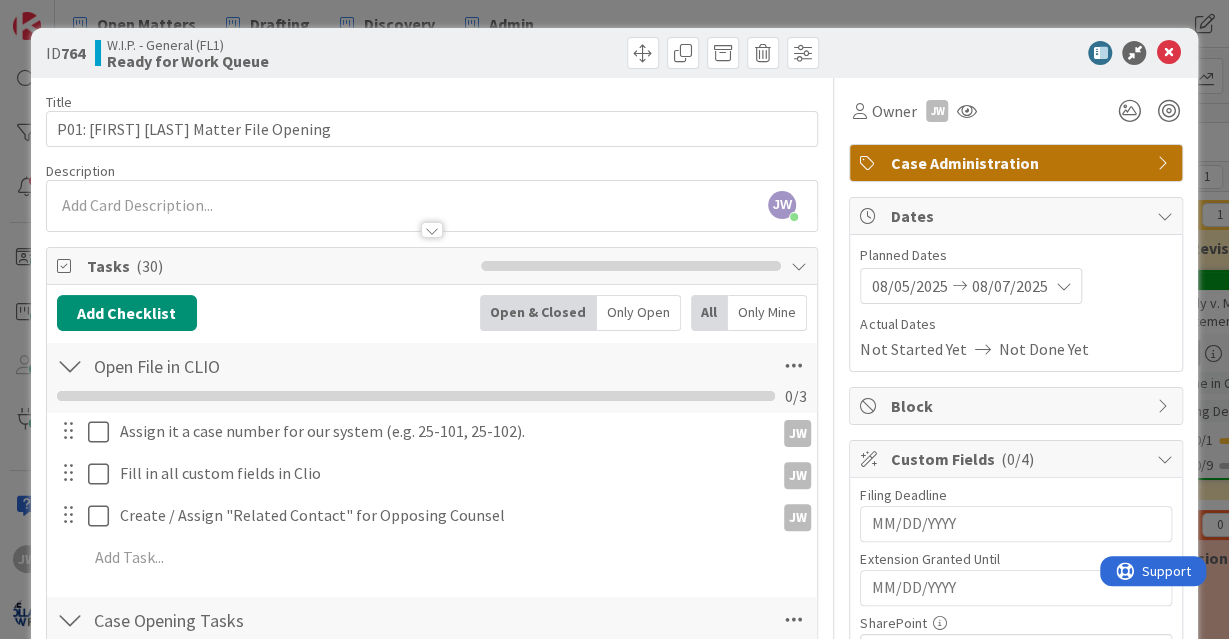 scroll, scrollTop: 308, scrollLeft: 0, axis: vertical 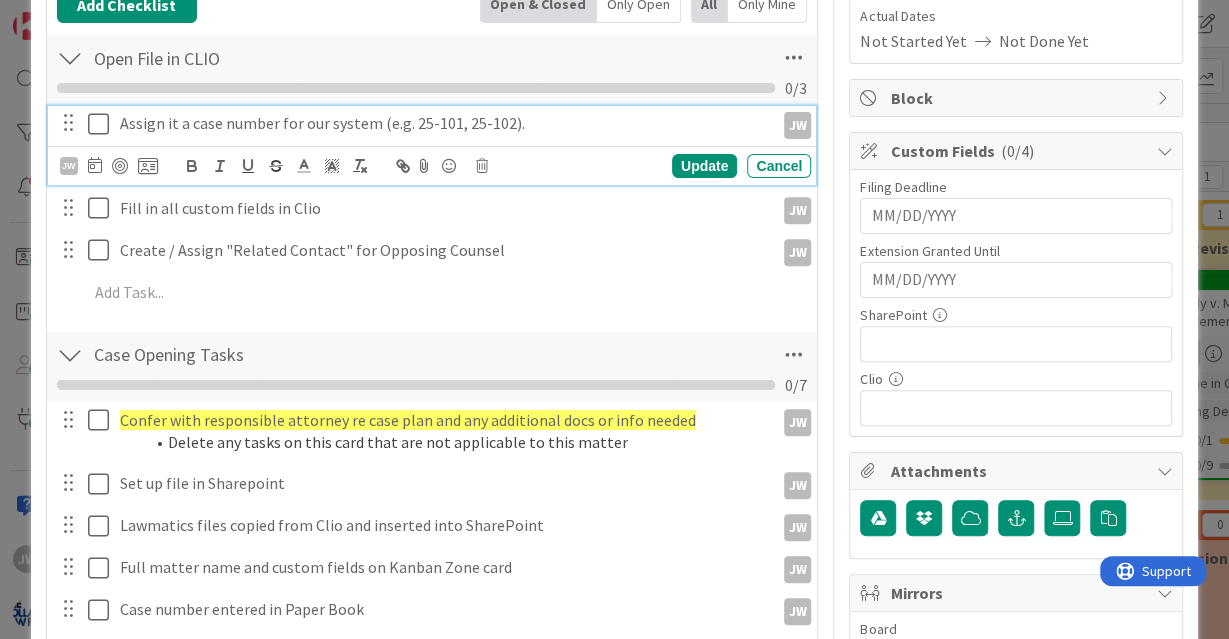 click at bounding box center [103, 124] 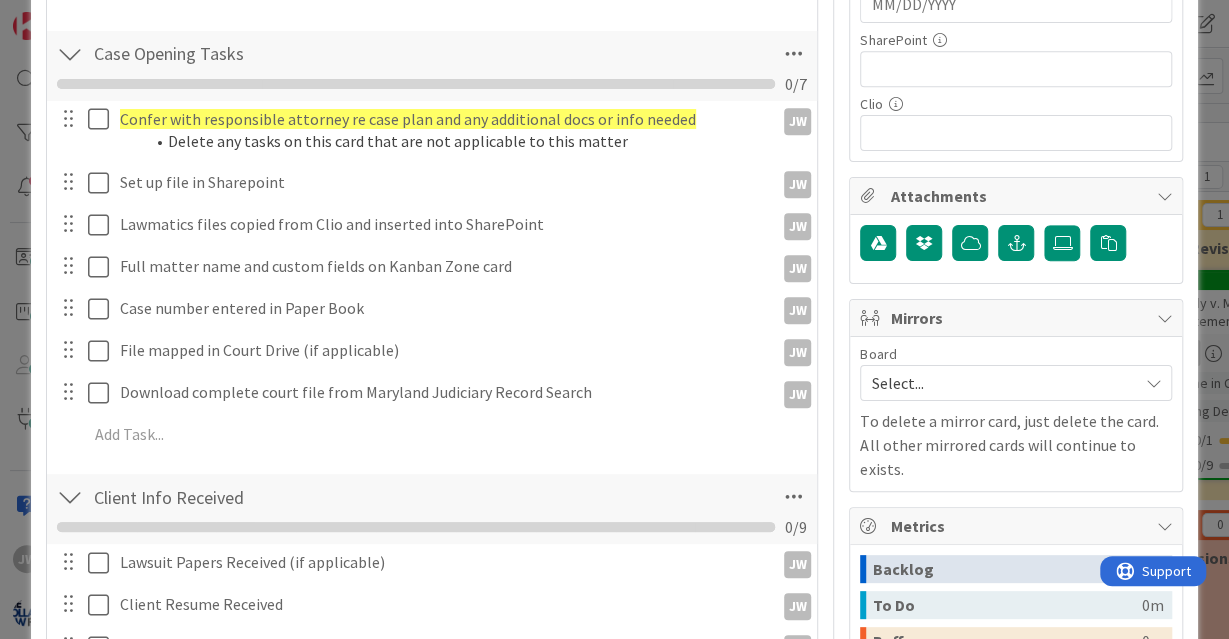 scroll, scrollTop: 584, scrollLeft: 0, axis: vertical 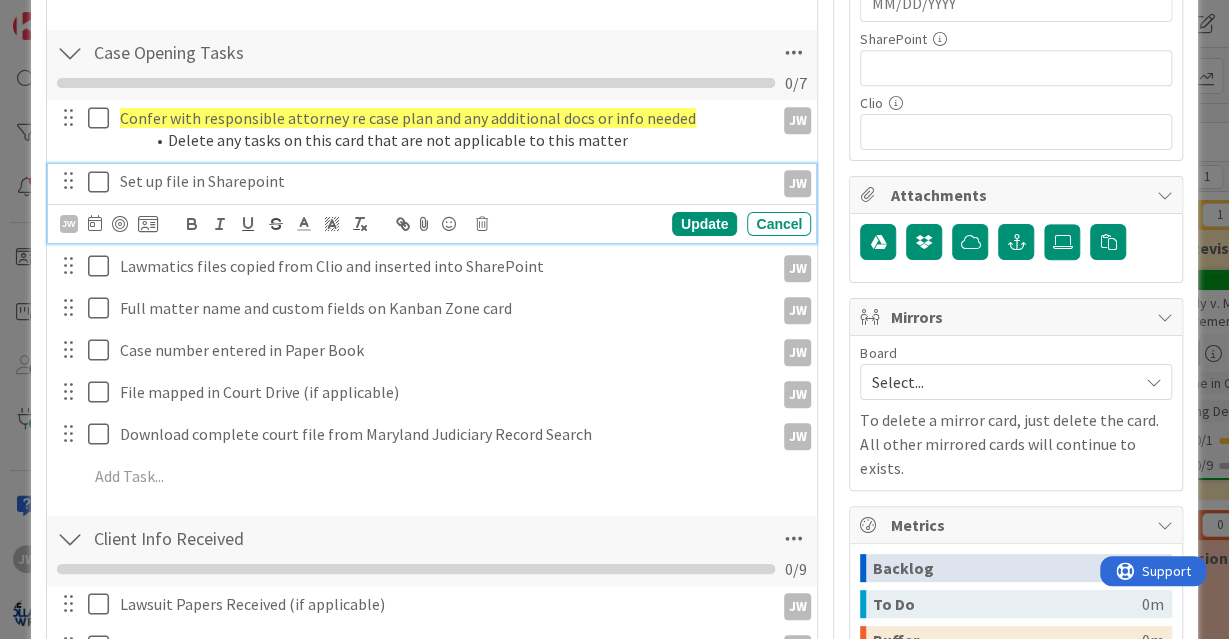 click at bounding box center (103, 182) 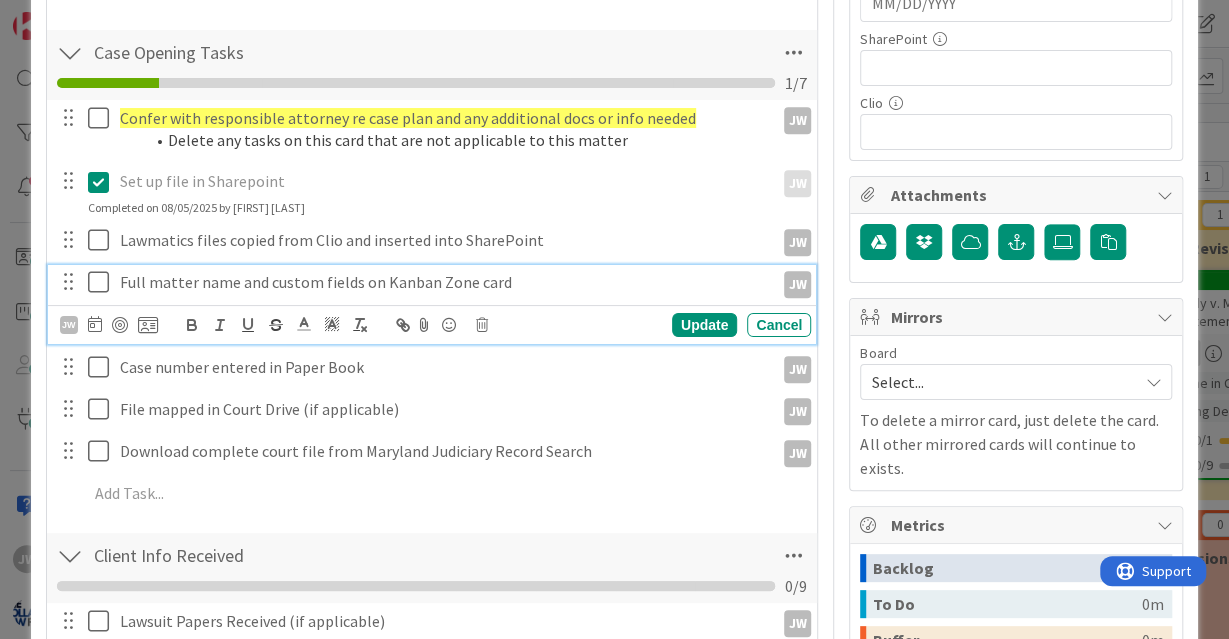 click at bounding box center [103, 282] 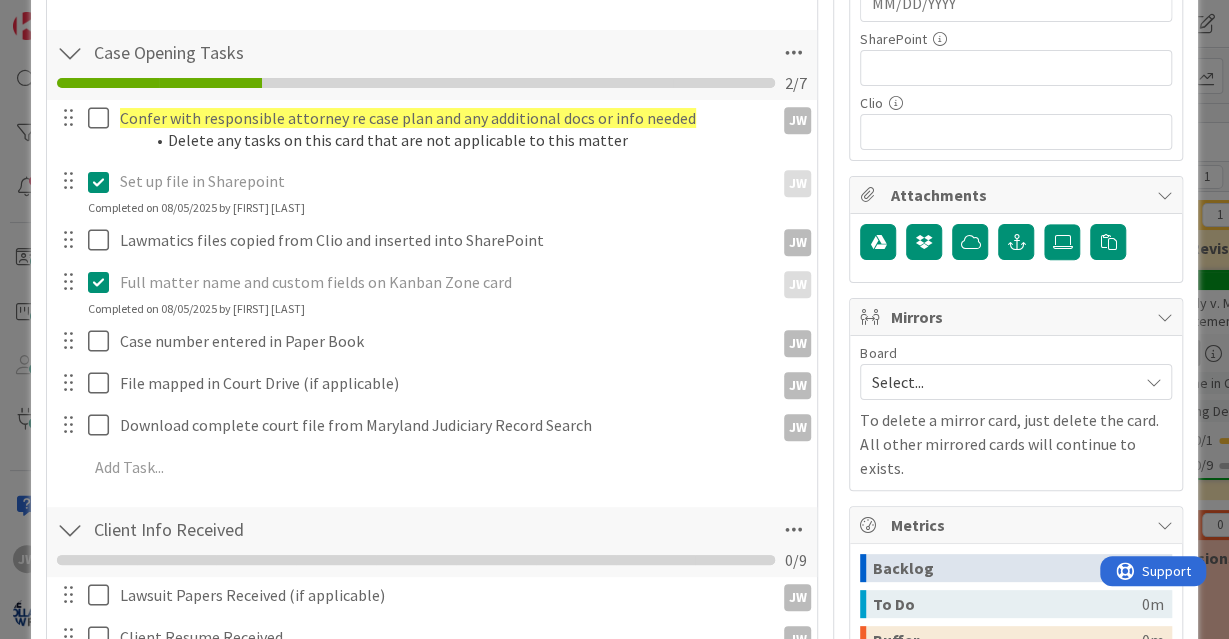 click on "Add Checklist Open & Closed Only Open All Only Mine Open File in CLIO Checklist Name 17 / 64 Open File in CLIO 1 / 3 Assign it a case number for our system (e.g. 25-101, 25-102). JW JW Update Cancel Completed on 08/05/2025 by Jamie White Fill in all custom fields in Clio JW JW Update Cancel Create / Assign "Related Contact" for Opposing Counsel JW JW Update Cancel Add Add Multiple Cancel Case Opening Tasks Checklist Name 18 / 64 Case Opening Tasks 2 / 7 Confer with responsible attorney re case plan and any additional docs or info needed Delete any tasks on this card that are not applicable to this matter JW JW Update Cancel Set up file in Sharepoint JW JW Update Cancel Completed on 08/05/2025 by Jamie White Lawmatics files copied from Clio and inserted into SharePoint JW JW Update Cancel Full matter name and custom fields on Kanban Zone card JW JW Update Cancel Completed on 08/05/2025 by Jamie White Case number entered in Paper Book JW JW Update Cancel File mapped in Court Drive (if applicable) JW JW Update /" at bounding box center [432, 683] 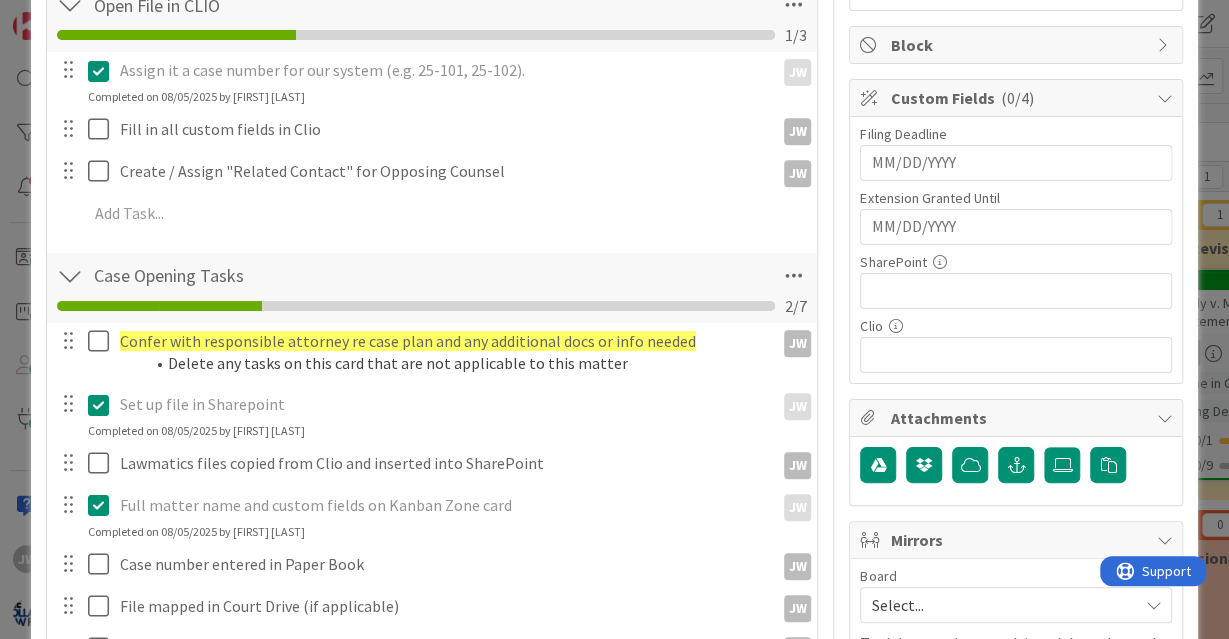 scroll, scrollTop: 0, scrollLeft: 0, axis: both 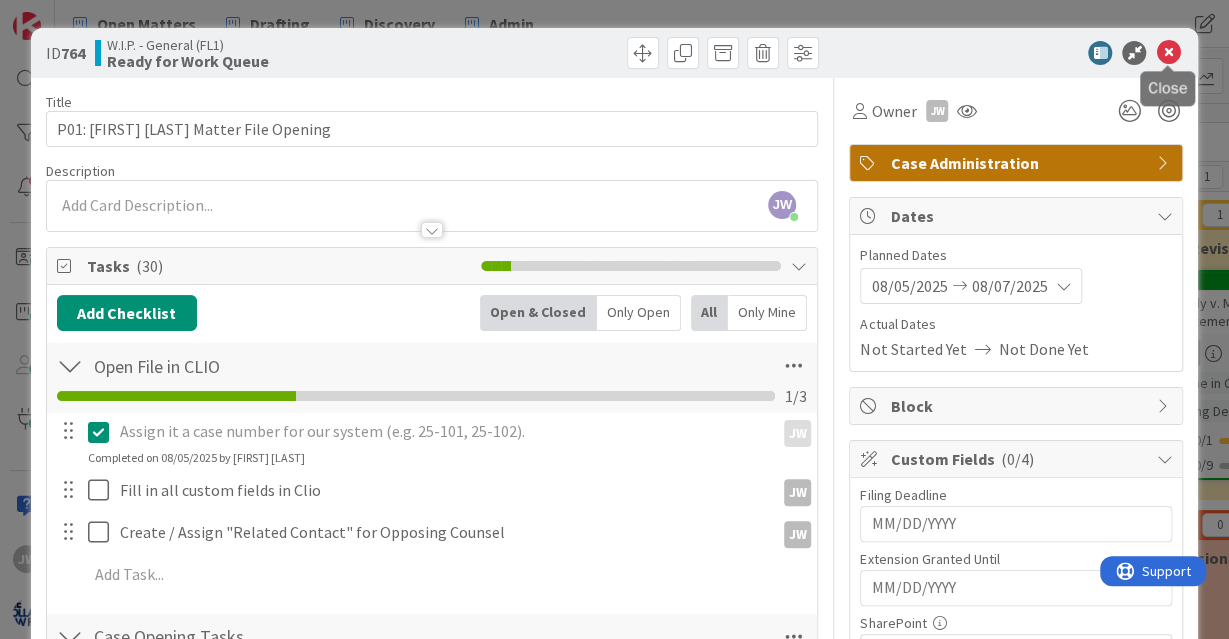 click at bounding box center [1168, 53] 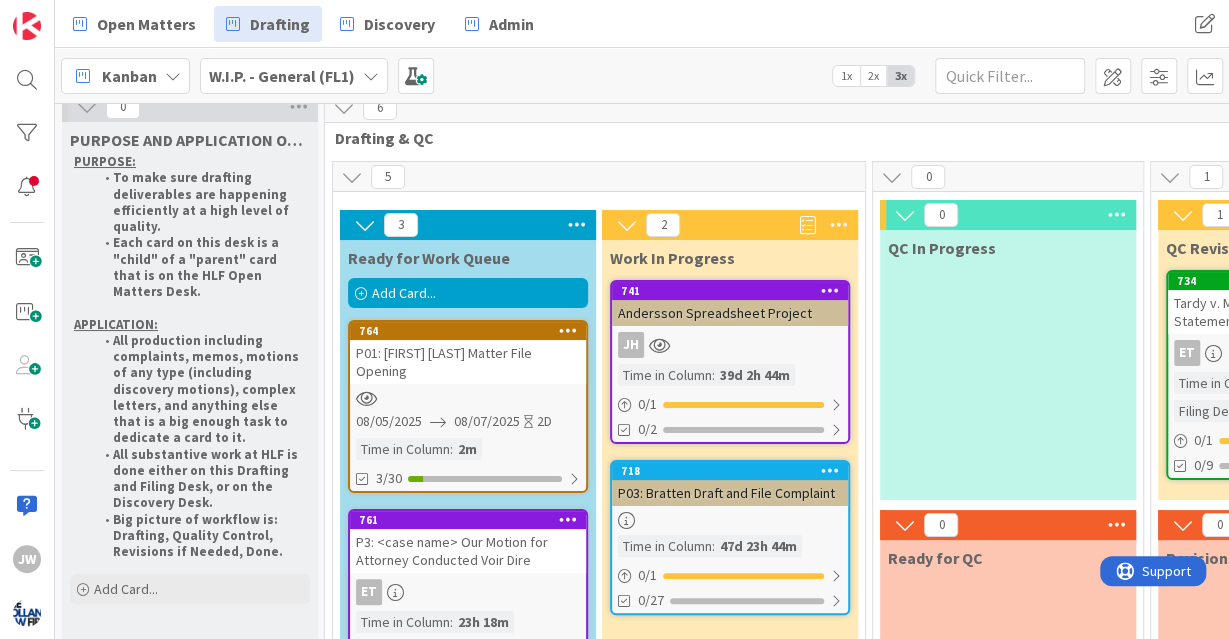 click on "W.I.P. - General (FL1)" at bounding box center [294, 76] 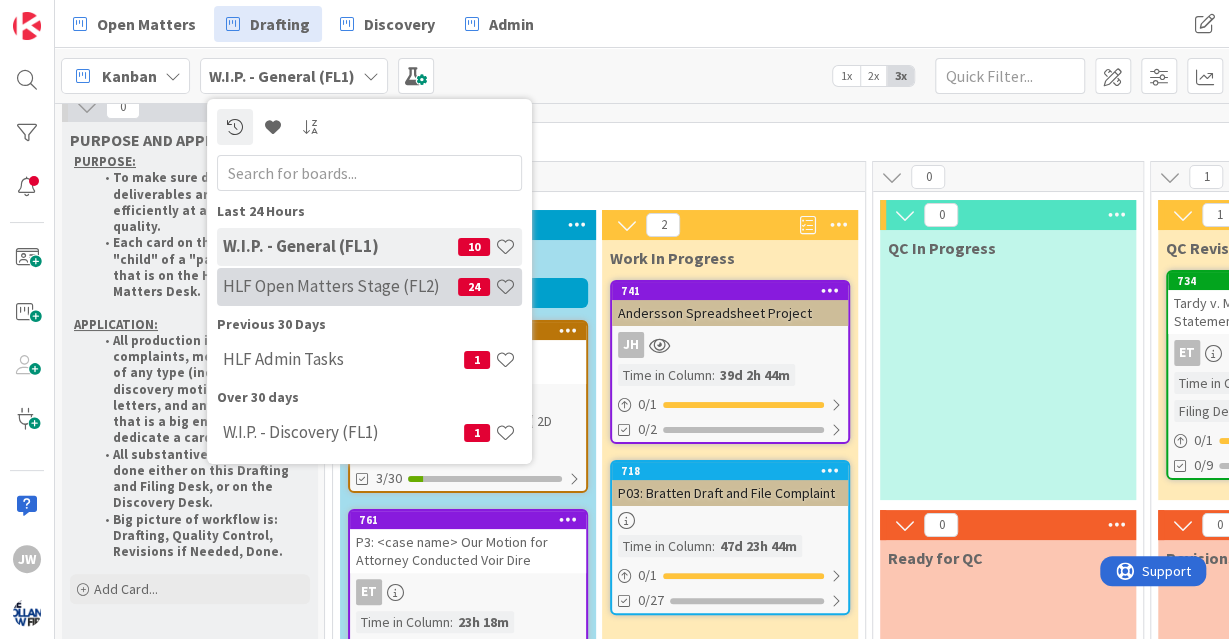 click on "HLF Open Matters Stage (FL2)" at bounding box center [340, 286] 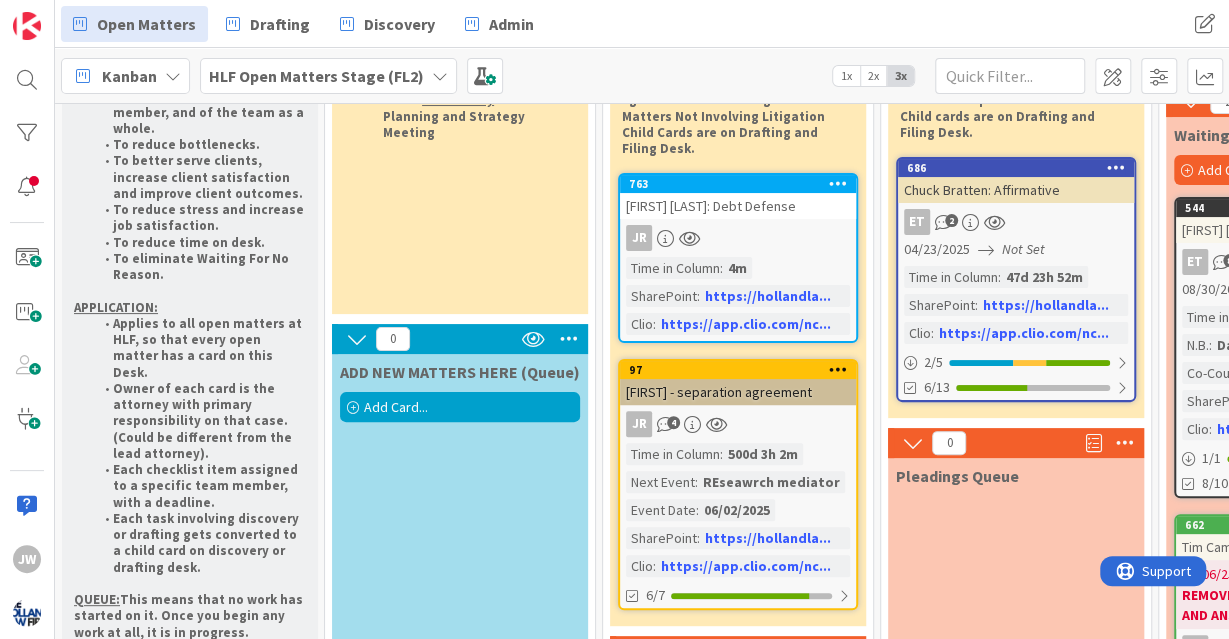 scroll, scrollTop: 168, scrollLeft: 0, axis: vertical 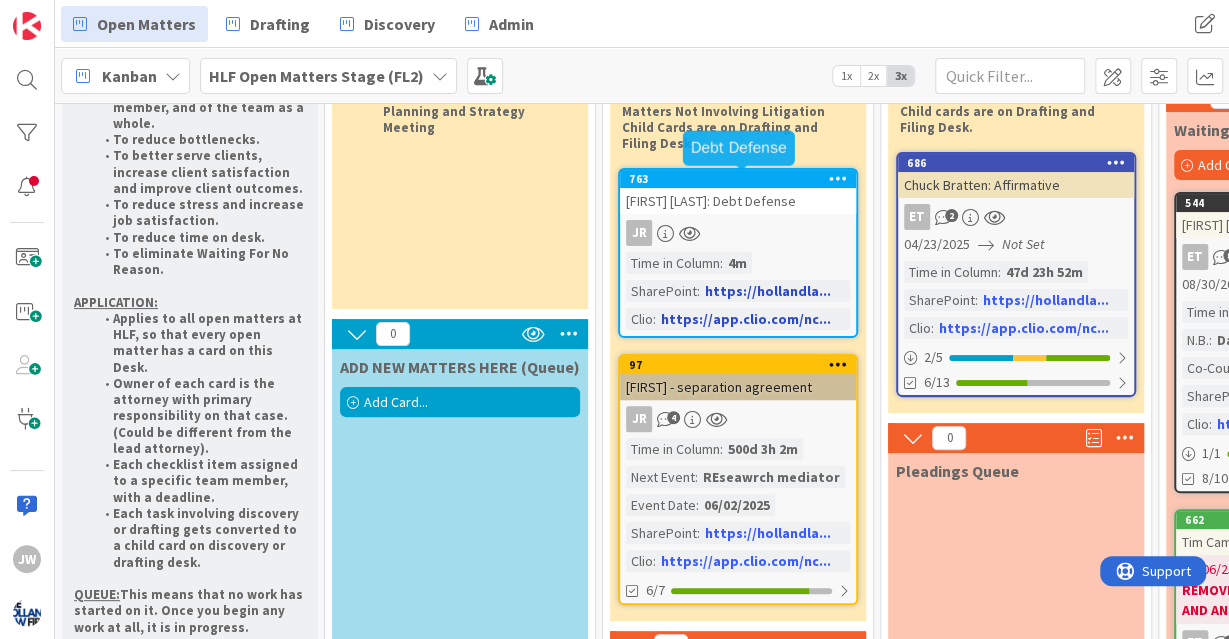 click on "763" at bounding box center [742, 179] 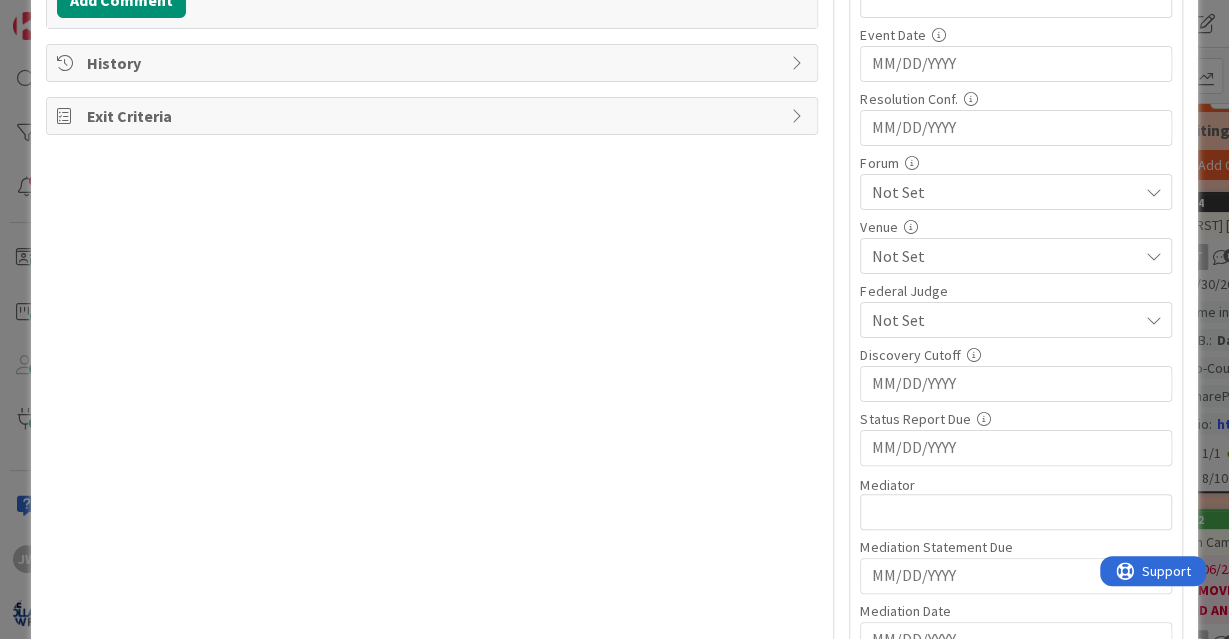 scroll, scrollTop: 561, scrollLeft: 0, axis: vertical 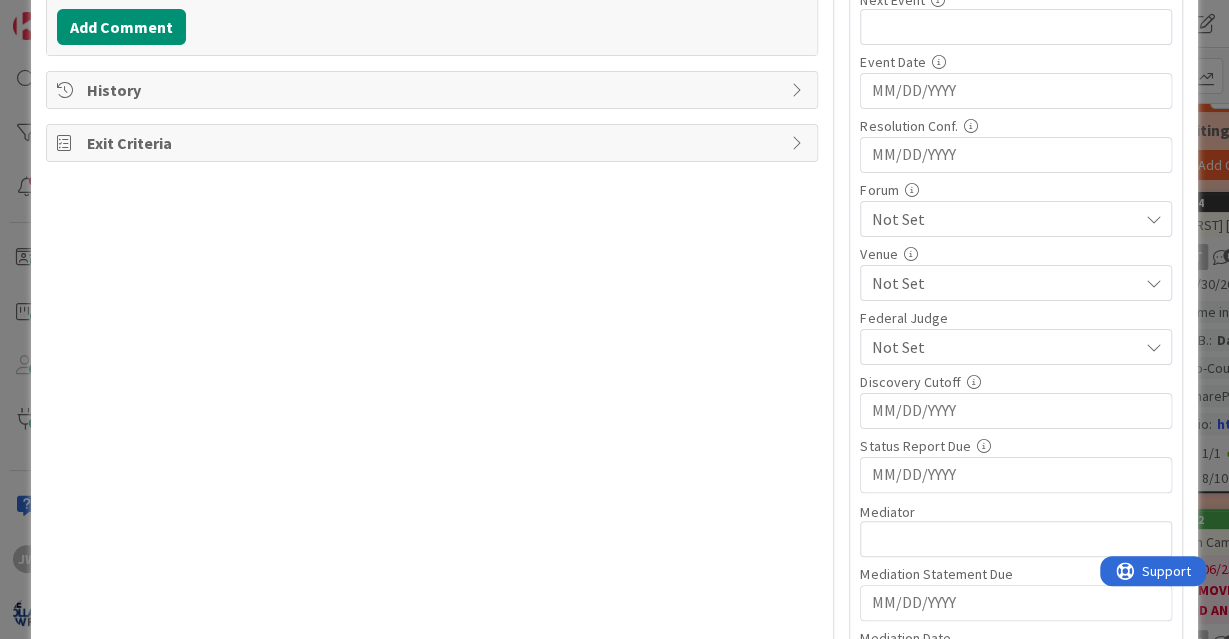 click on "Not Set" at bounding box center (1016, 283) 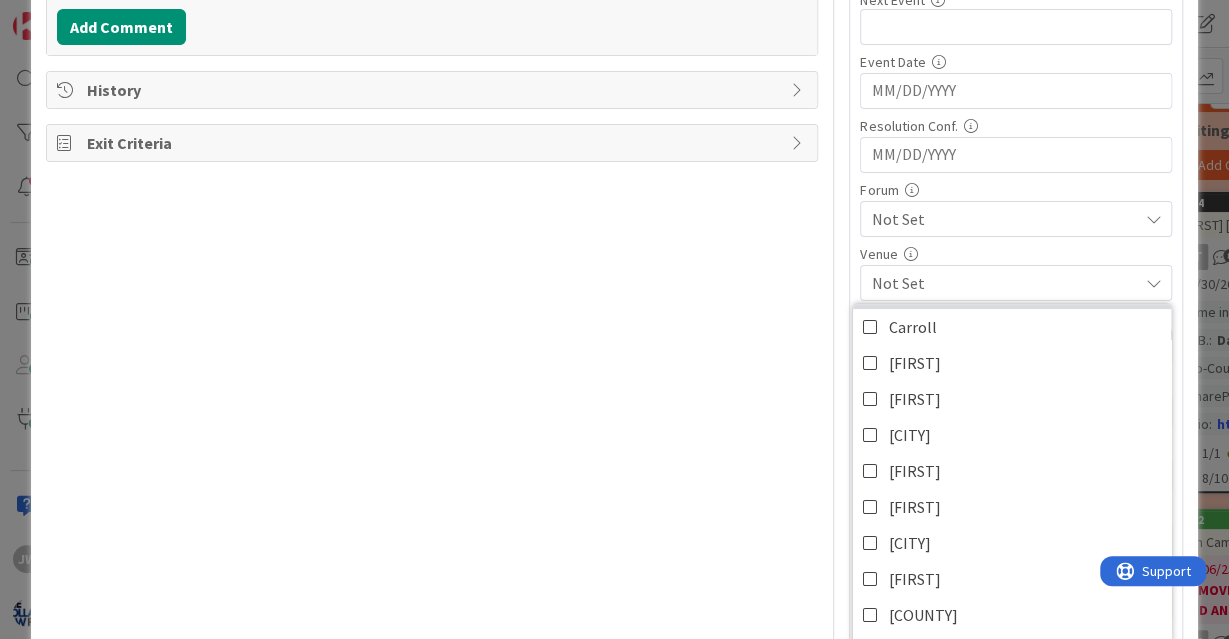 scroll, scrollTop: 286, scrollLeft: 0, axis: vertical 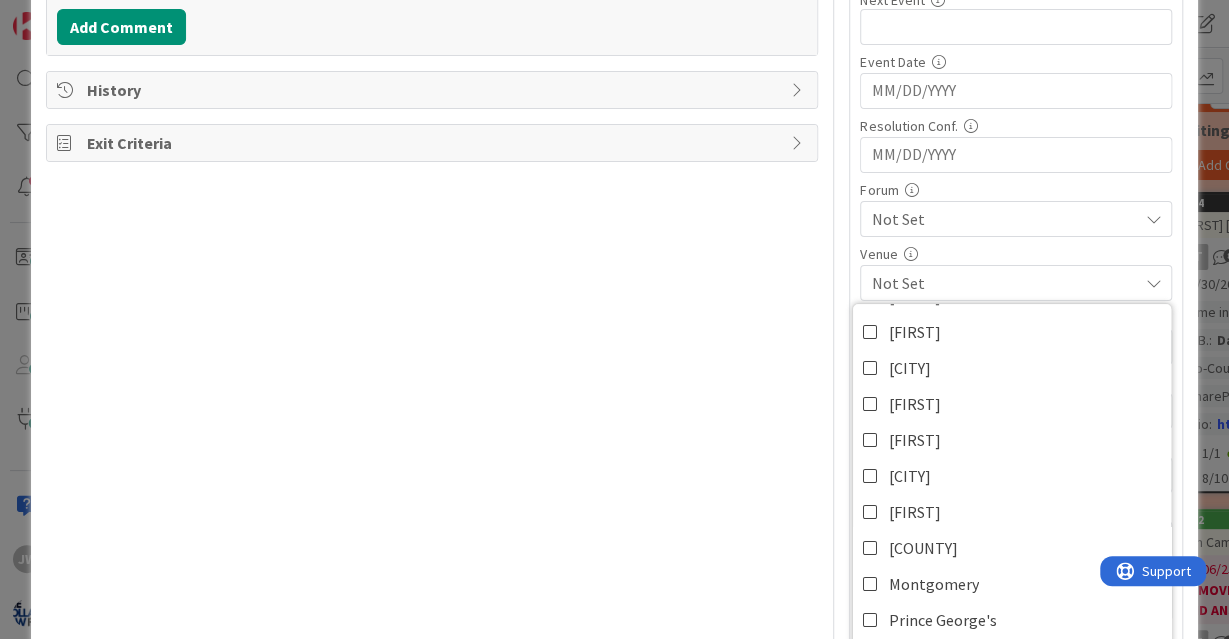 click on "Title 29 / 128 [FIRST] [LAST]: Debt Defense Description JW Jamie White just joined Debt Defense JR Owner JW Debt Defense Tasks Add Checklist Links Add Link Comments Add Comment History Exit Criteria JR Owner JW Debt Defense Dates Planned Dates Not Set Not Set Actual Dates 08/05/2025 Not Done Yet Block Custom Fields ( 2/20 ) N.B. 0 / 32 Next Event 0 / 32 Event Date Navigate forward to interact with the calendar and select a date. Press the question mark key to get the keyboard shortcuts for changing dates. Resolution Conf. Navigate forward to interact with the calendar and select a date. Press the question mark key to get the keyboard shortcuts for changing dates. Forum Not Set Venue Not Set Allegany Anne Arundel Baltimore City Baltimore County Calvert Caroline Carroll Cecil Charles Dorchester Frederick Garrett Harford Howard Kent Montgomery Prince George's Queen Anne's St. Mary's Somerset Talbot Washington Wicomico Worcester Federal Judge Not Set Discovery Cutoff Status Report Due Mediator 0 / 32 Not Set" at bounding box center (615, 724) 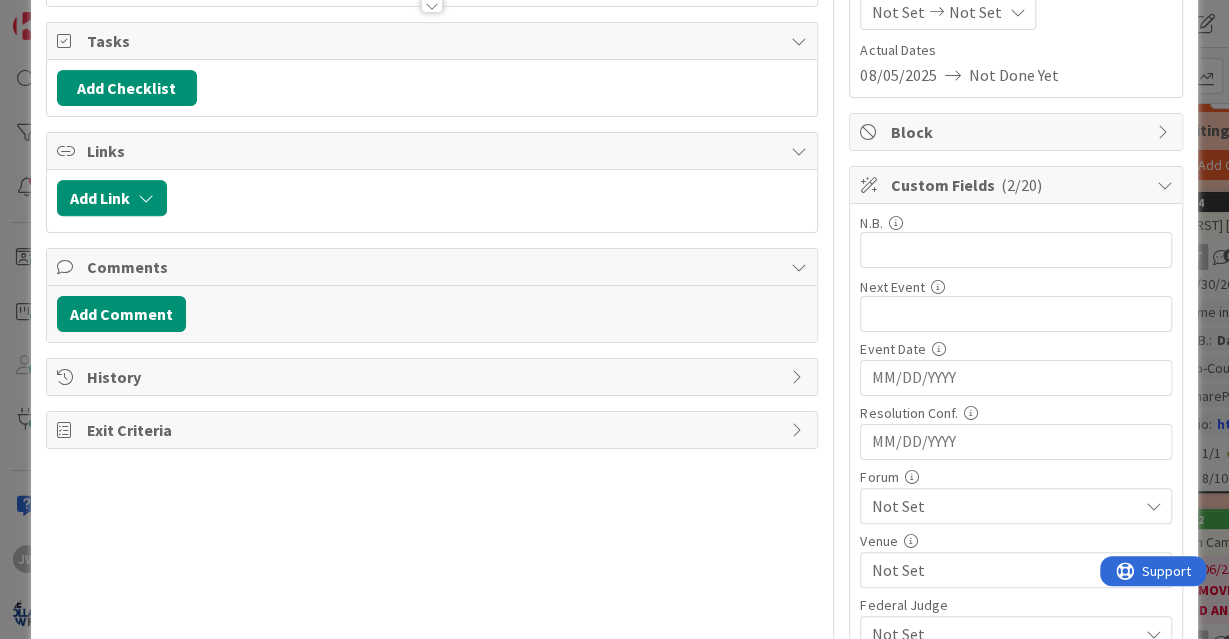 scroll, scrollTop: 0, scrollLeft: 0, axis: both 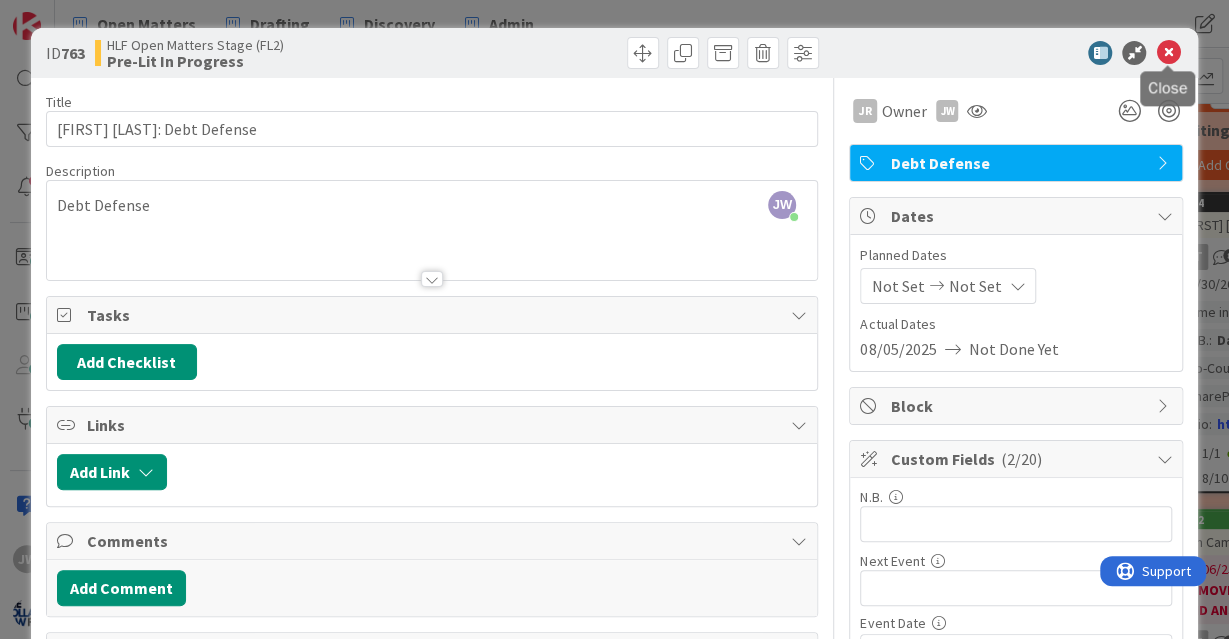 click at bounding box center (1168, 53) 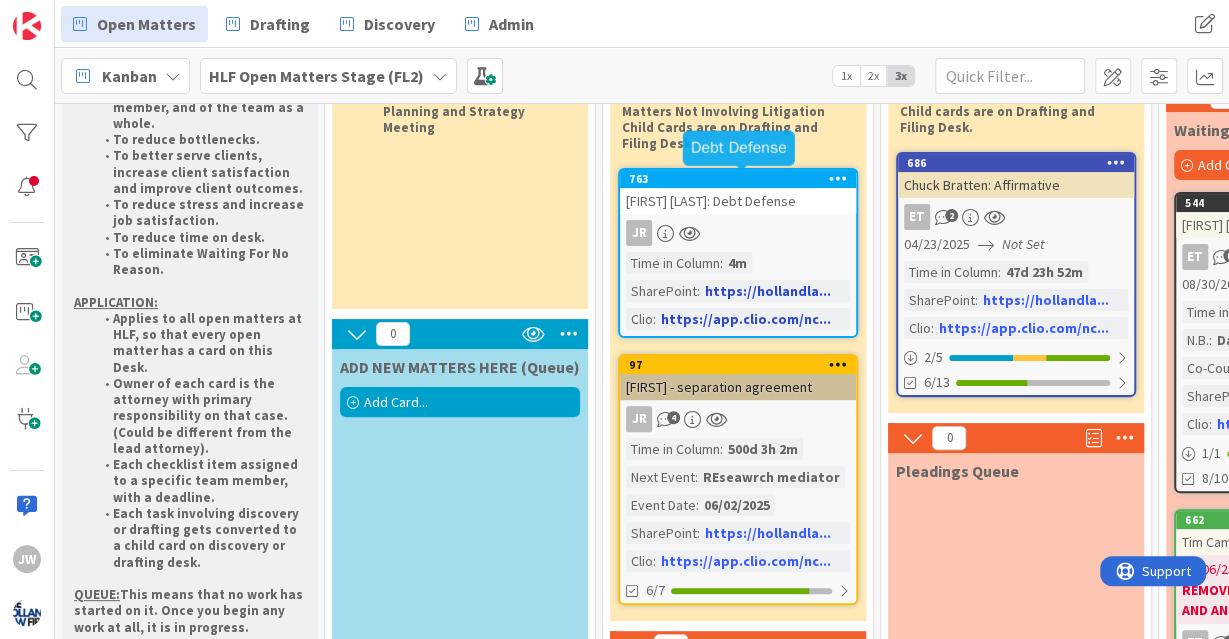 click on "763" at bounding box center [742, 179] 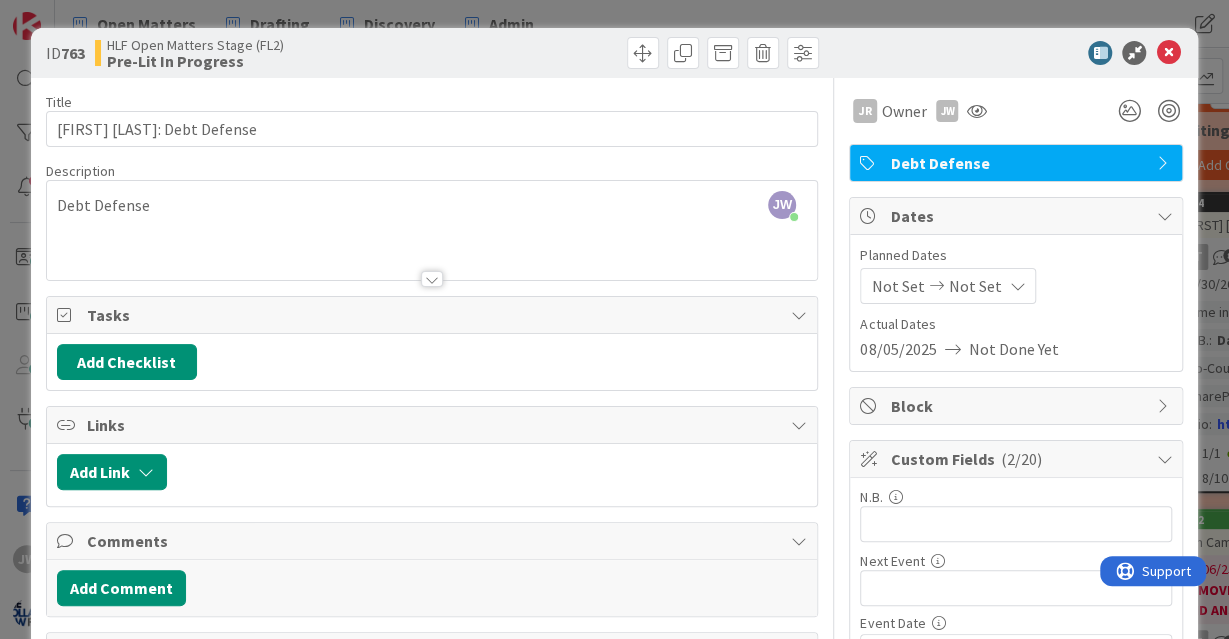 scroll, scrollTop: 4, scrollLeft: 0, axis: vertical 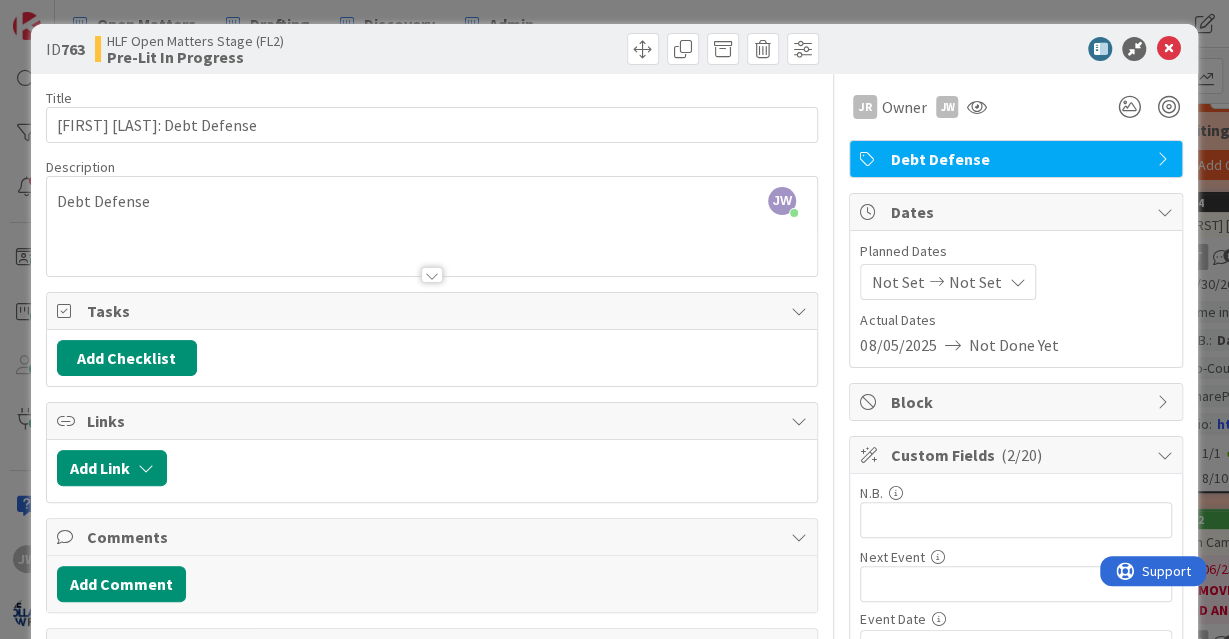 click on "ID  763 HLF Open Matters Stage (FL2) Pre-Lit In Progress" at bounding box center [615, 49] 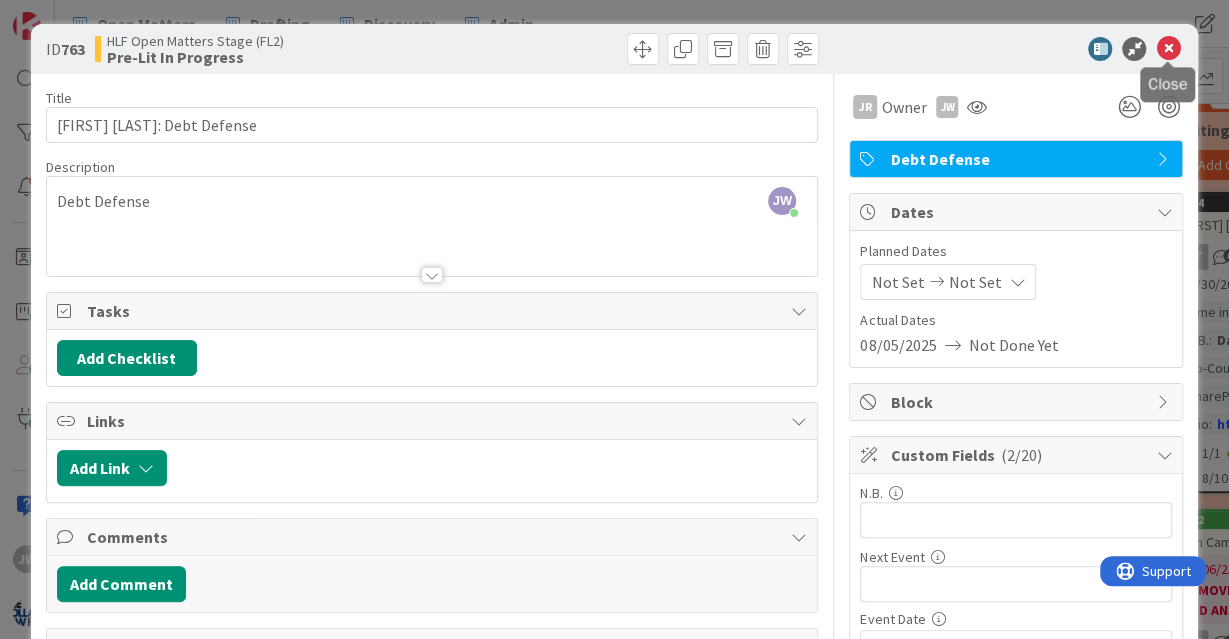 click at bounding box center (1168, 49) 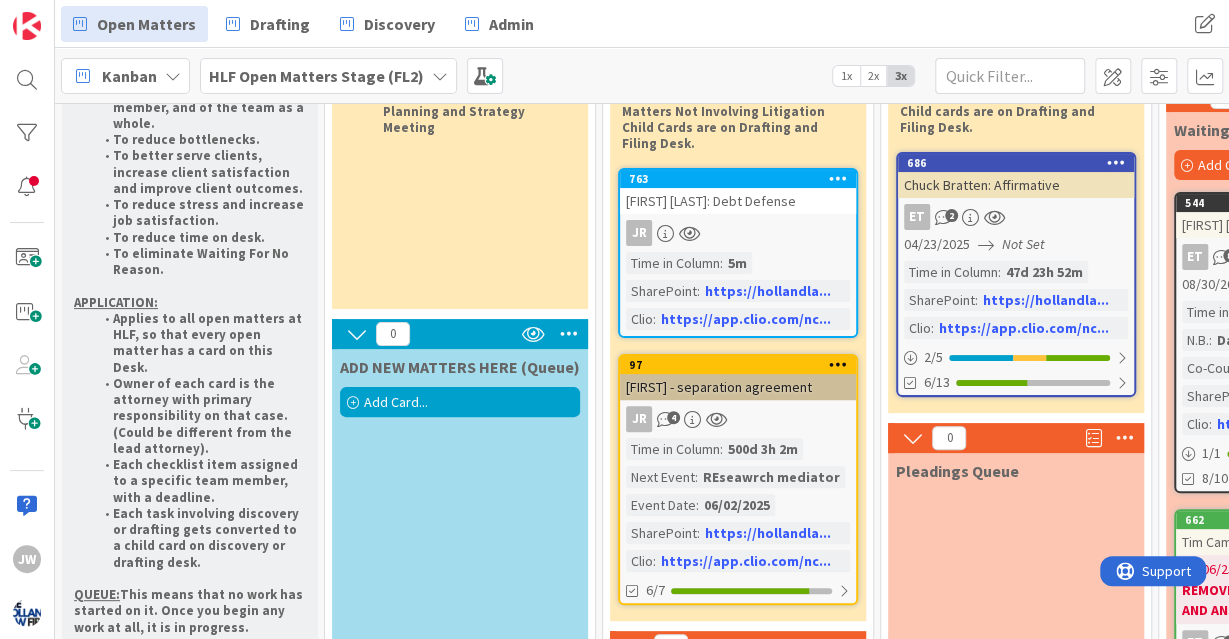 click on "HLF Open Matters Stage (FL2)" at bounding box center (316, 76) 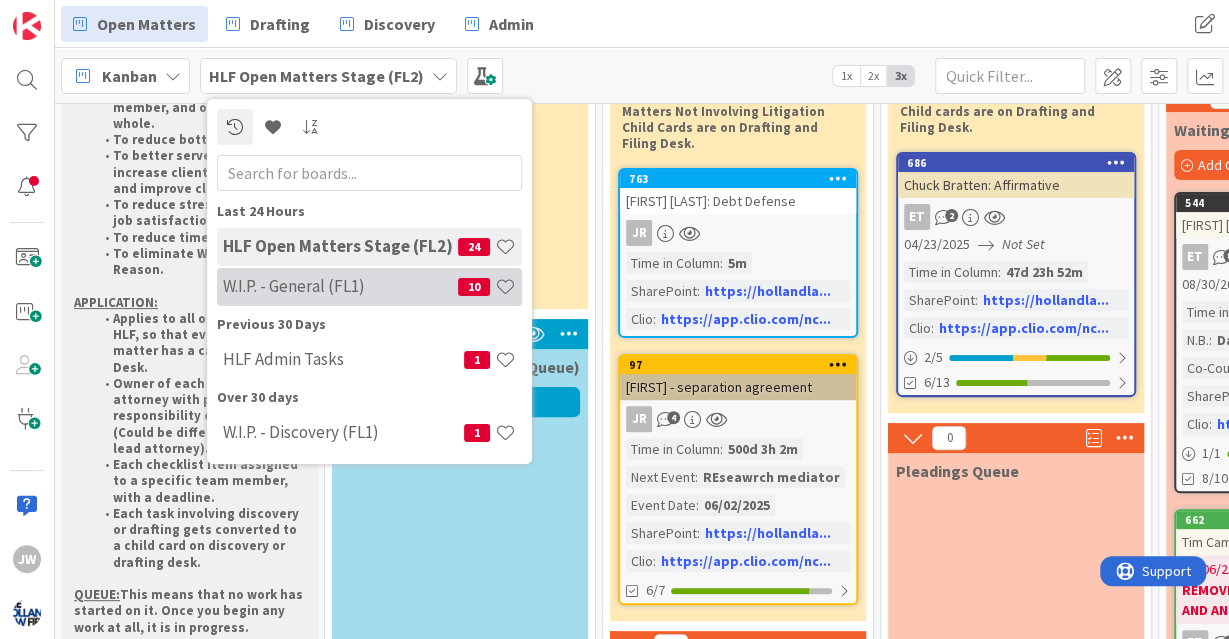 click on "W.I.P. - General (FL1) 10" at bounding box center [369, 287] 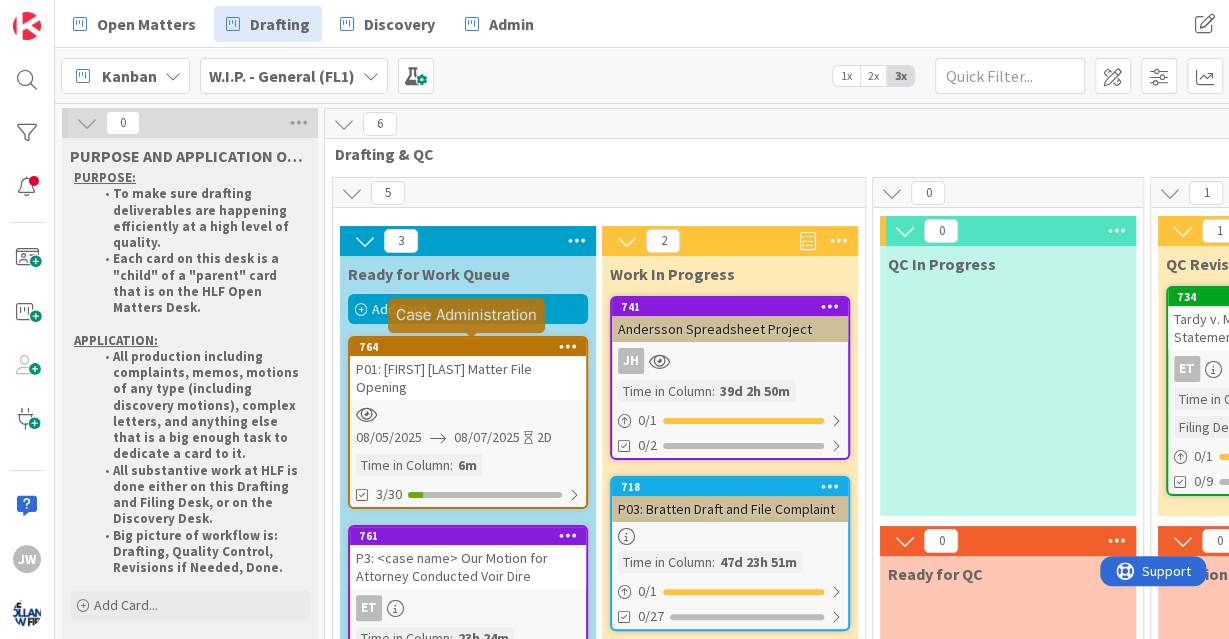 click on "764" at bounding box center (472, 347) 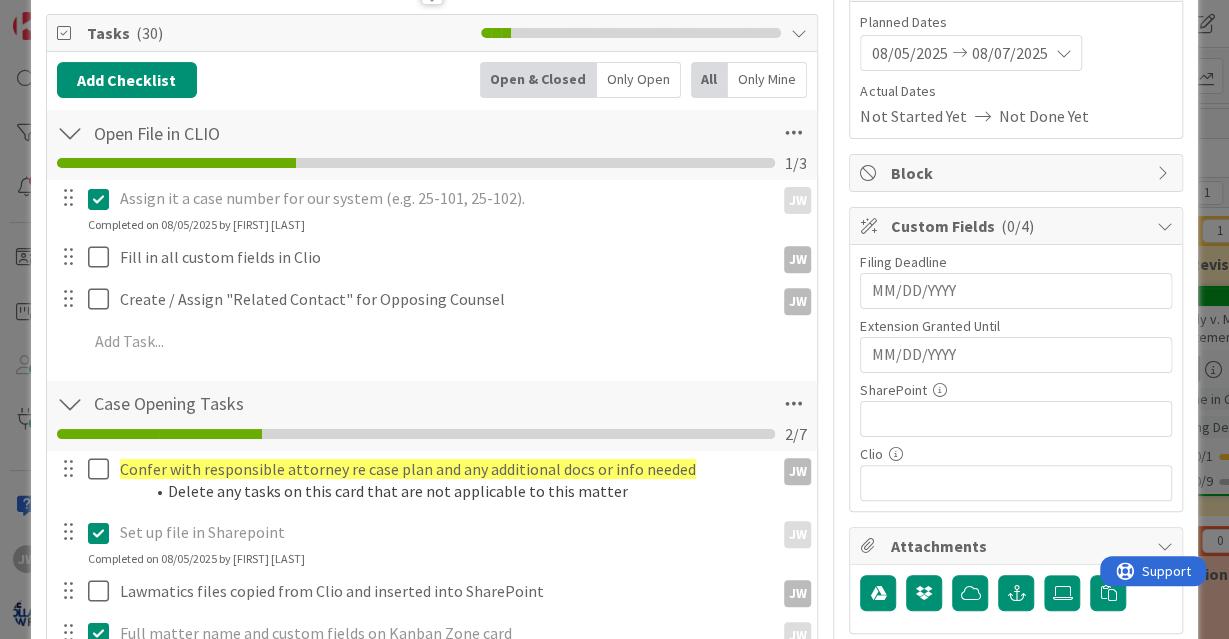 scroll, scrollTop: 233, scrollLeft: 0, axis: vertical 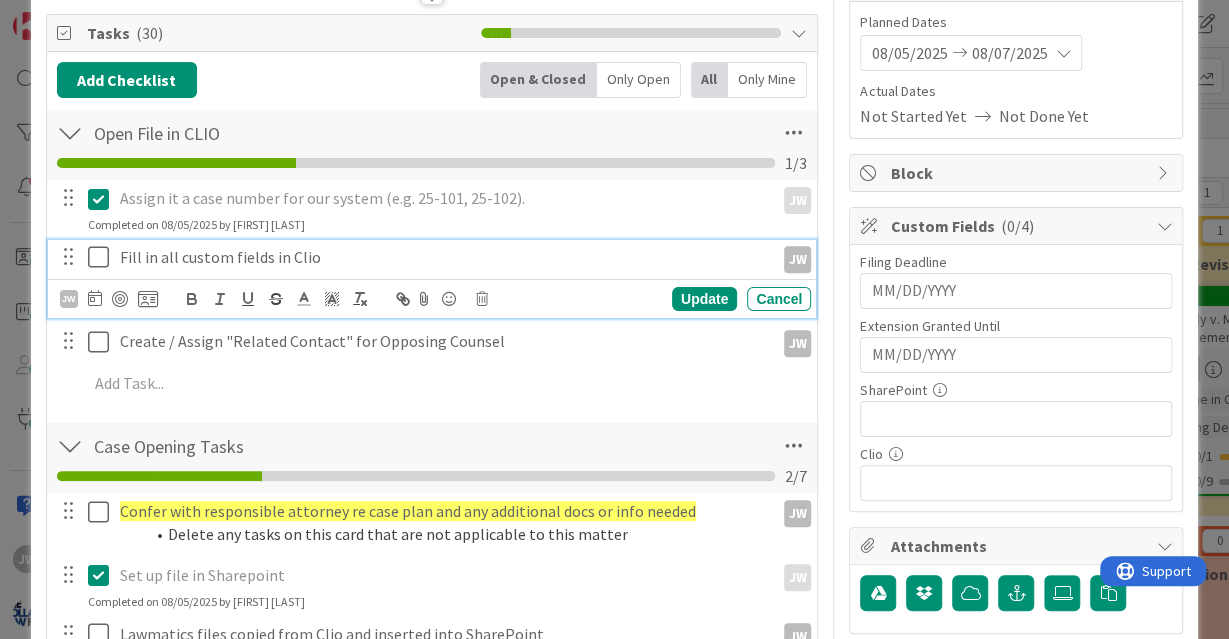 click at bounding box center [103, 257] 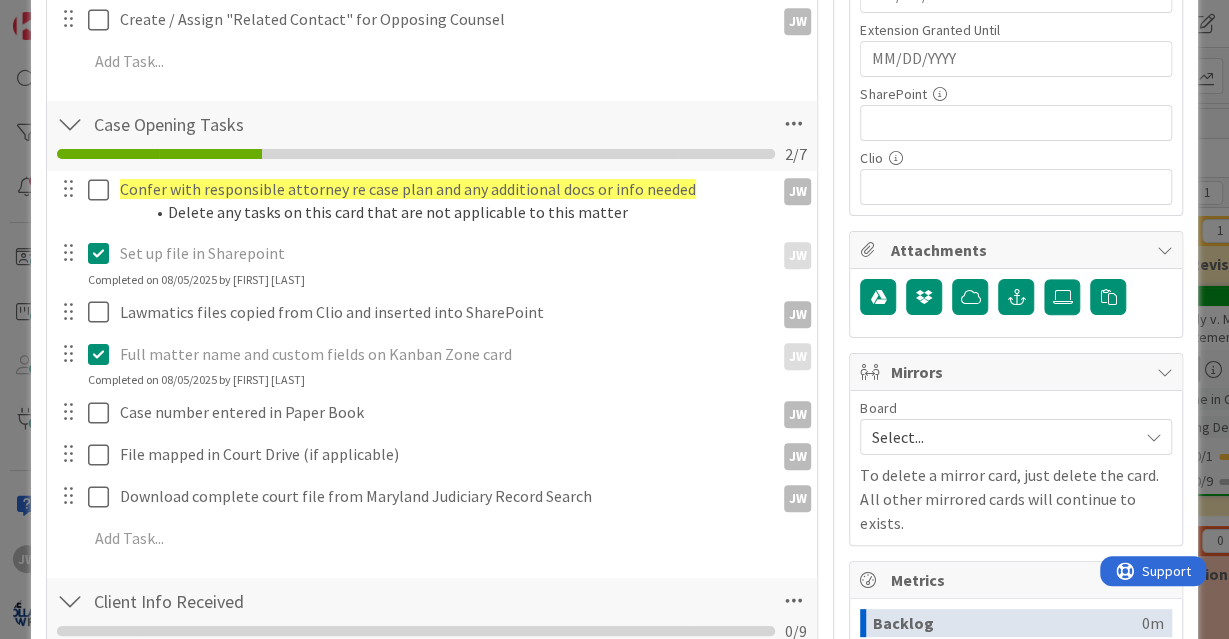 scroll, scrollTop: 449, scrollLeft: 0, axis: vertical 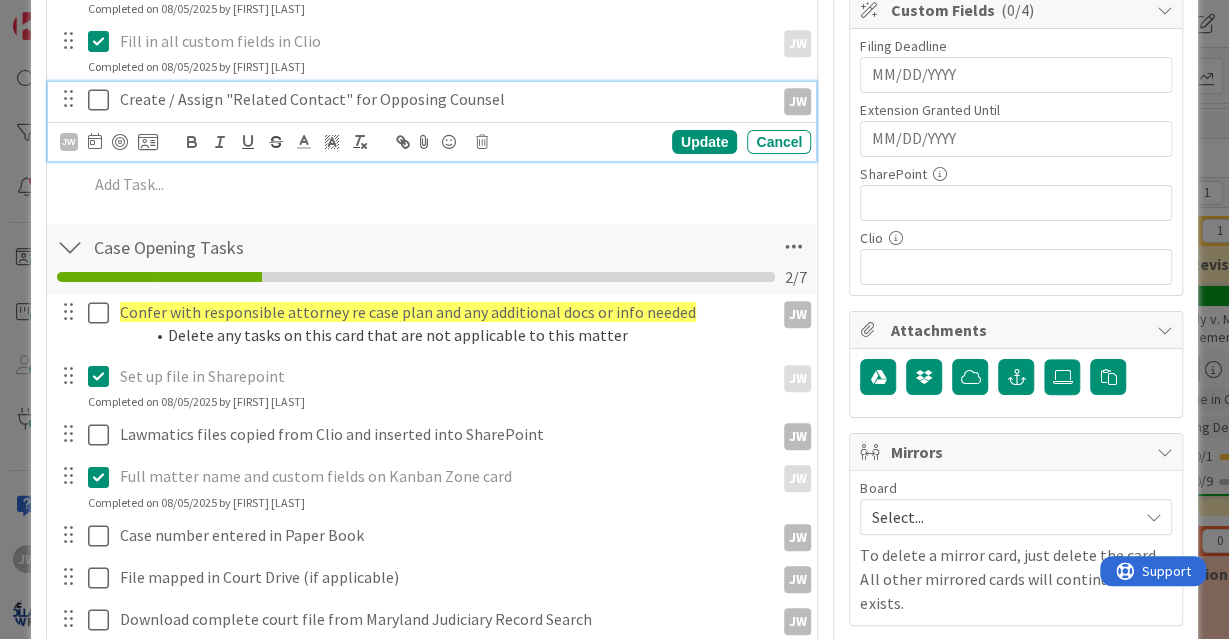 click on "Create / Assign "Related Contact" for Opposing Counsel" at bounding box center [443, 99] 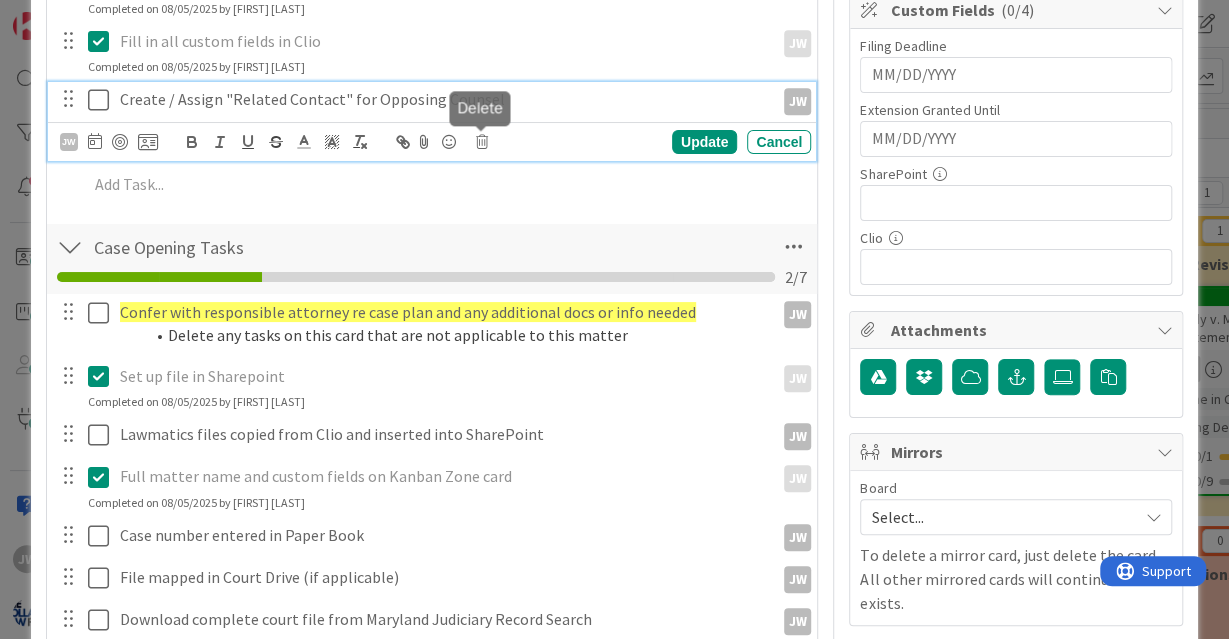 click at bounding box center [482, 142] 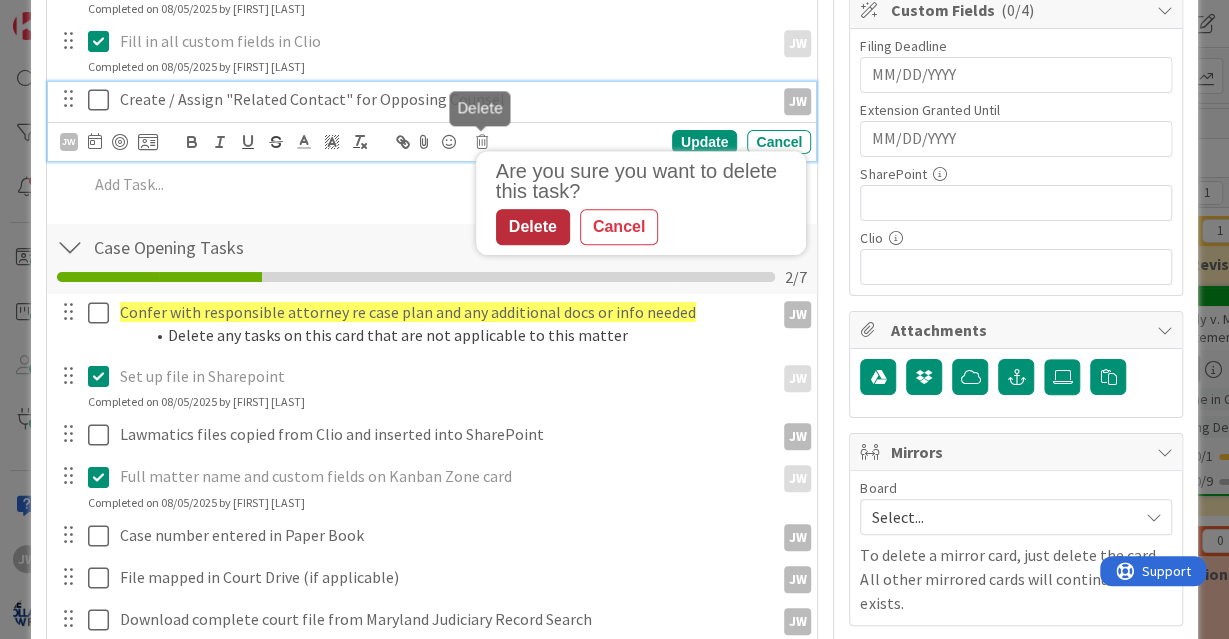 click on "Delete" at bounding box center (533, 227) 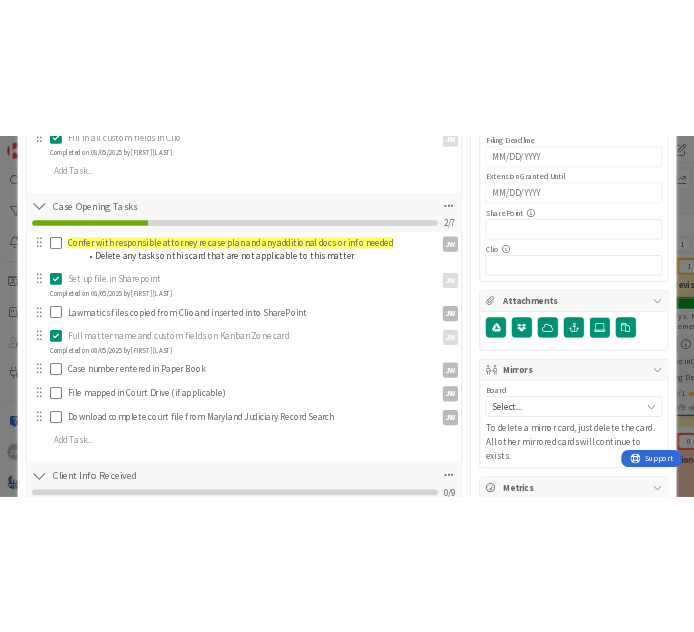 scroll, scrollTop: 484, scrollLeft: 0, axis: vertical 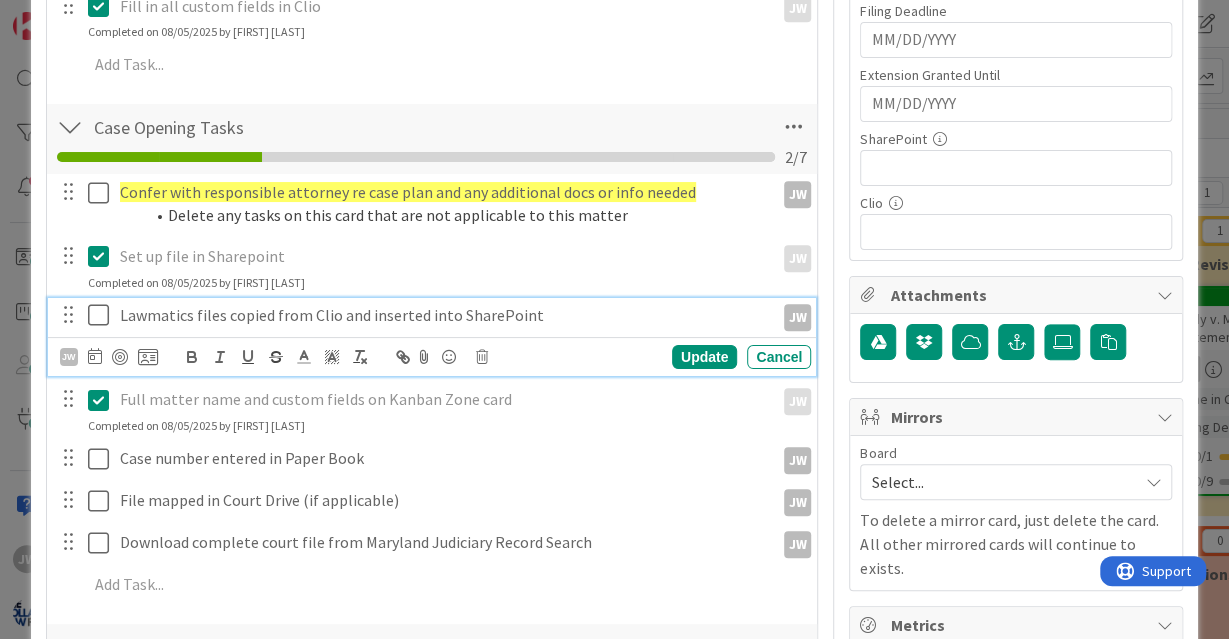 click at bounding box center [103, 315] 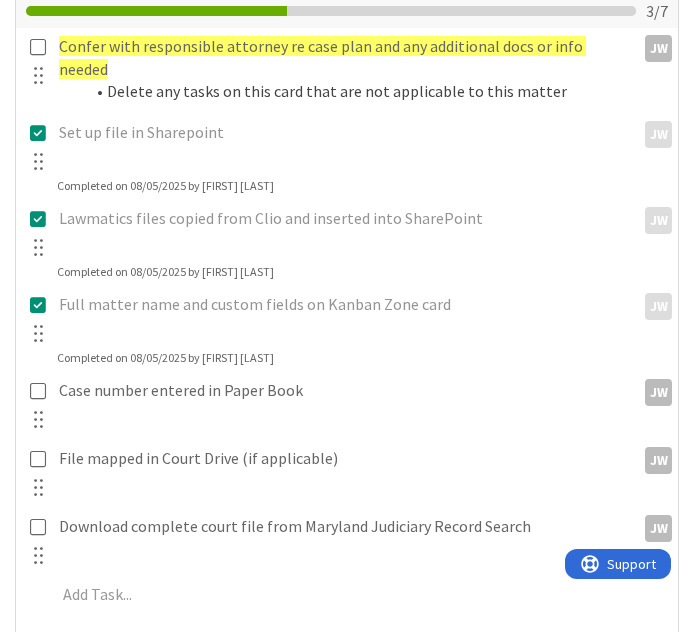 scroll, scrollTop: 882, scrollLeft: 0, axis: vertical 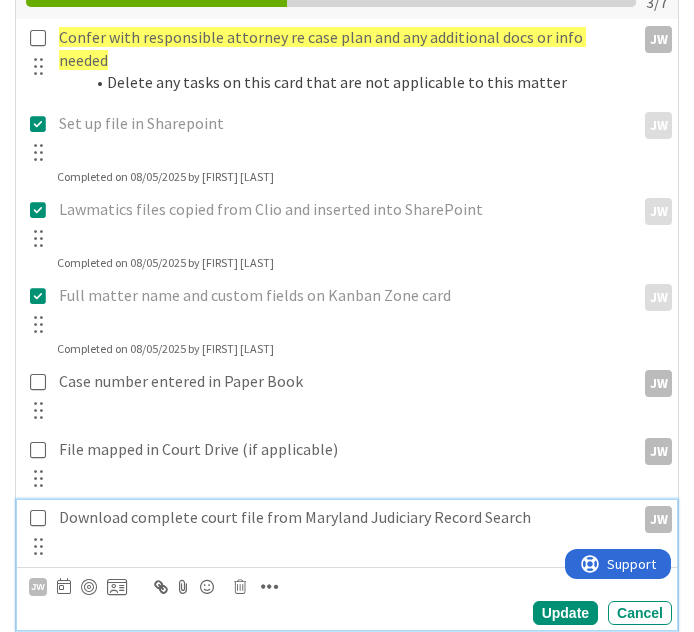 click at bounding box center [38, 518] 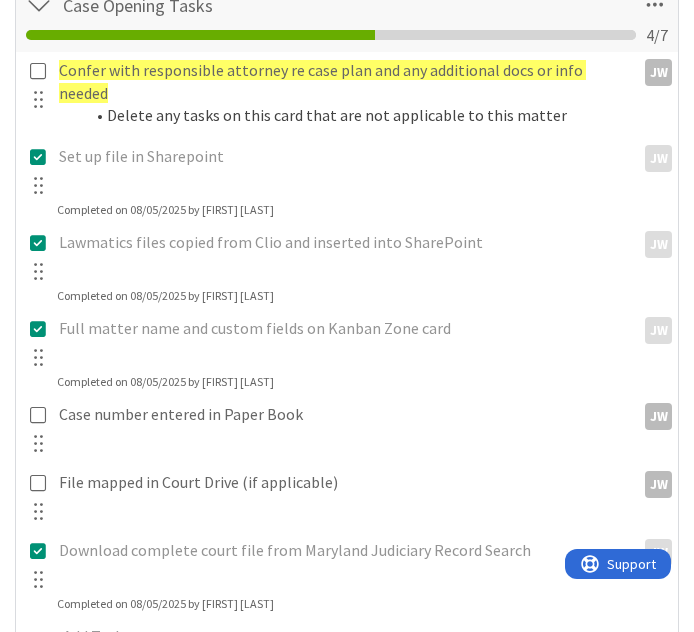 scroll, scrollTop: 848, scrollLeft: 0, axis: vertical 